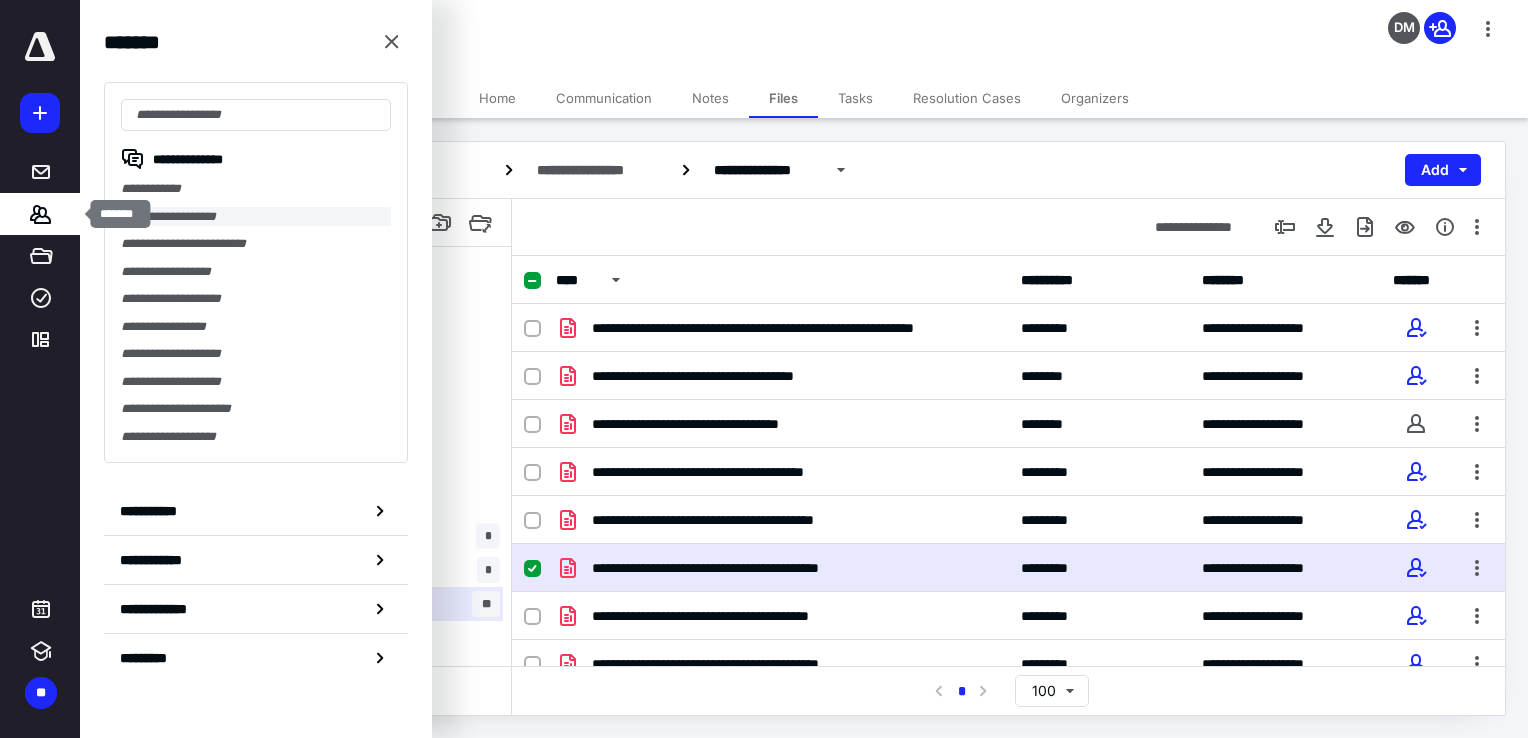 scroll, scrollTop: 0, scrollLeft: 0, axis: both 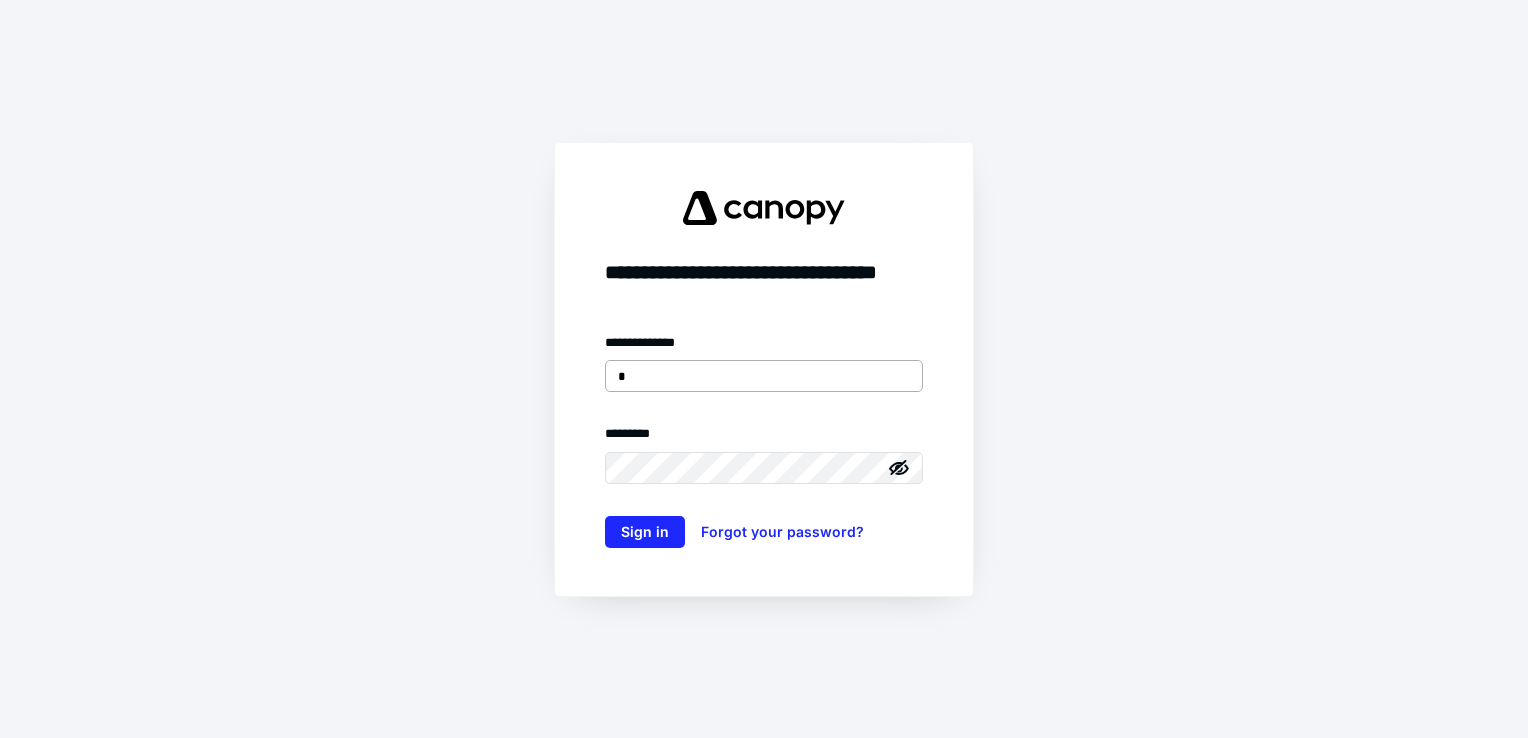 click on "*" at bounding box center [764, 376] 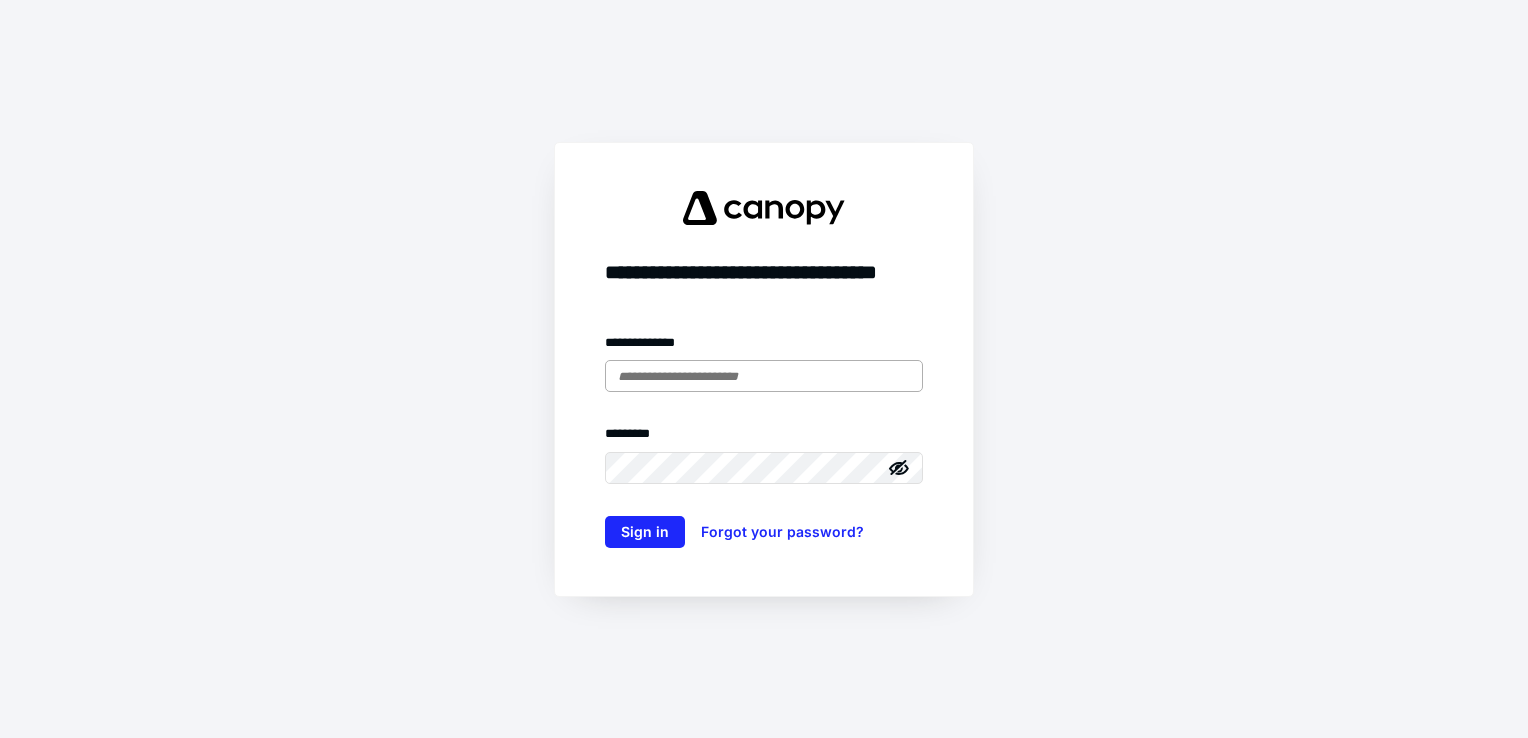 type on "**********" 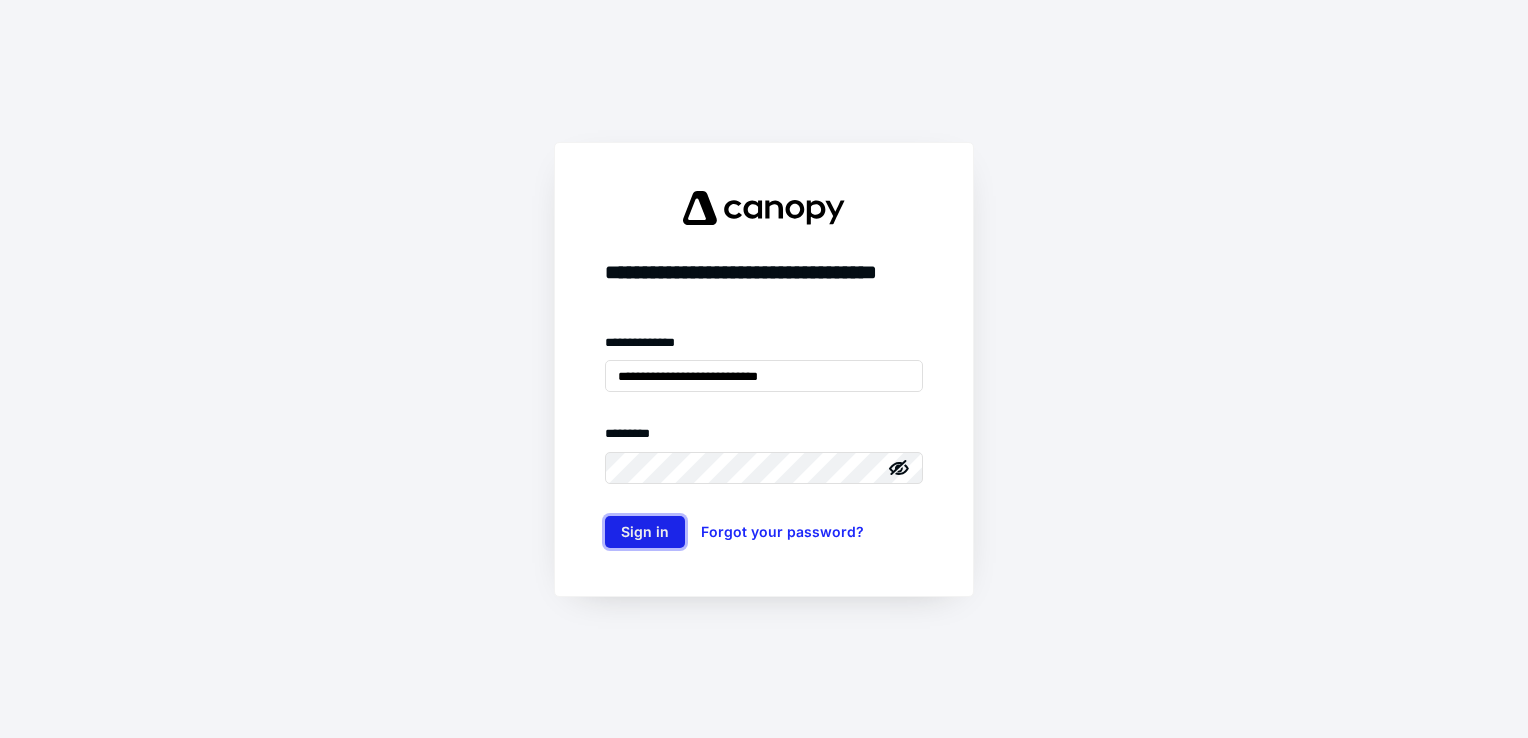 click on "Sign in" at bounding box center (645, 532) 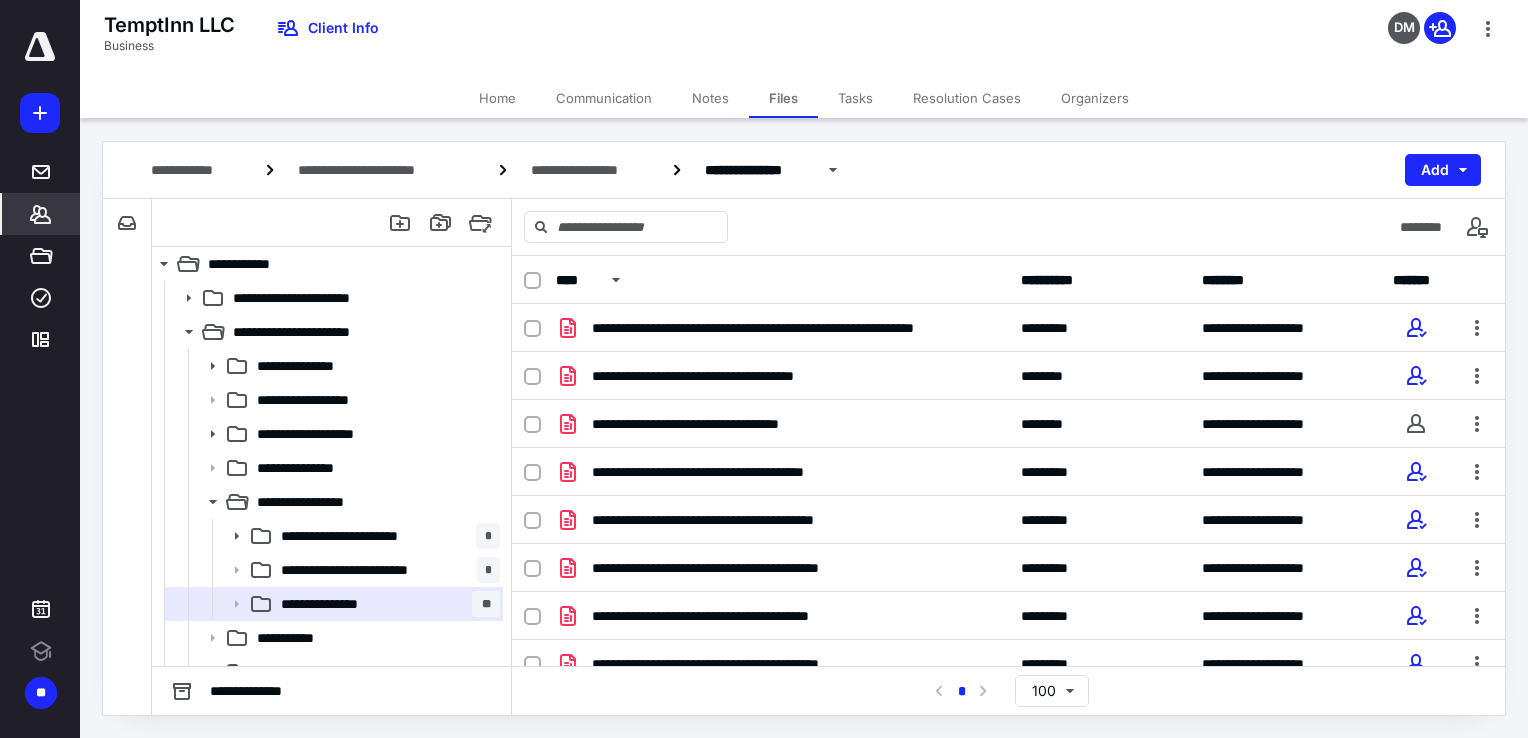 scroll, scrollTop: 0, scrollLeft: 0, axis: both 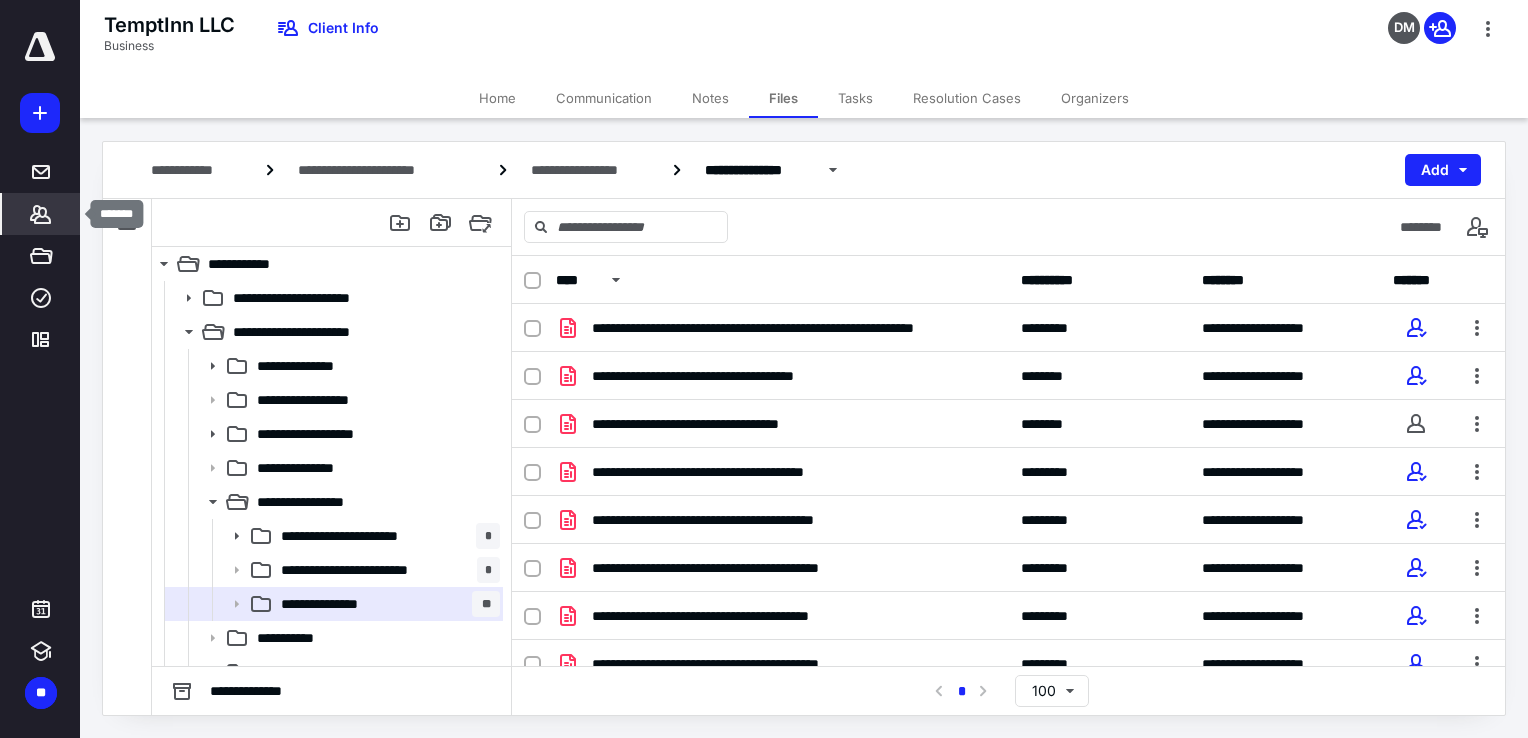 click on "*******" at bounding box center [41, 214] 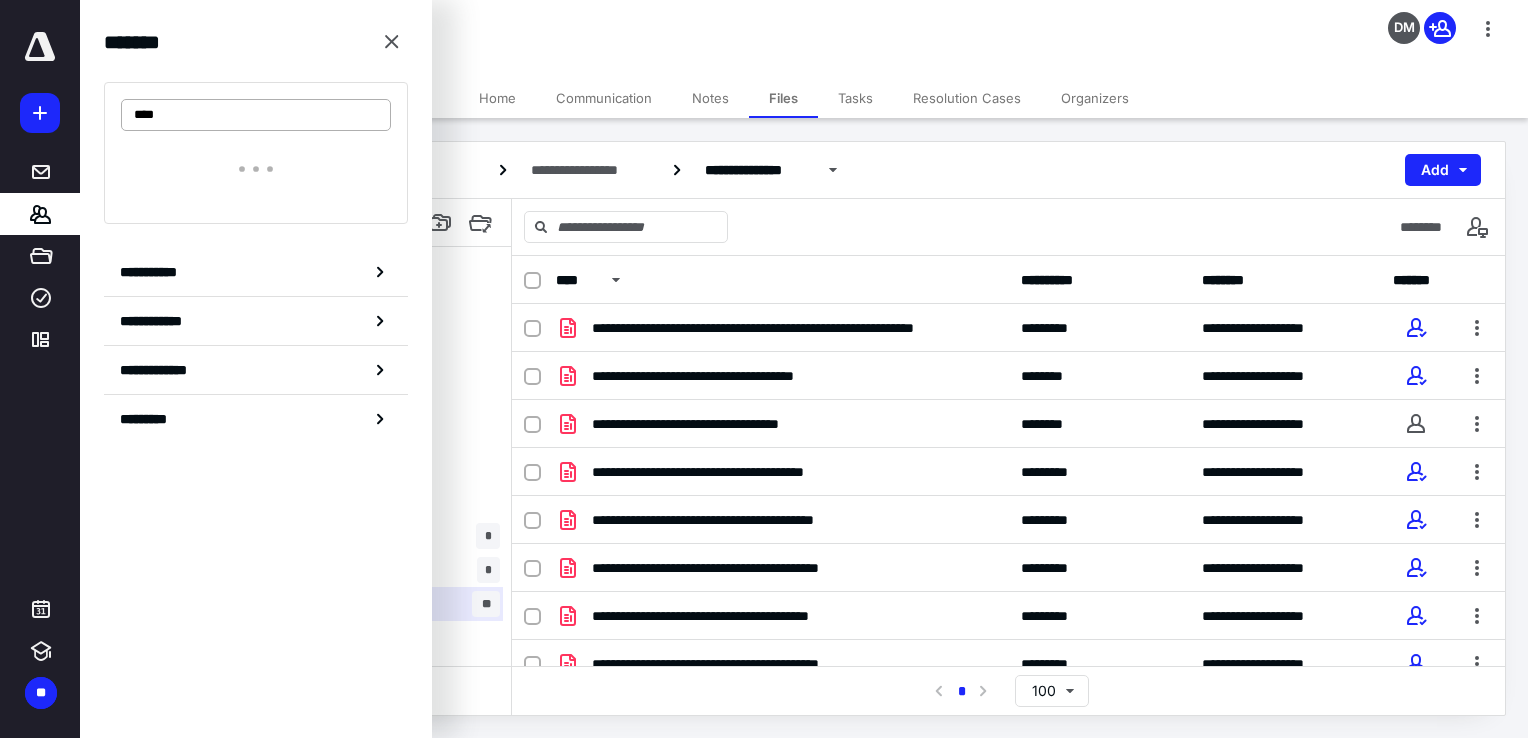 type on "****" 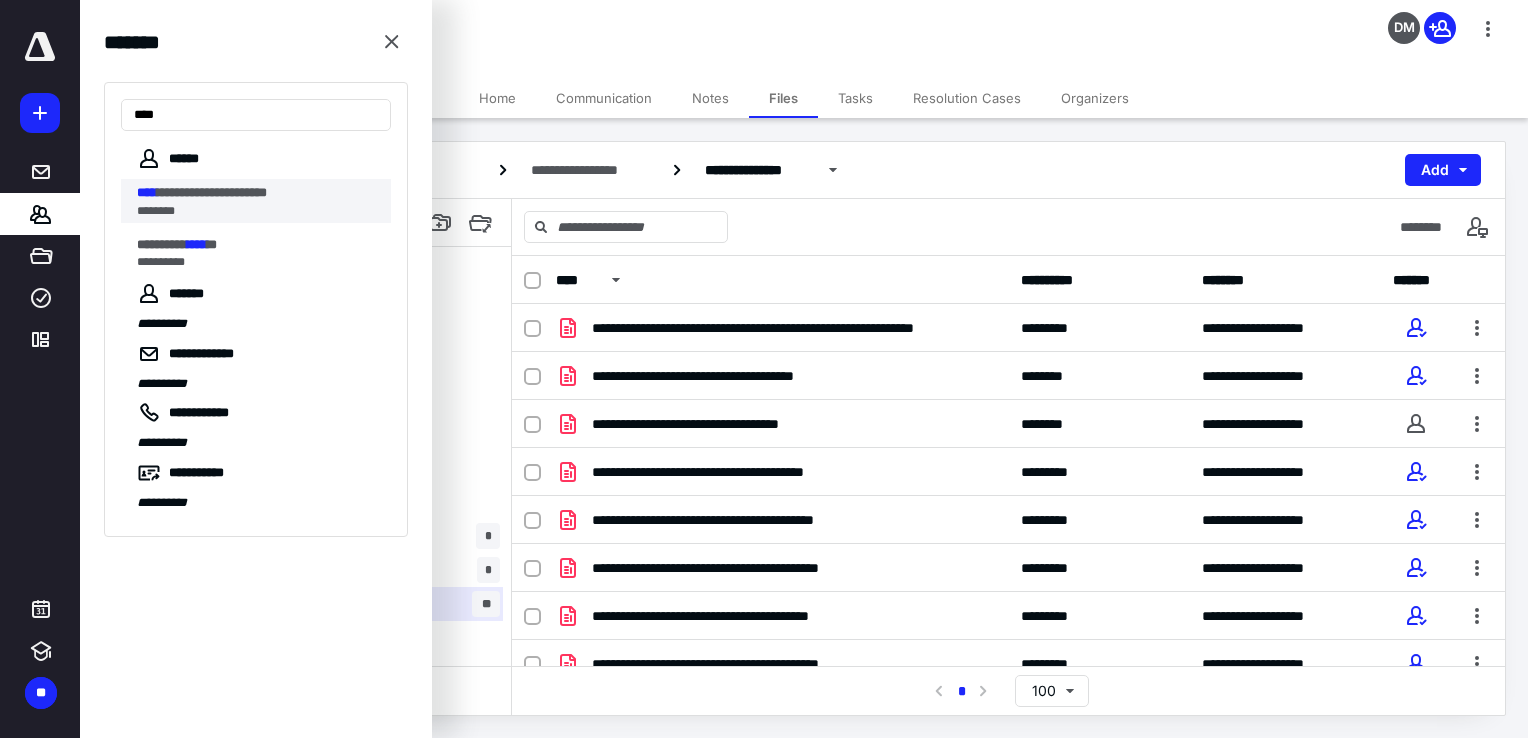 click on "**********" at bounding box center [212, 192] 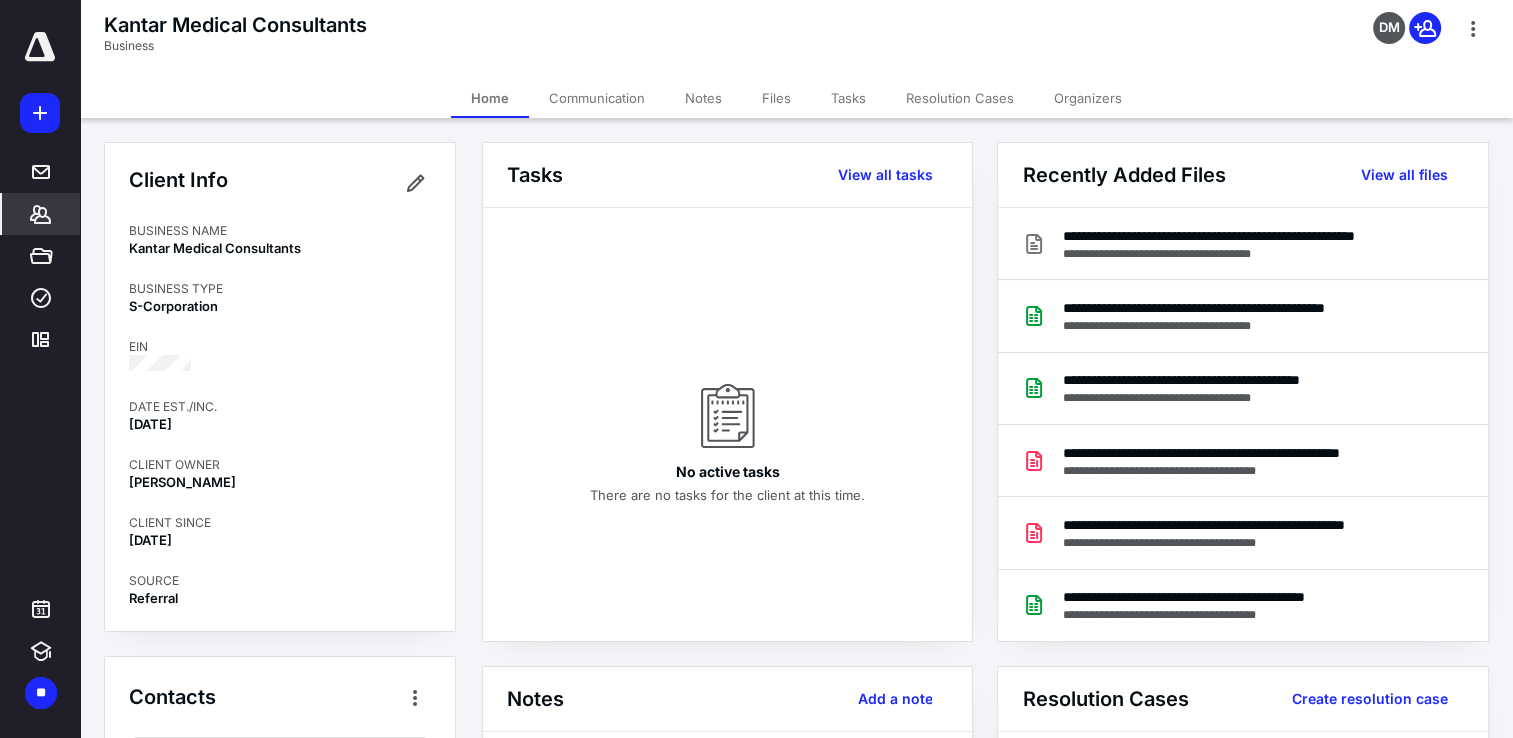 click on "Files" at bounding box center (776, 98) 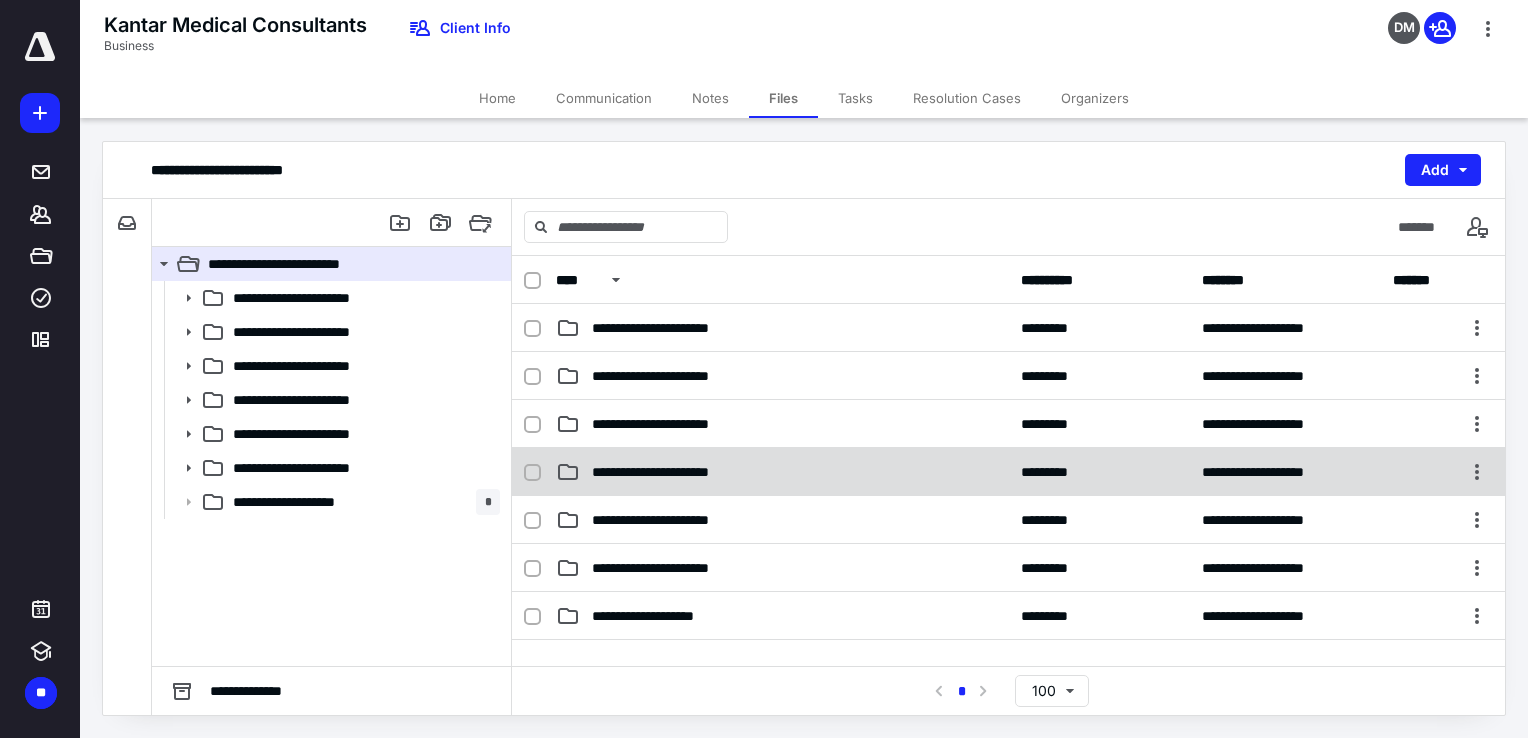click on "**********" at bounding box center [1008, 472] 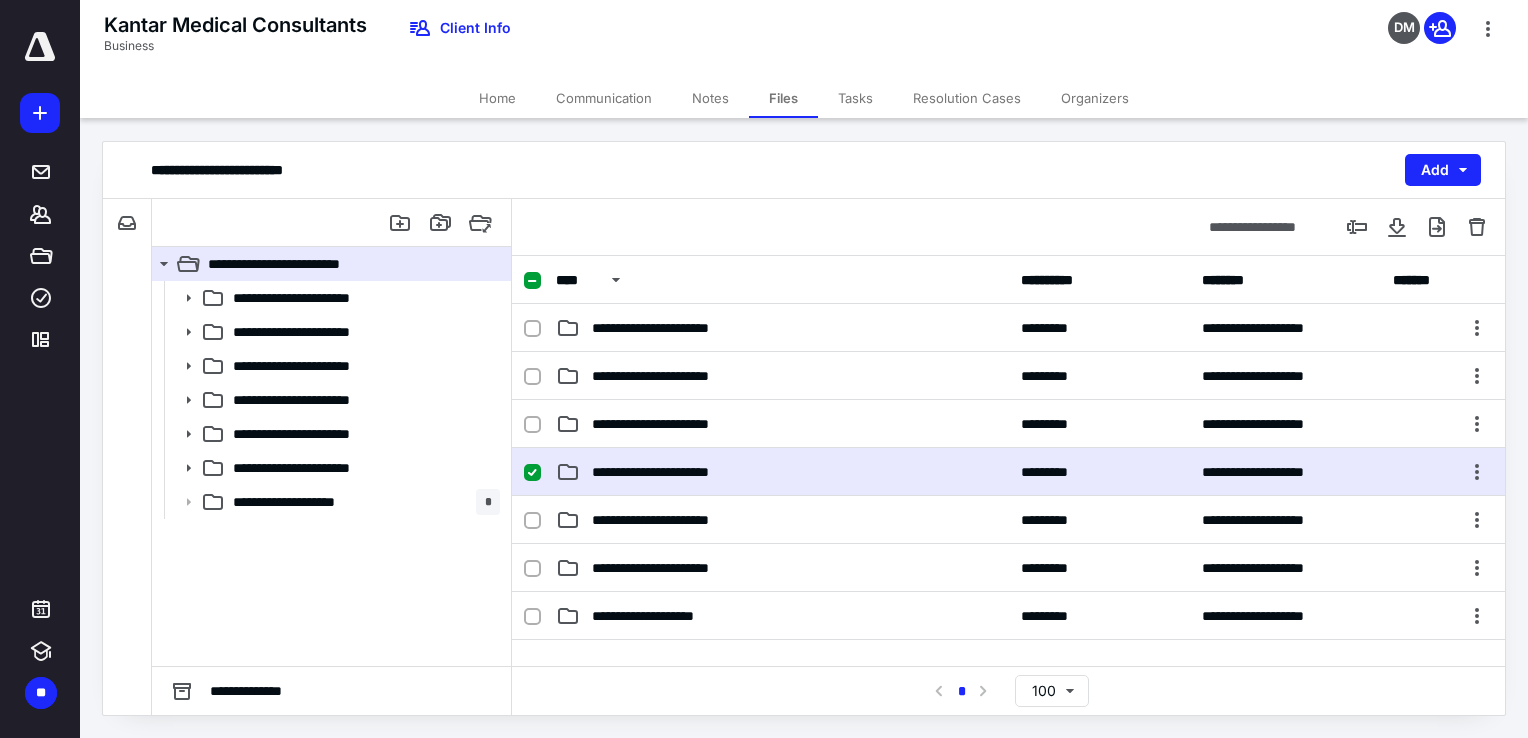click on "**********" at bounding box center (1008, 472) 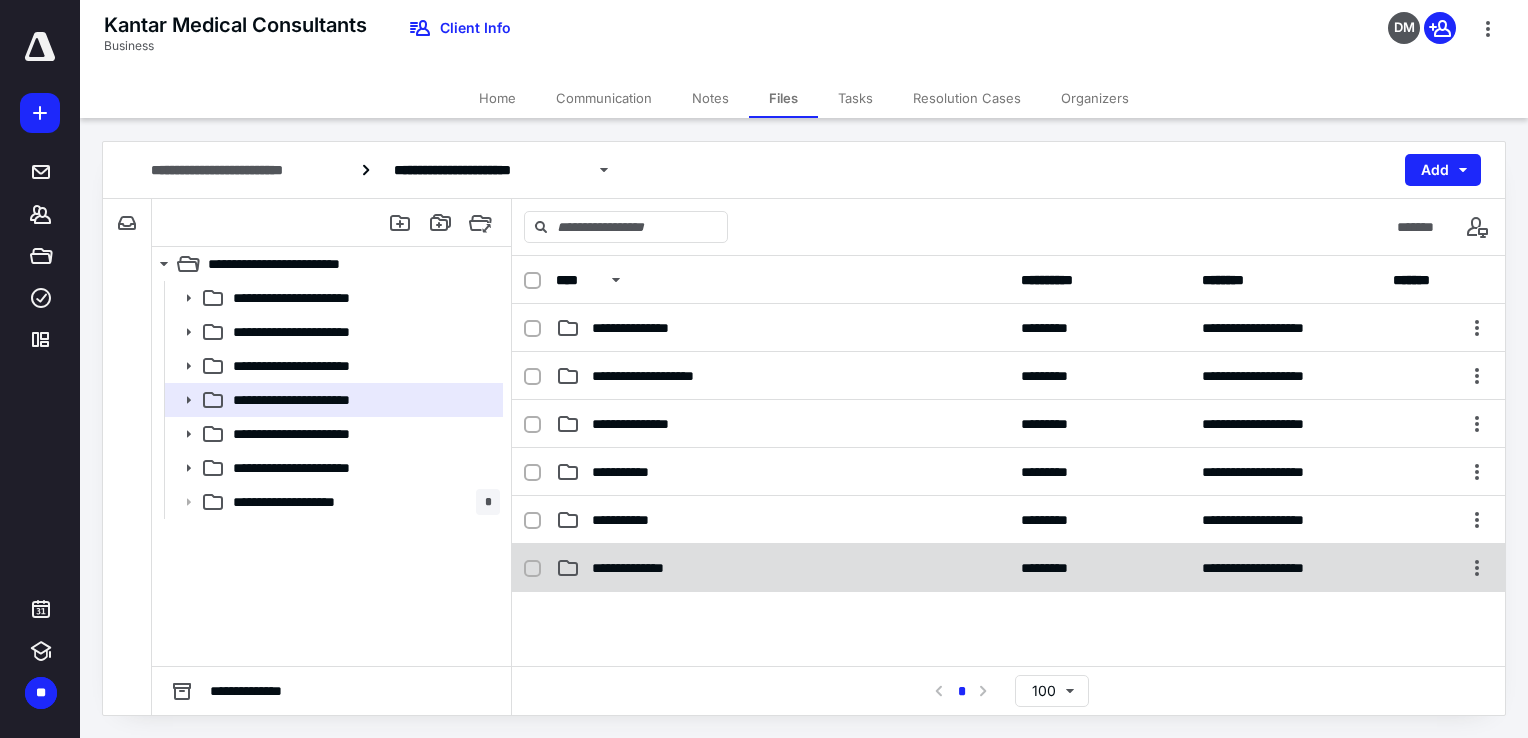 click on "**********" at bounding box center [782, 568] 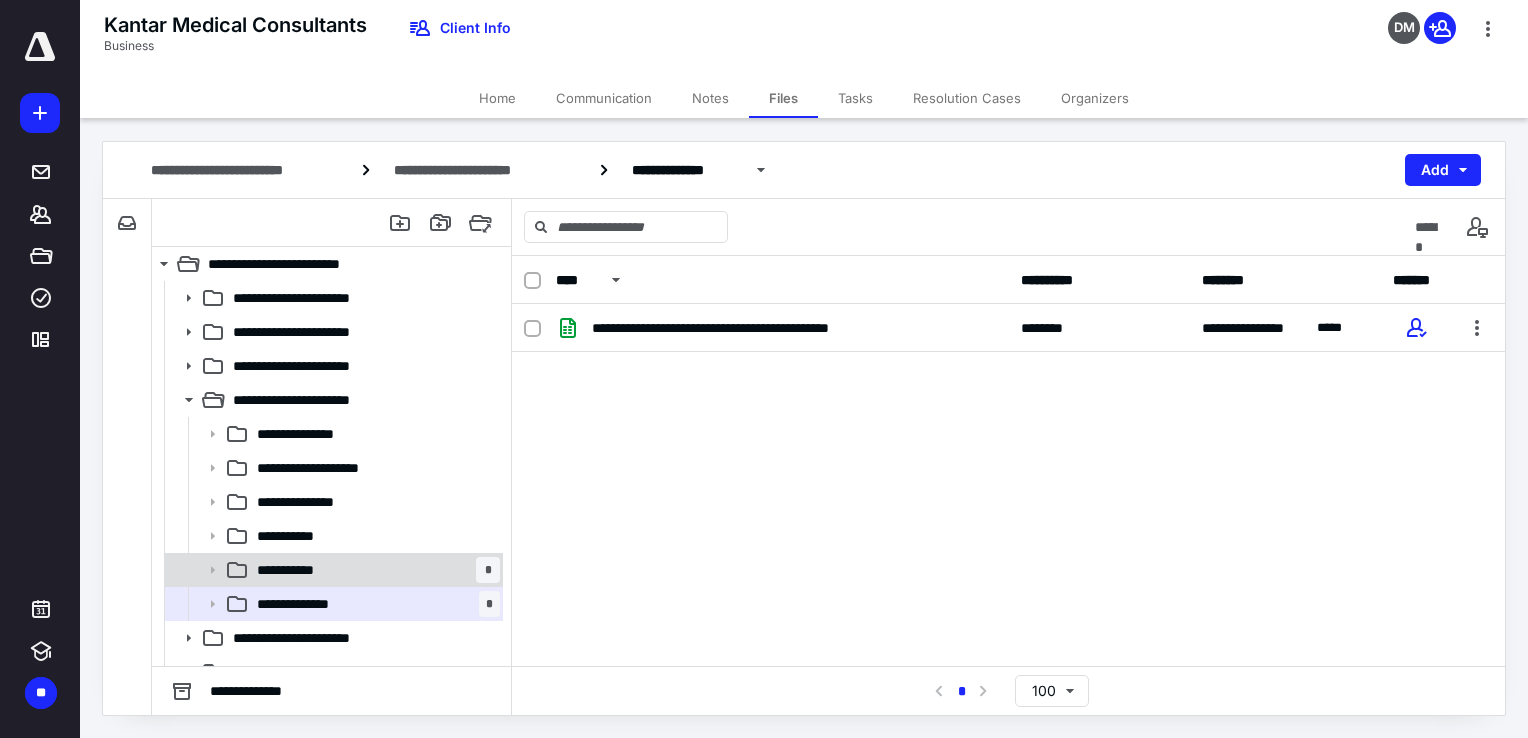click on "**********" at bounding box center [296, 570] 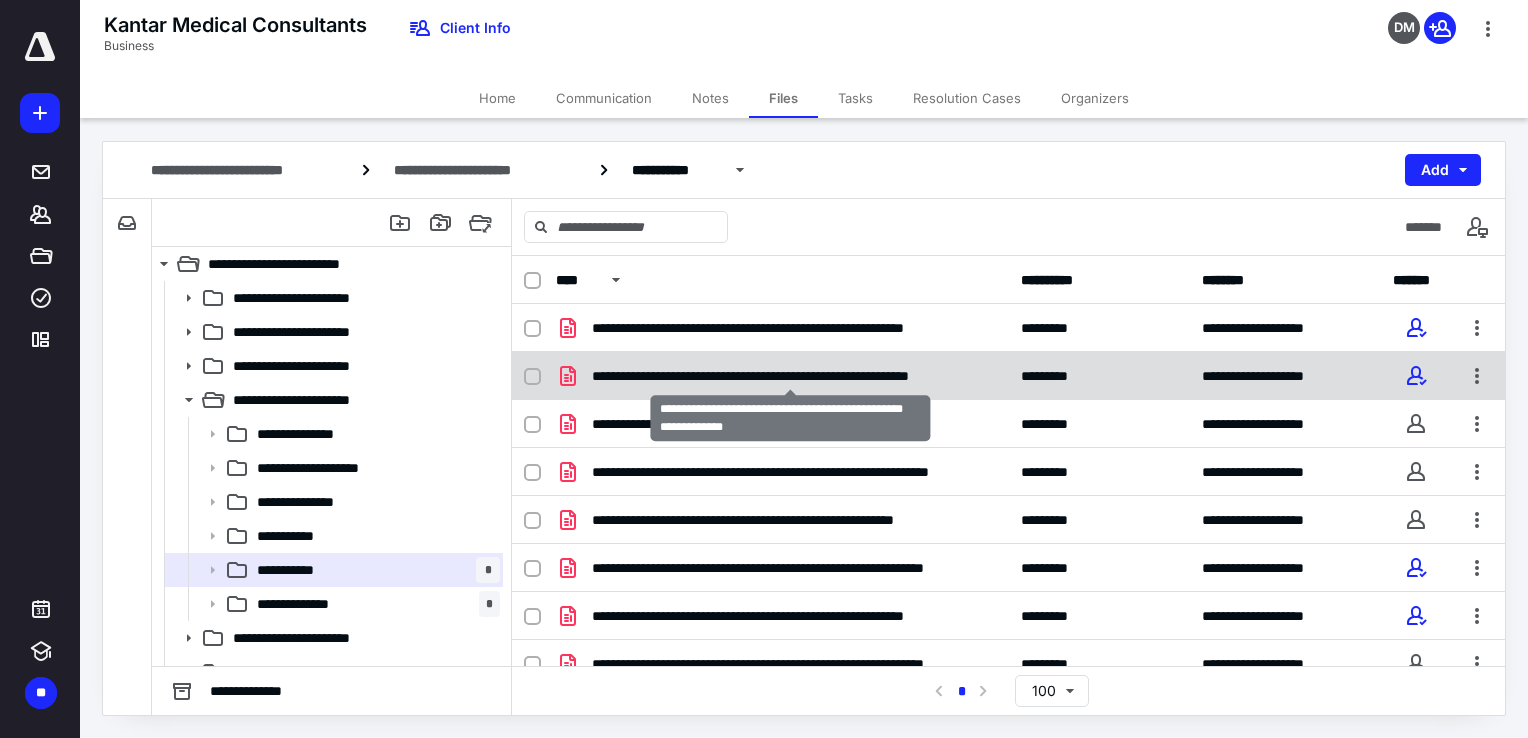 click on "**********" at bounding box center [790, 376] 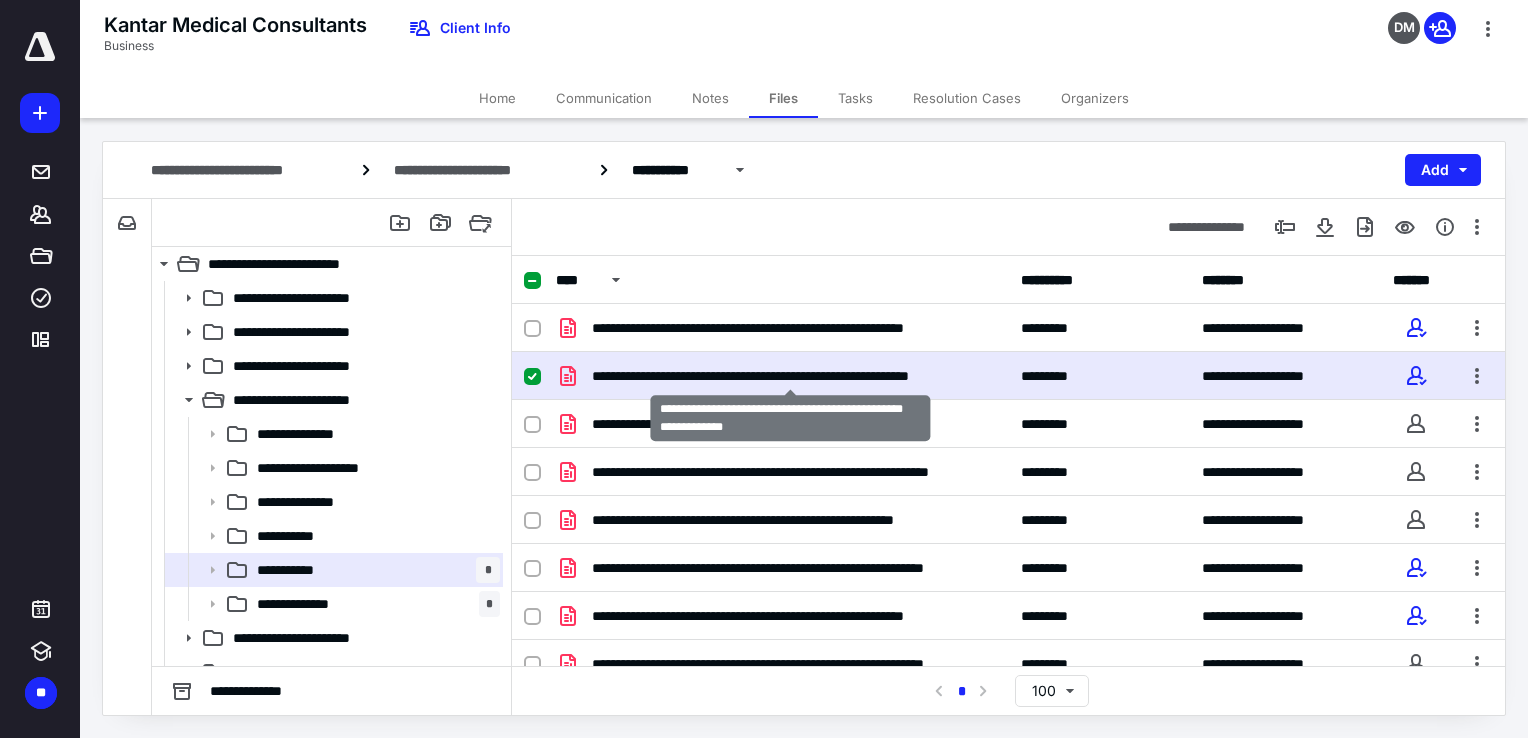 click on "**********" at bounding box center (790, 376) 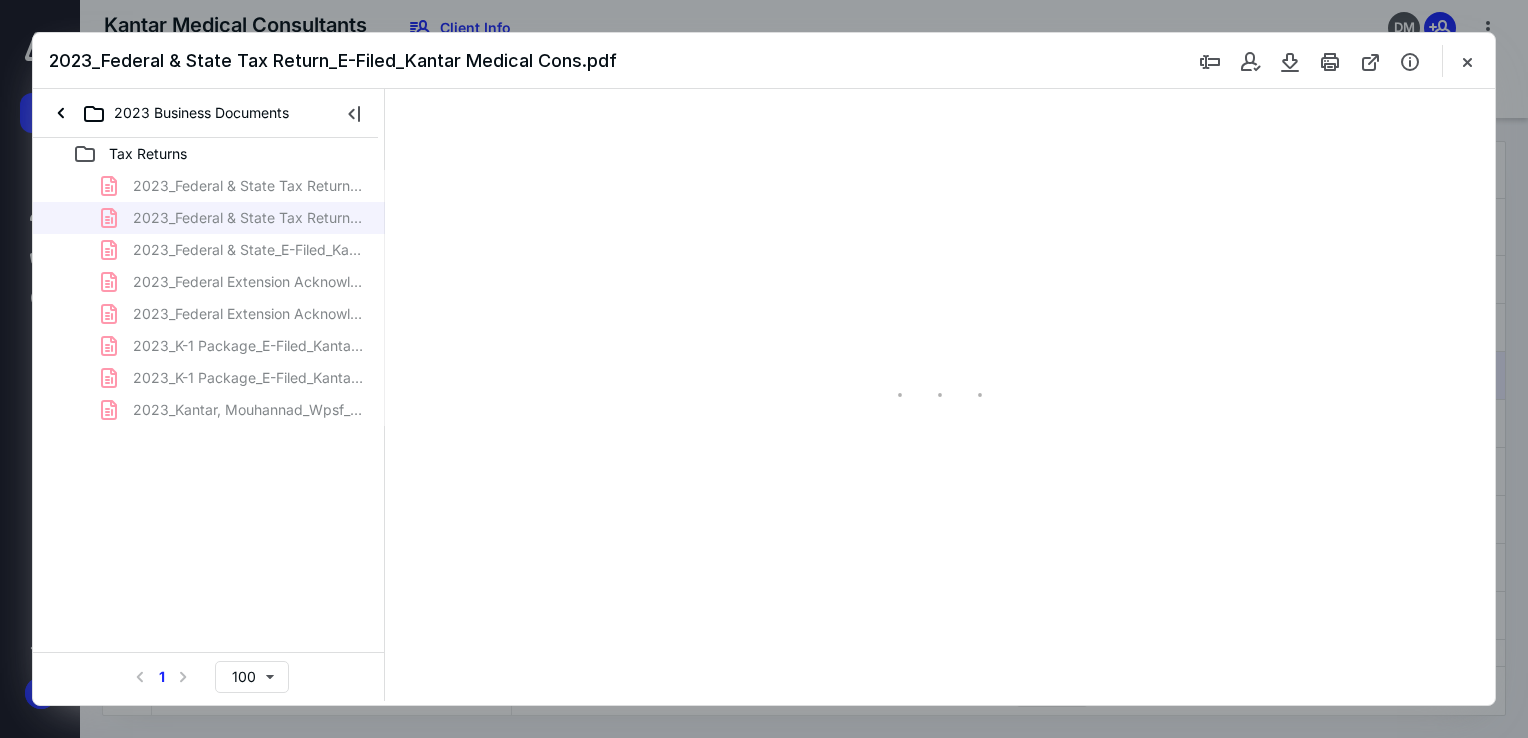 scroll, scrollTop: 0, scrollLeft: 0, axis: both 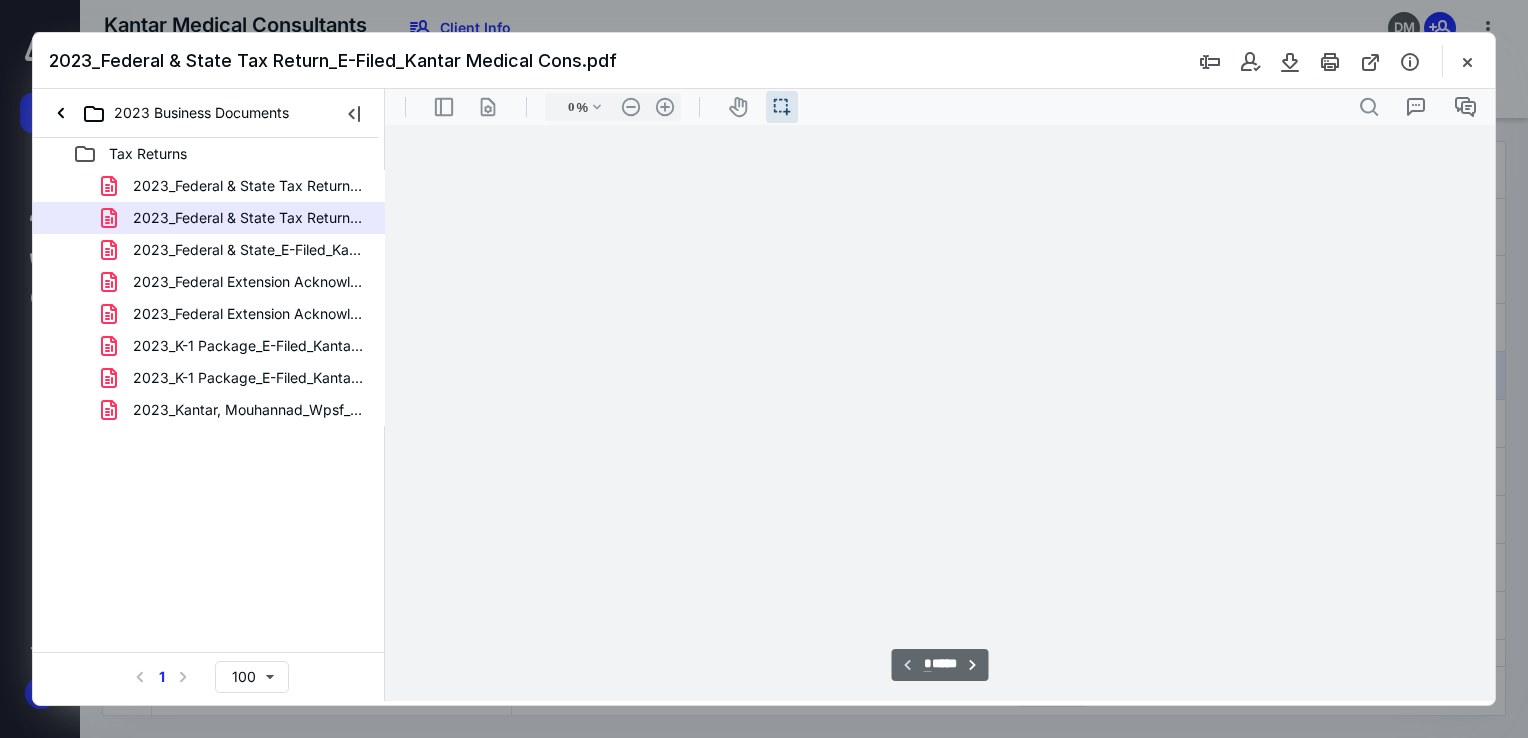 type on "73" 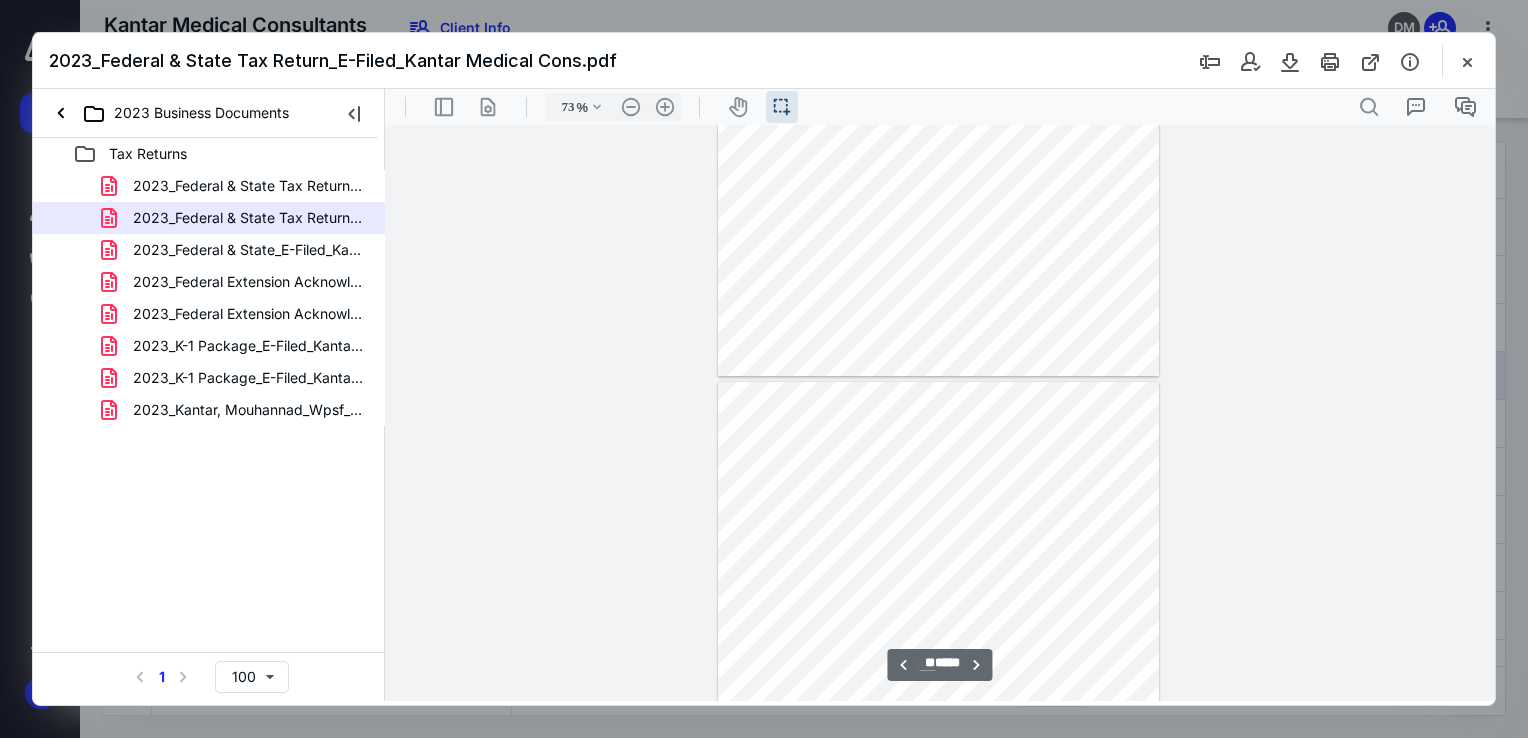 scroll, scrollTop: 5539, scrollLeft: 0, axis: vertical 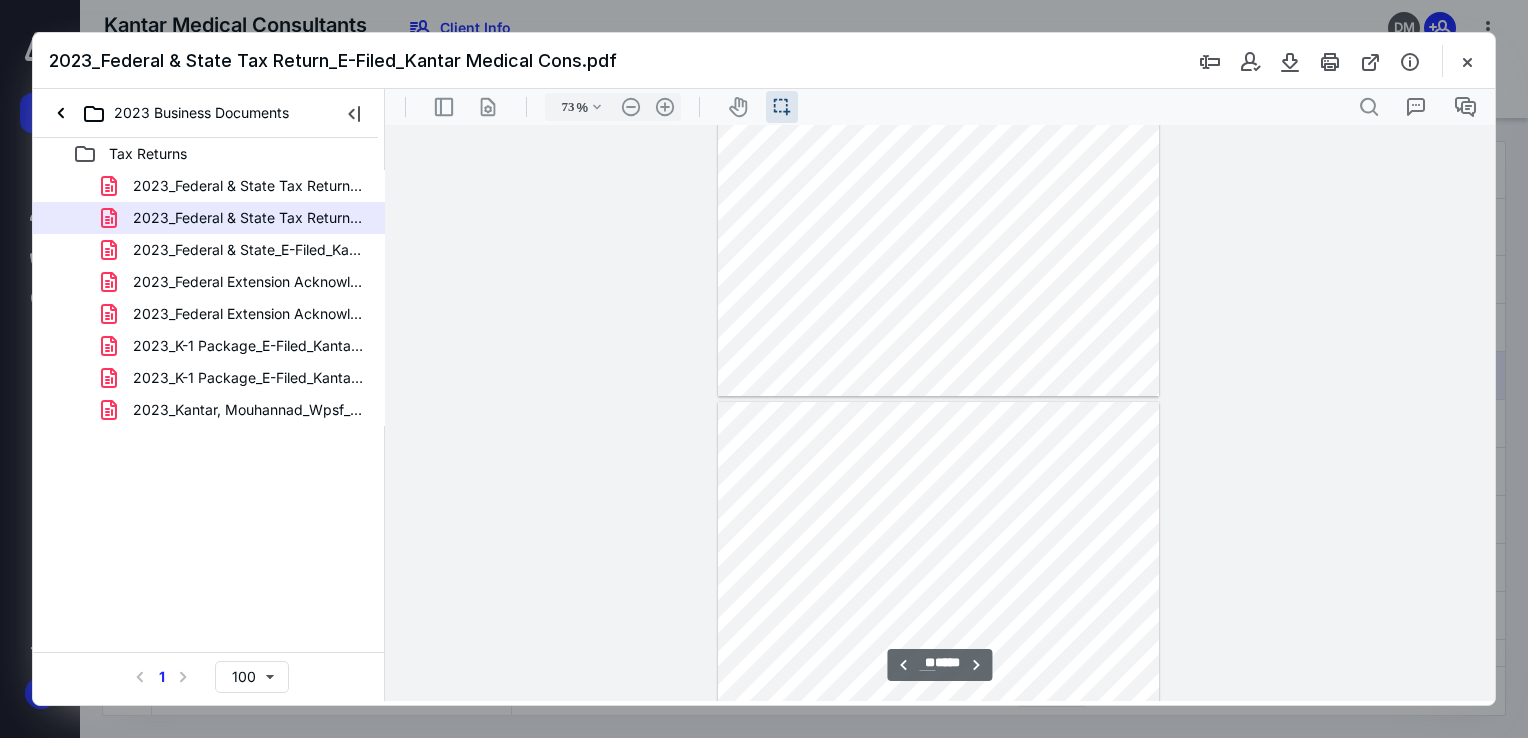 type on "**" 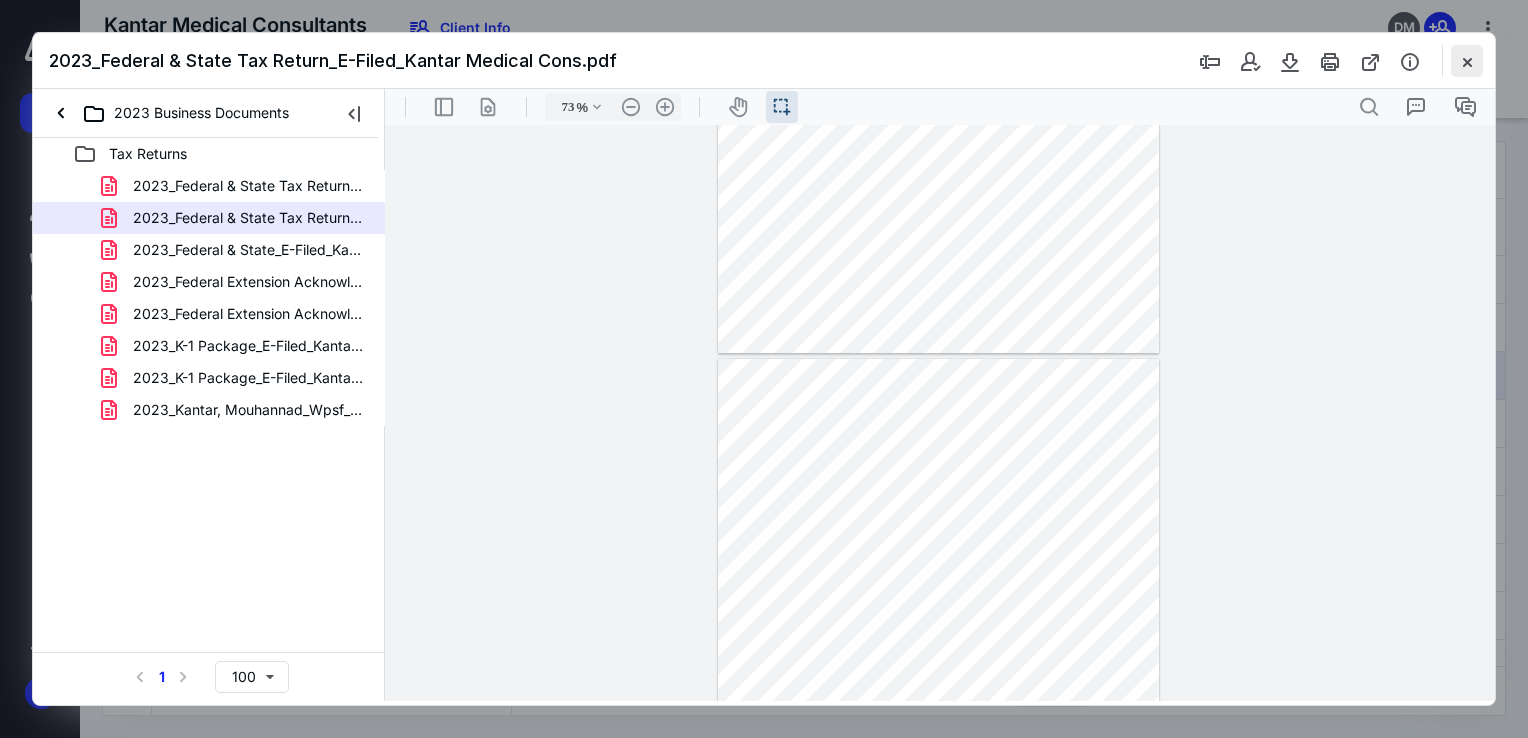 click at bounding box center [1467, 61] 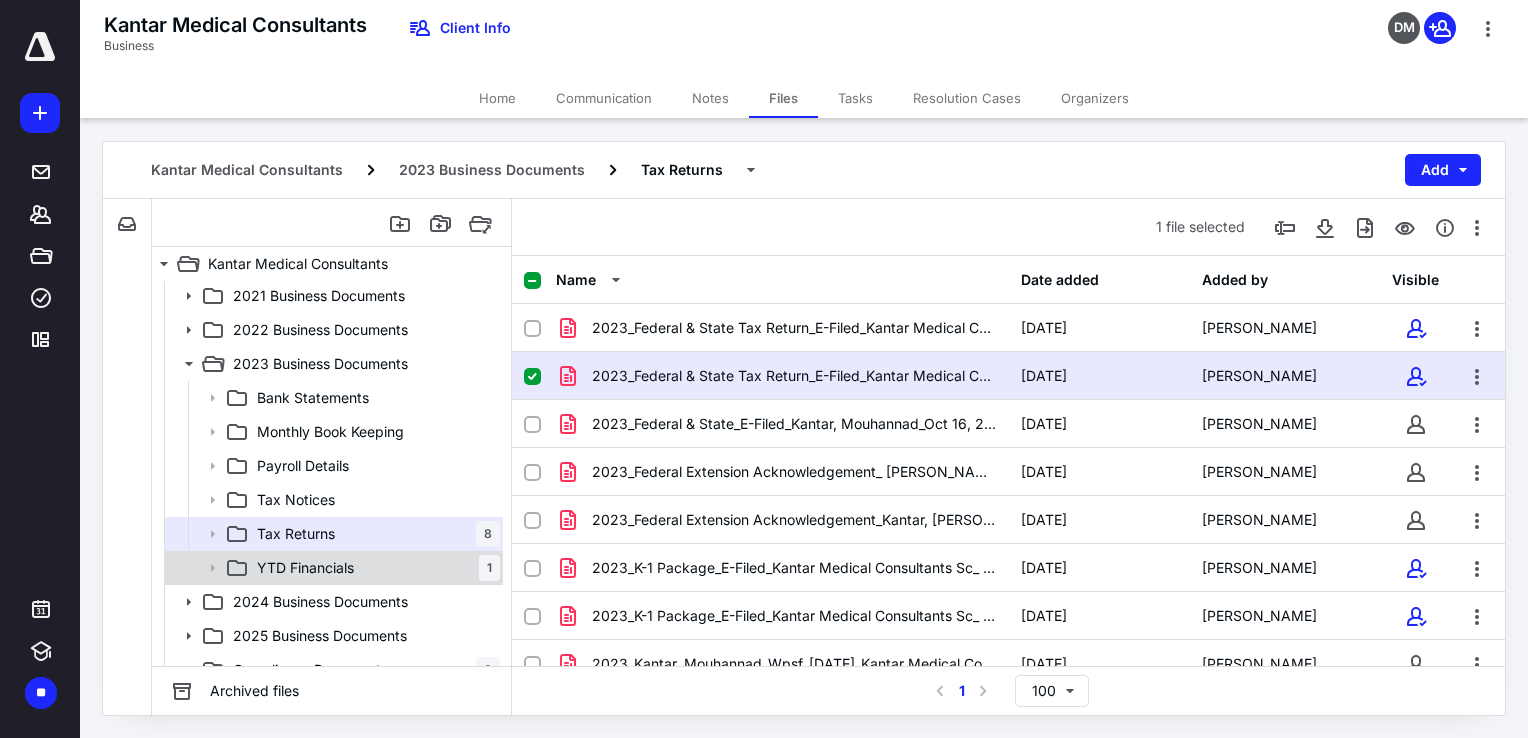 scroll, scrollTop: 55, scrollLeft: 0, axis: vertical 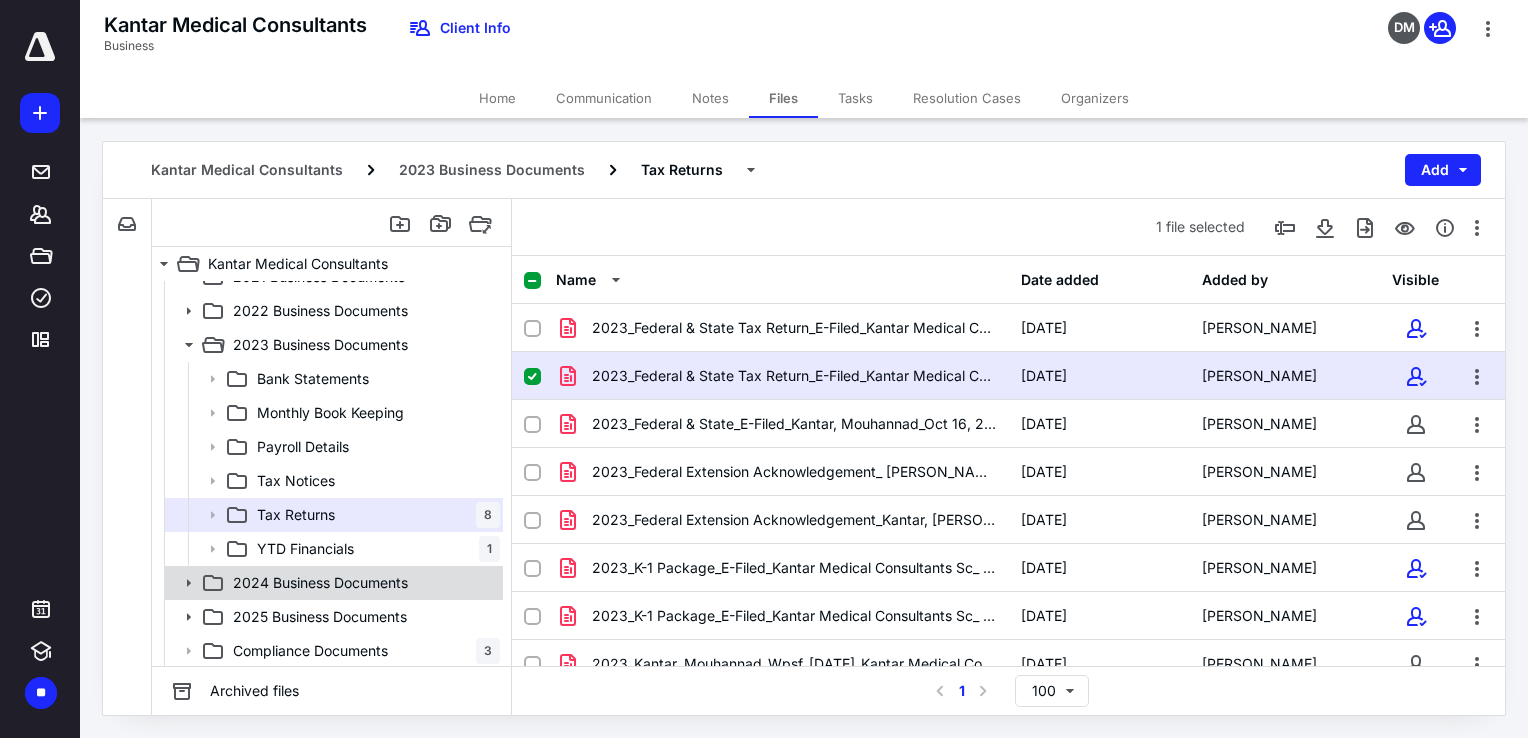 click on "2024 Business Documents" at bounding box center (320, 583) 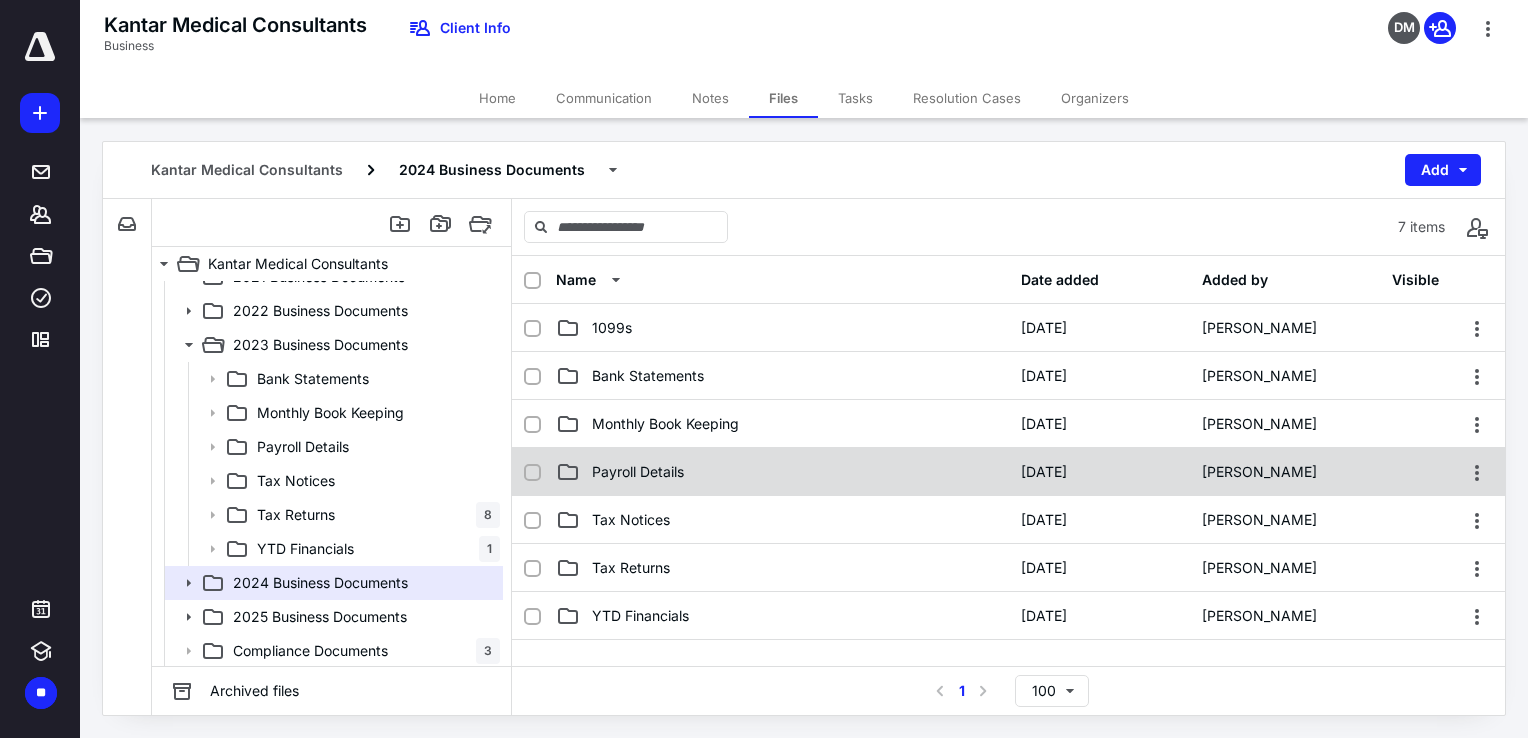 click on "Payroll Details" at bounding box center [638, 472] 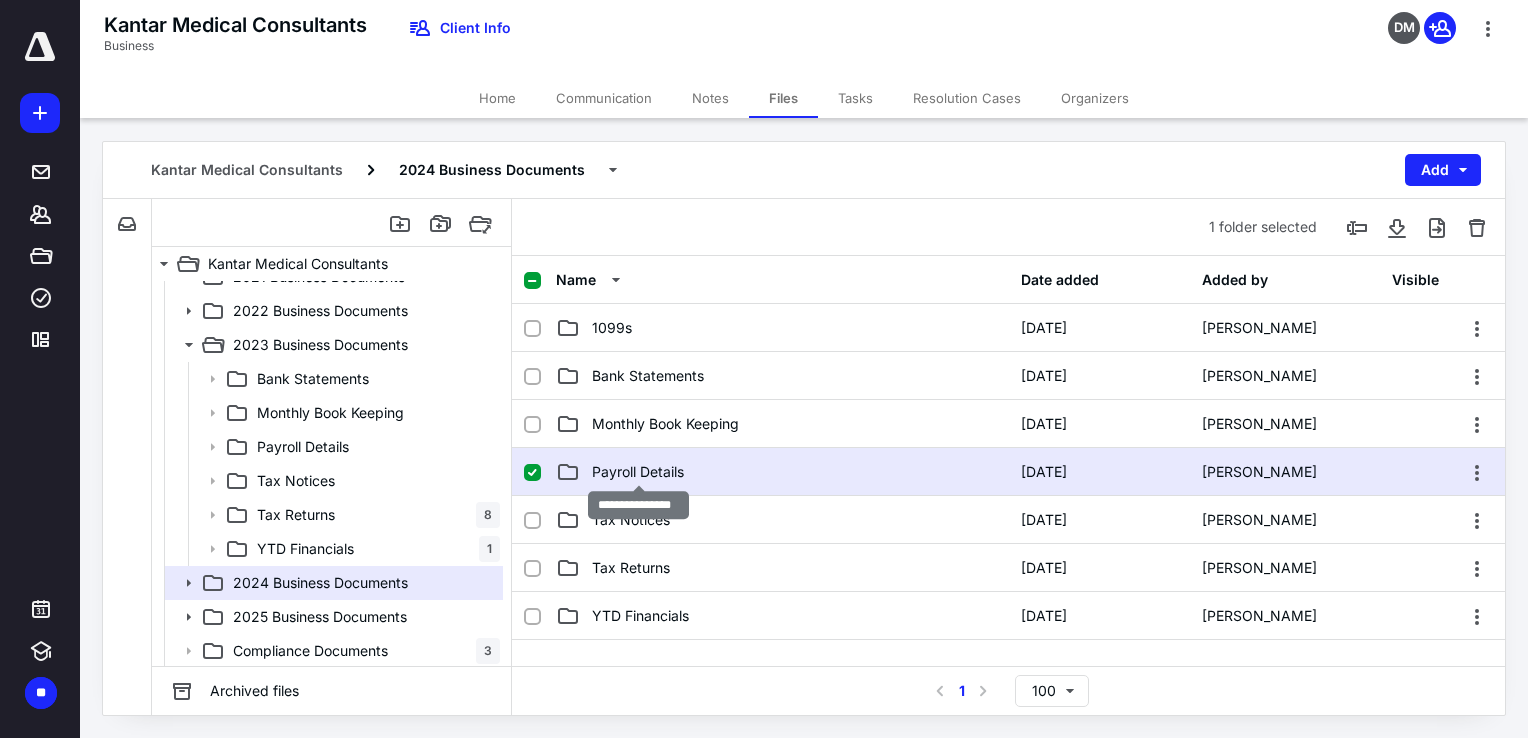 click on "Payroll Details" at bounding box center [638, 472] 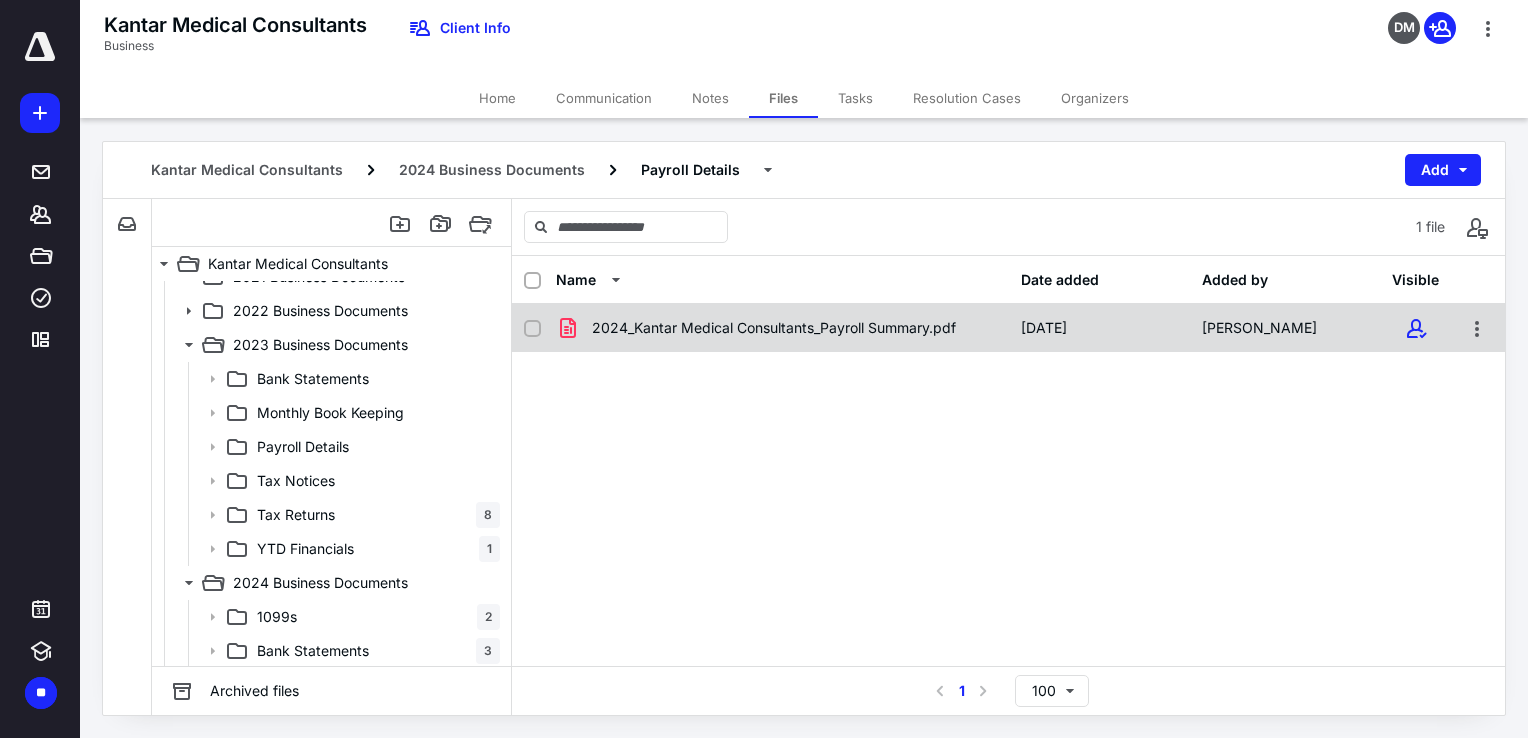 click on "2024_Kantar Medical Consultants_Payroll Summary.pdf" at bounding box center (774, 328) 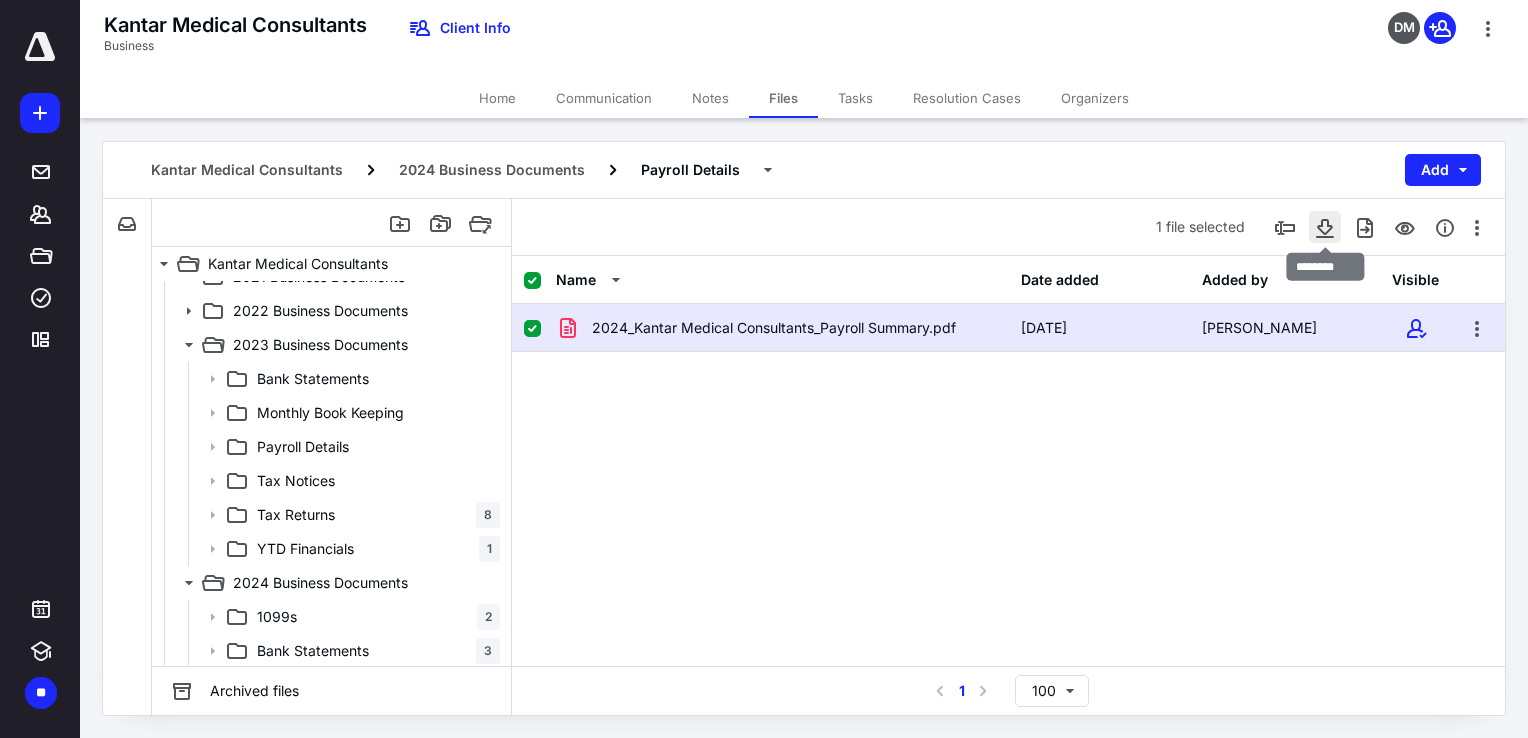 click at bounding box center [1325, 227] 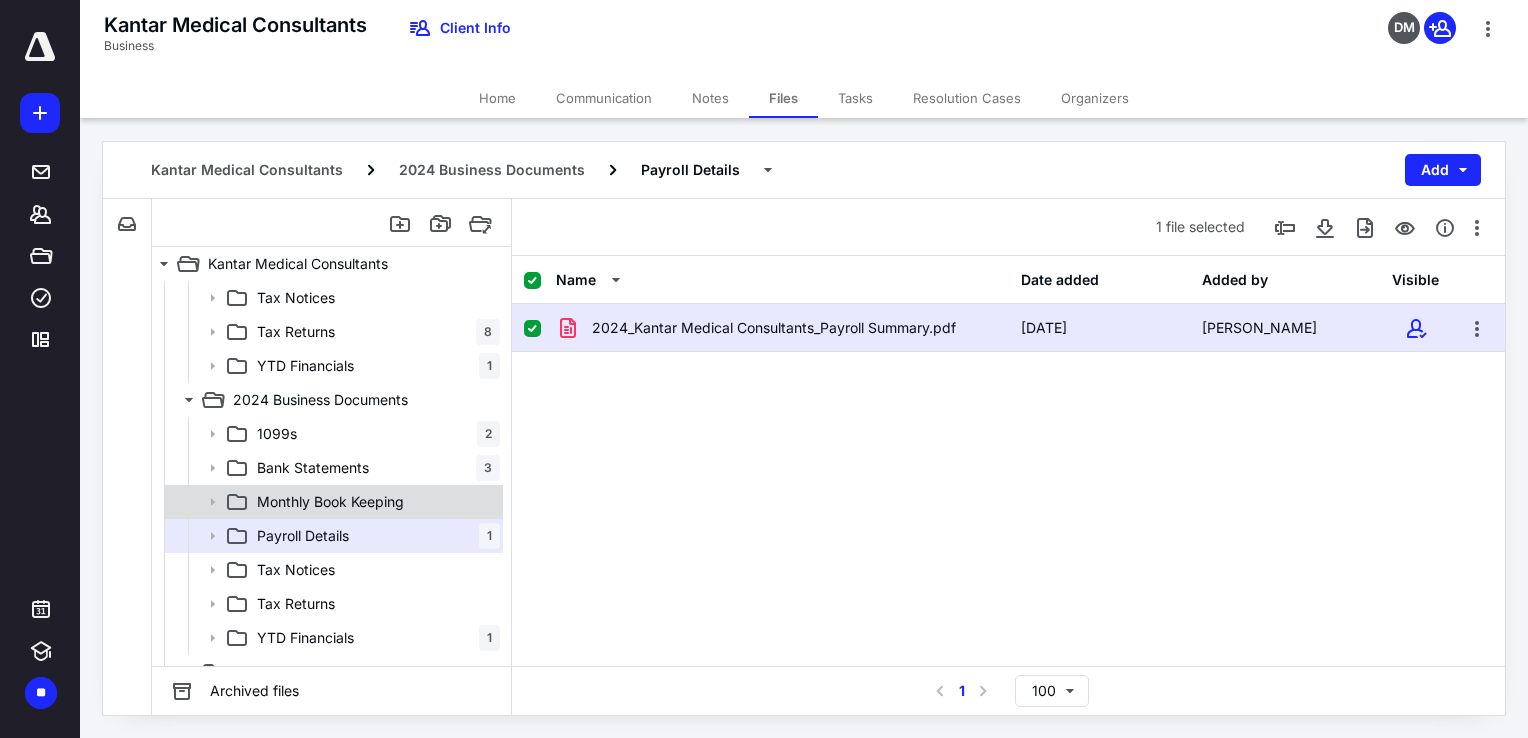 scroll, scrollTop: 293, scrollLeft: 0, axis: vertical 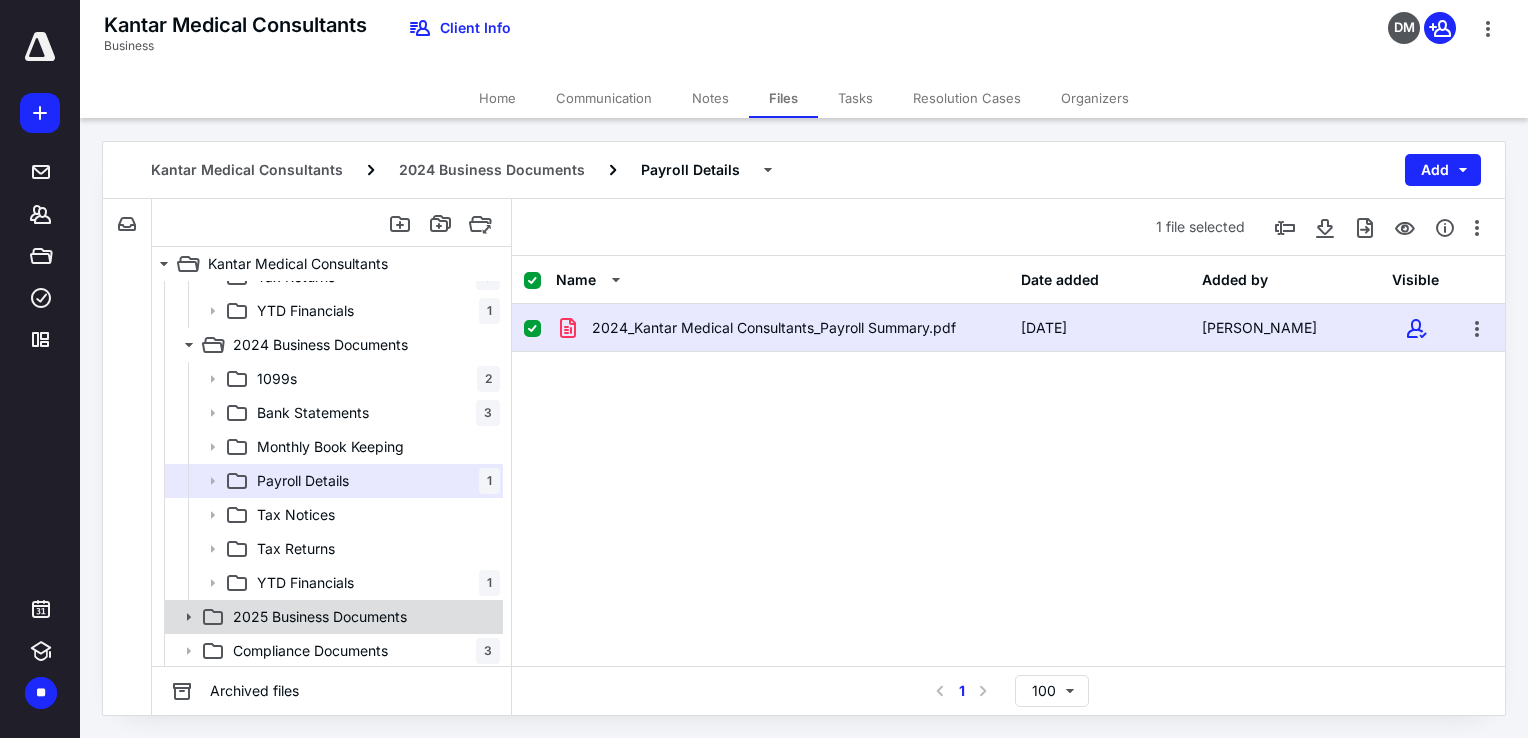 click on "2025 Business Documents" at bounding box center [320, 617] 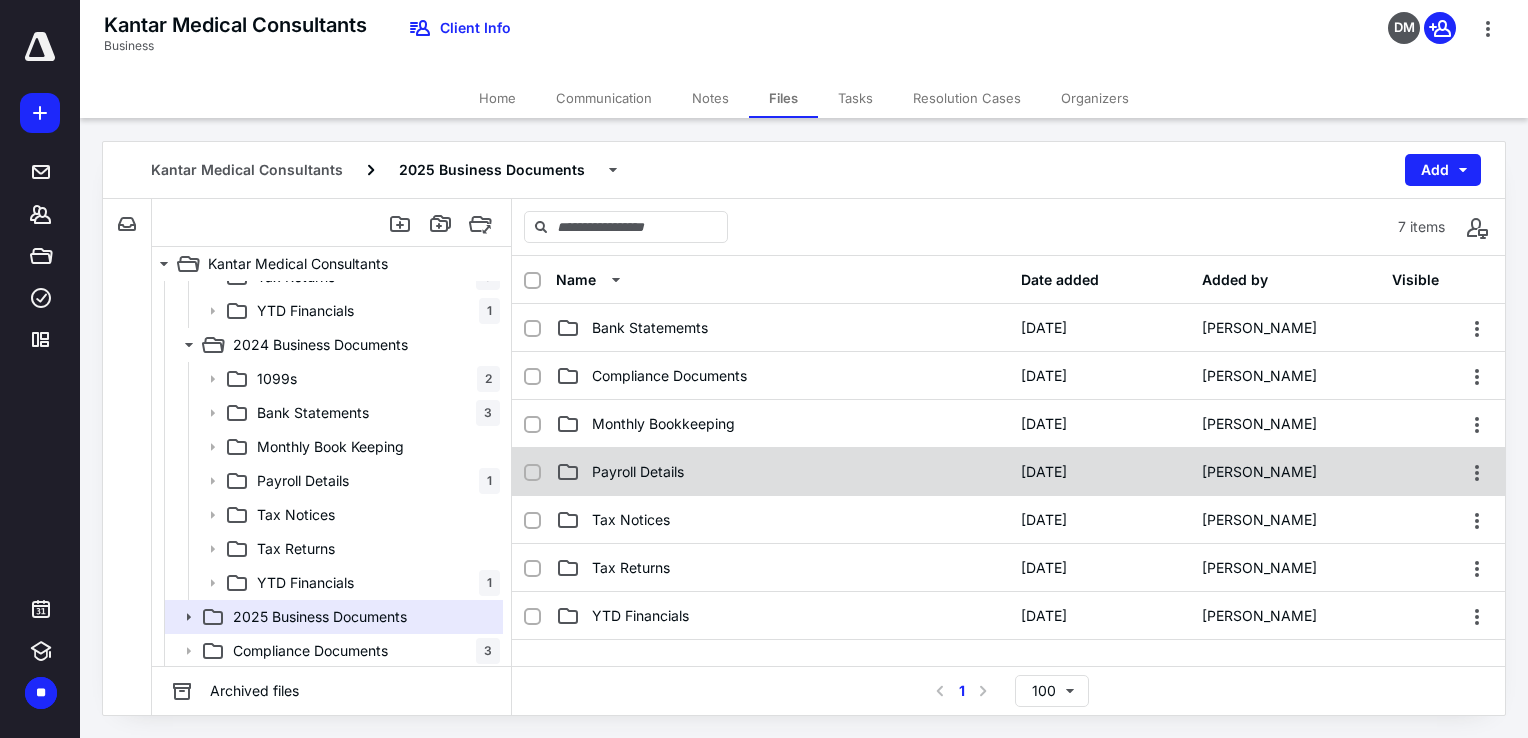 click on "Payroll Details" at bounding box center (638, 472) 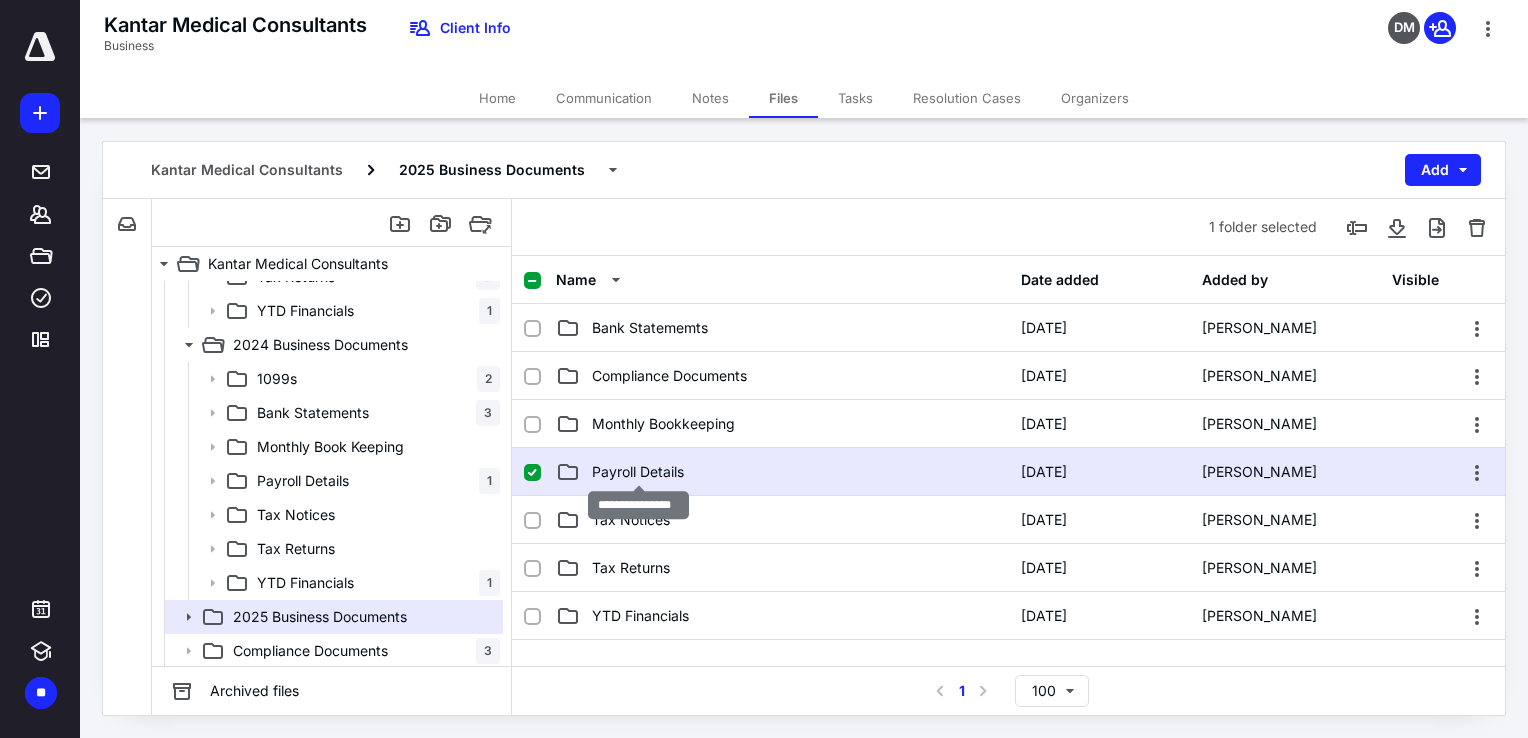 click on "Payroll Details" at bounding box center [638, 472] 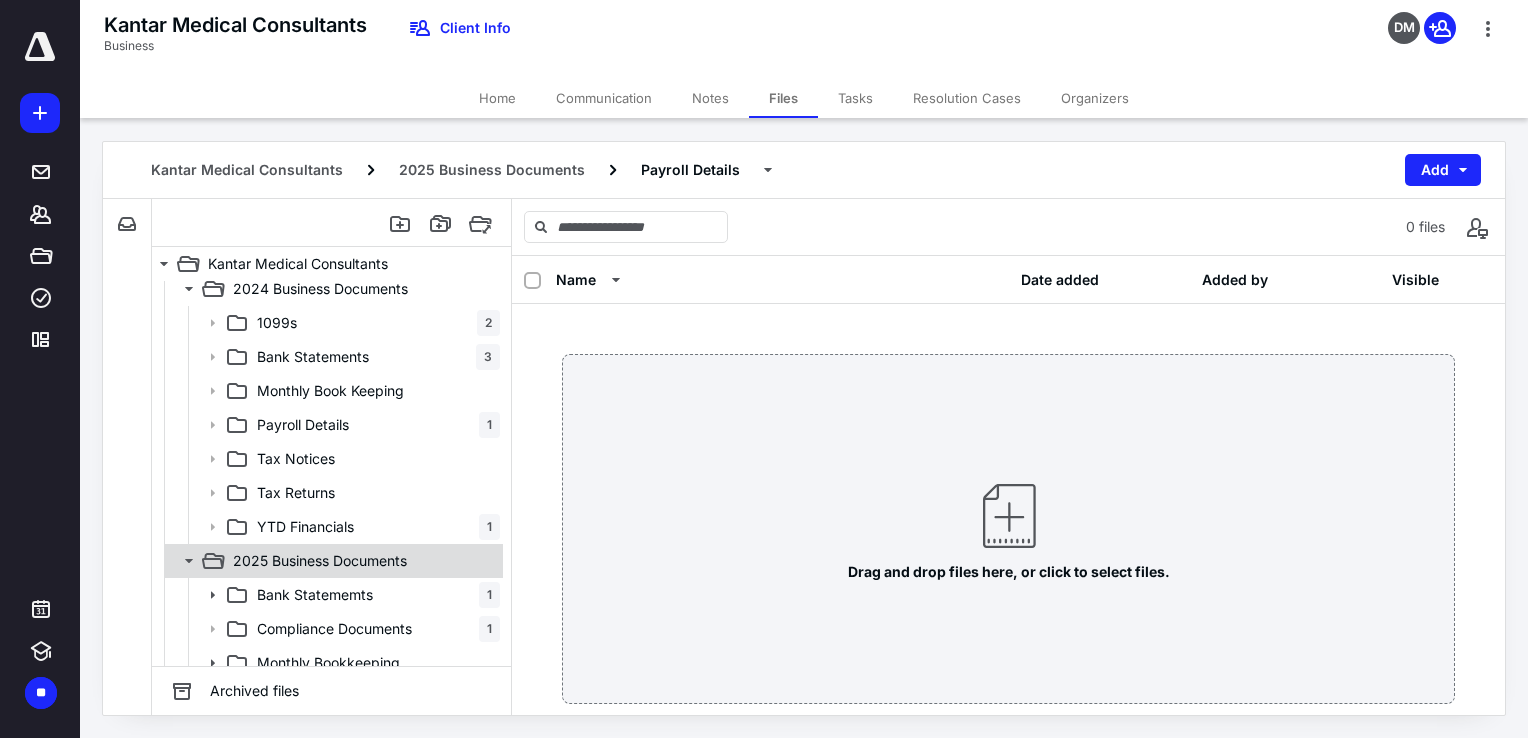 scroll, scrollTop: 393, scrollLeft: 0, axis: vertical 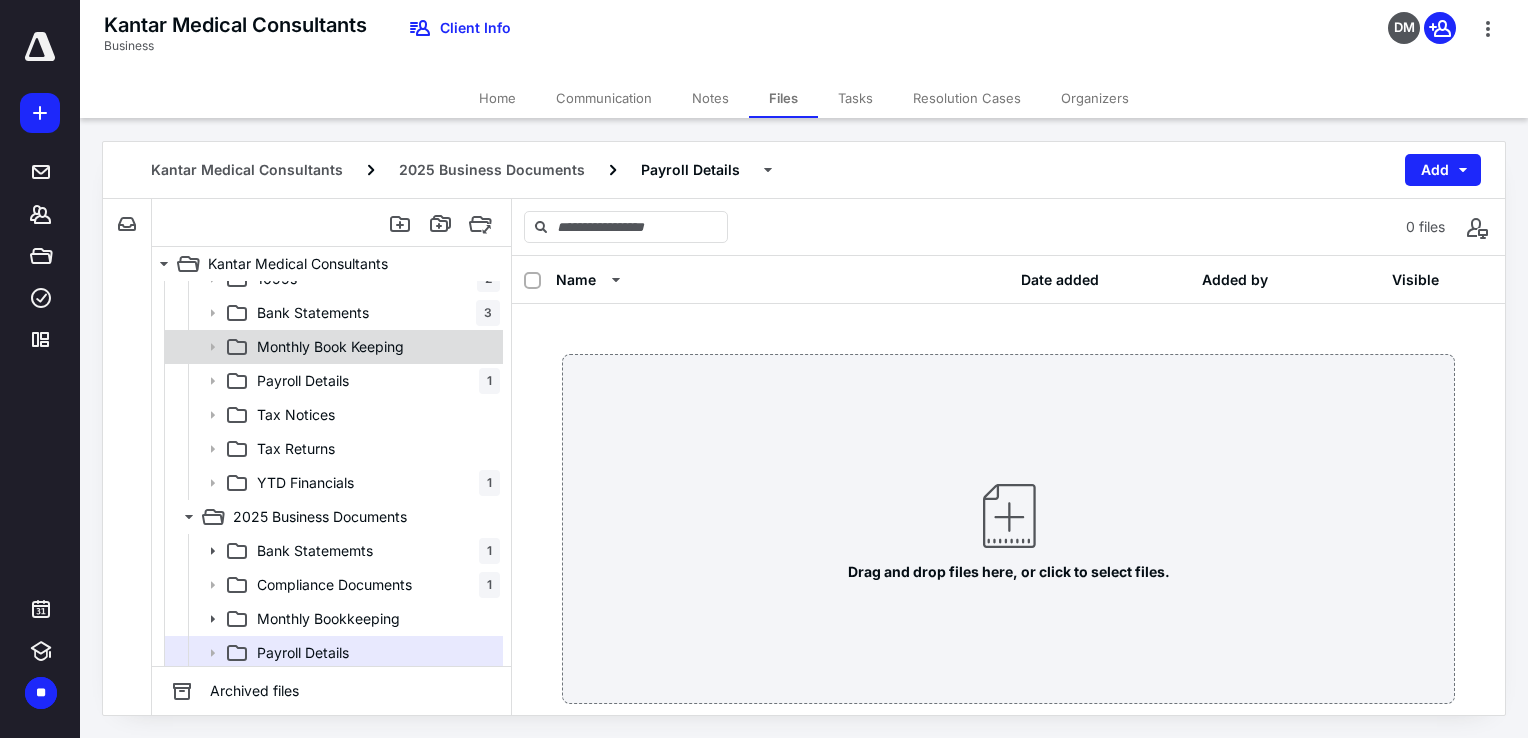 click on "Monthly Book Keeping" at bounding box center (330, 347) 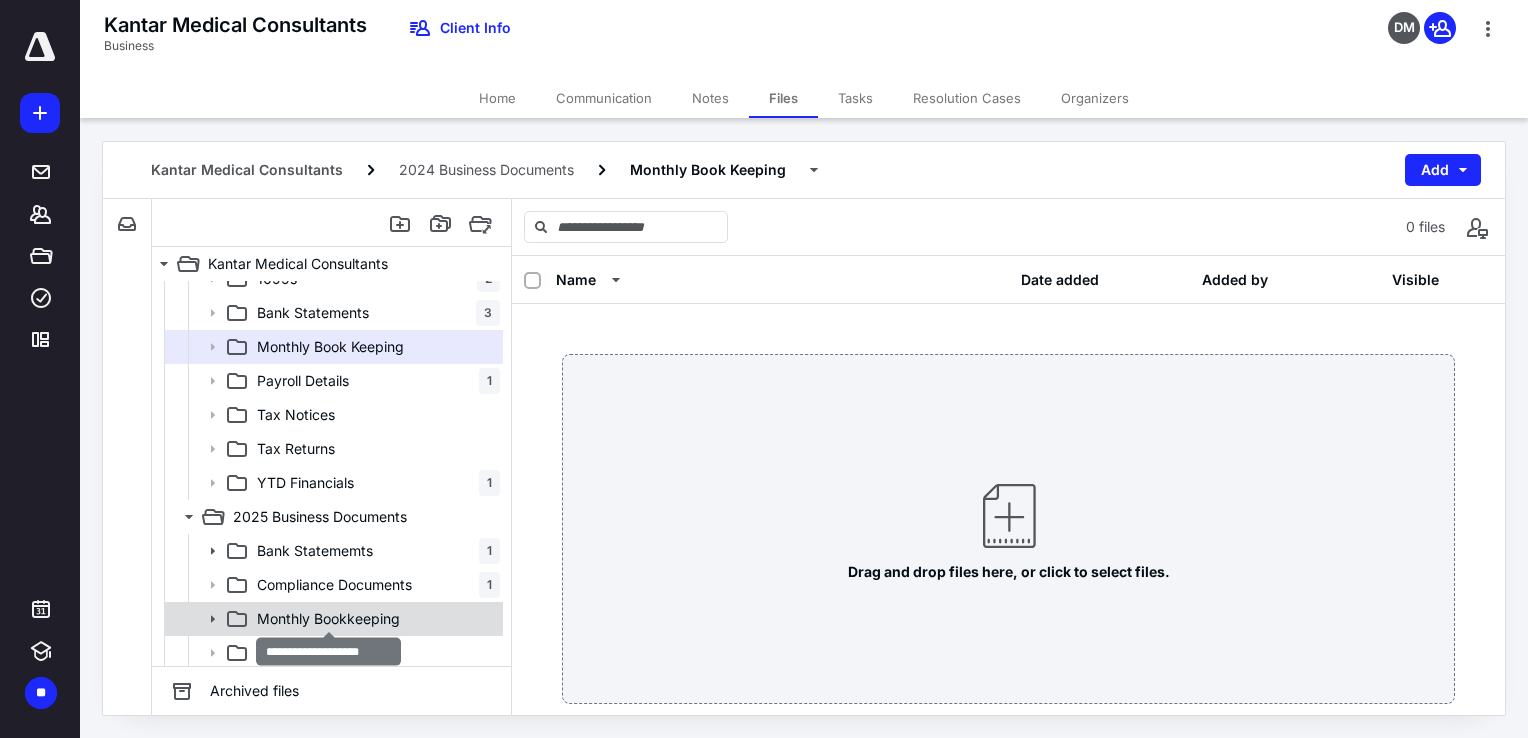 click on "Monthly Bookkeeping" at bounding box center [332, 619] 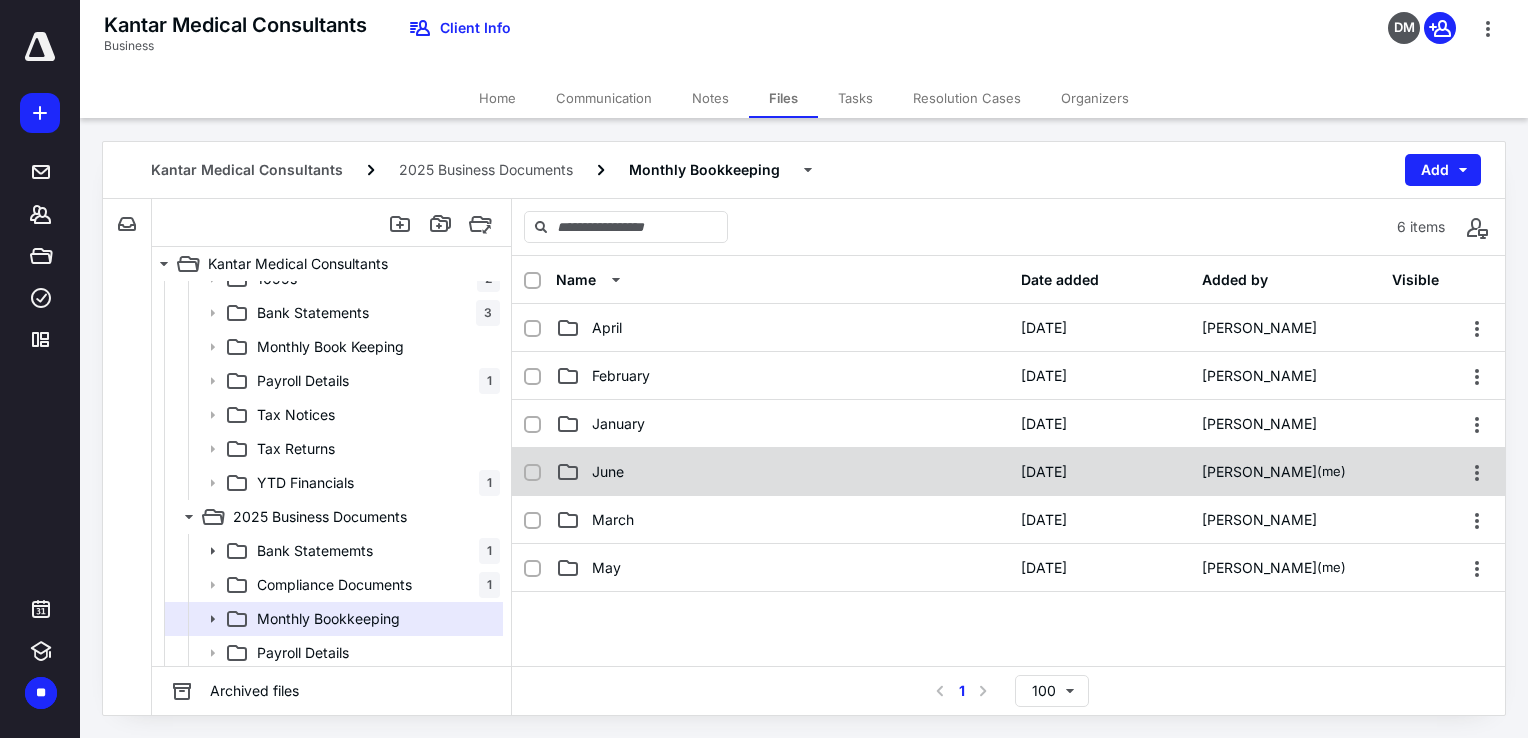 click on "June" at bounding box center [608, 472] 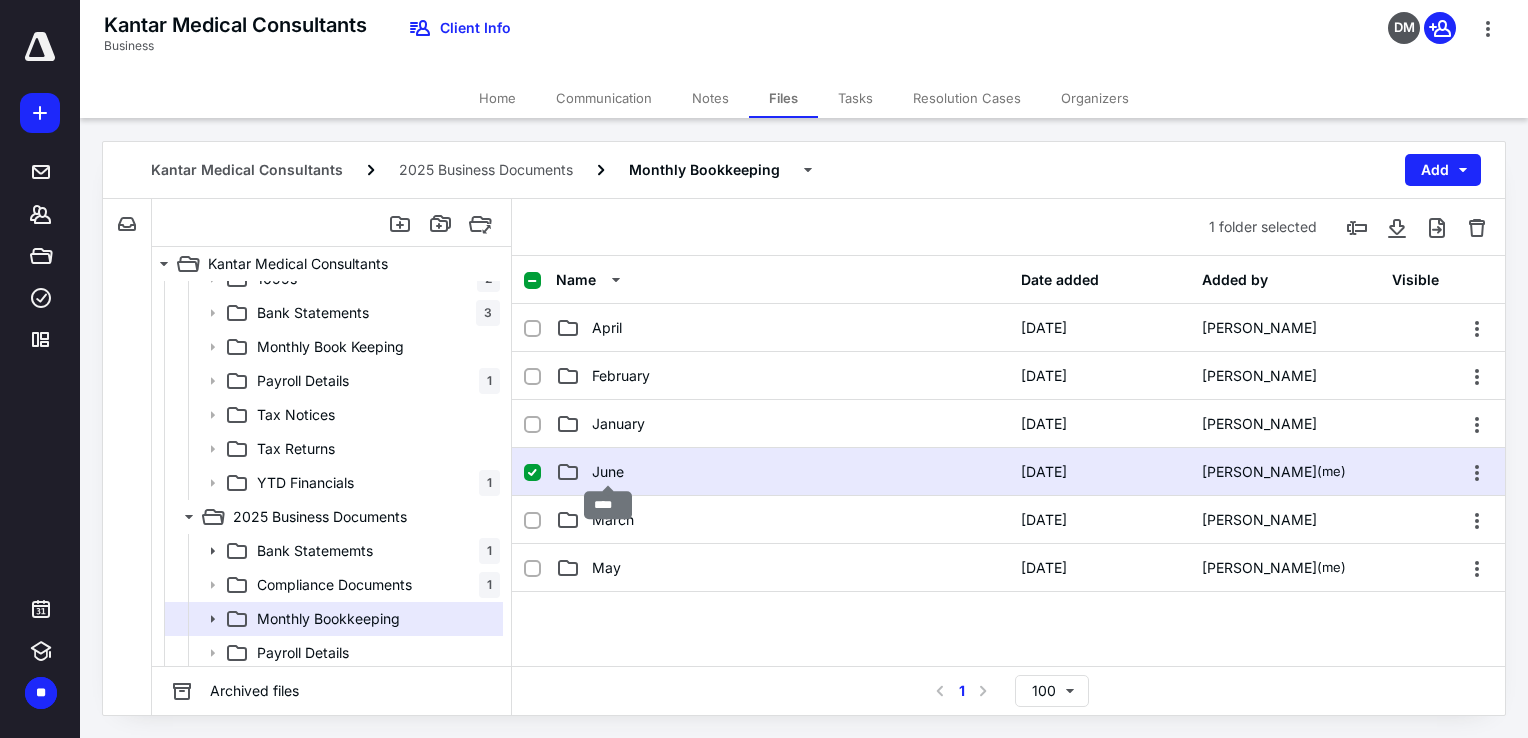 click on "June" at bounding box center (608, 472) 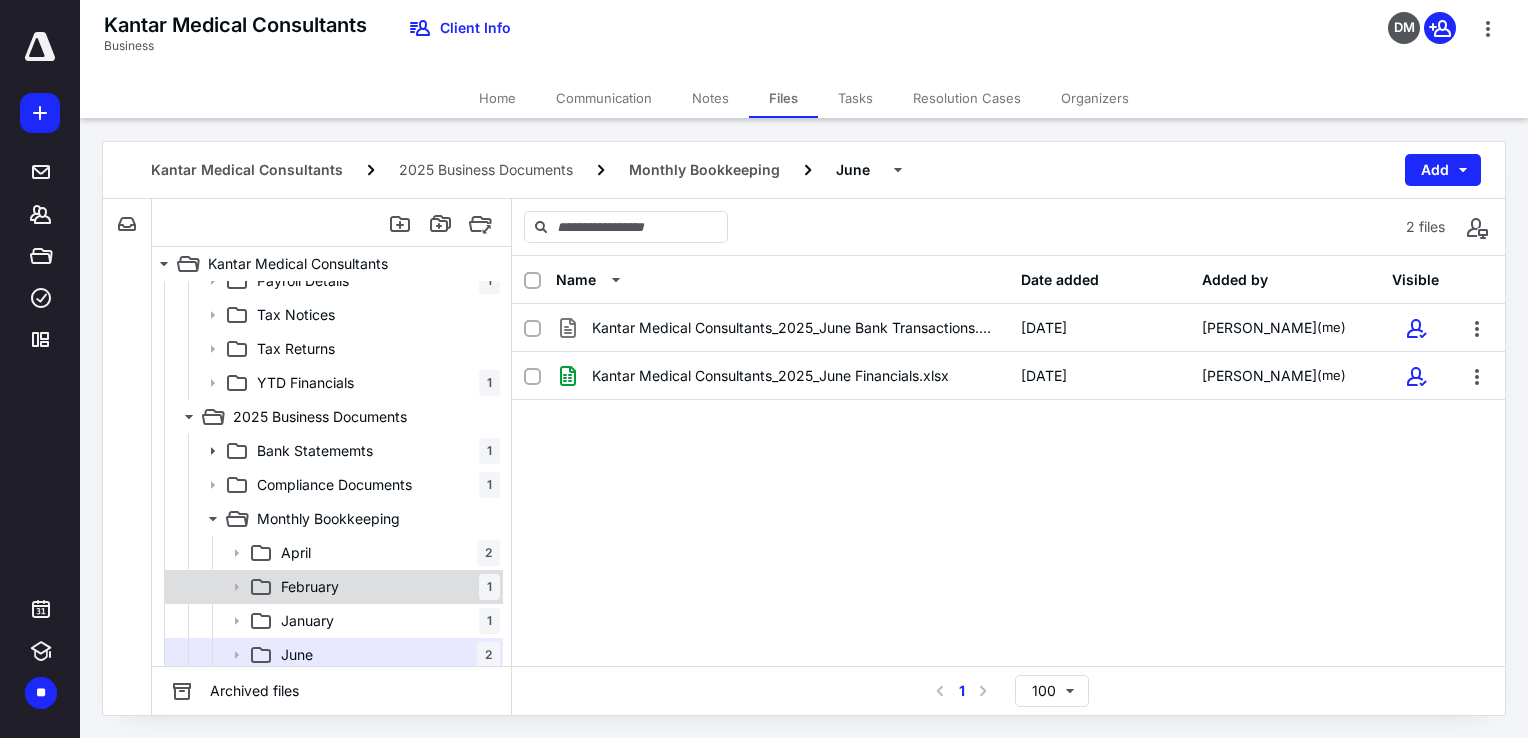 scroll, scrollTop: 593, scrollLeft: 0, axis: vertical 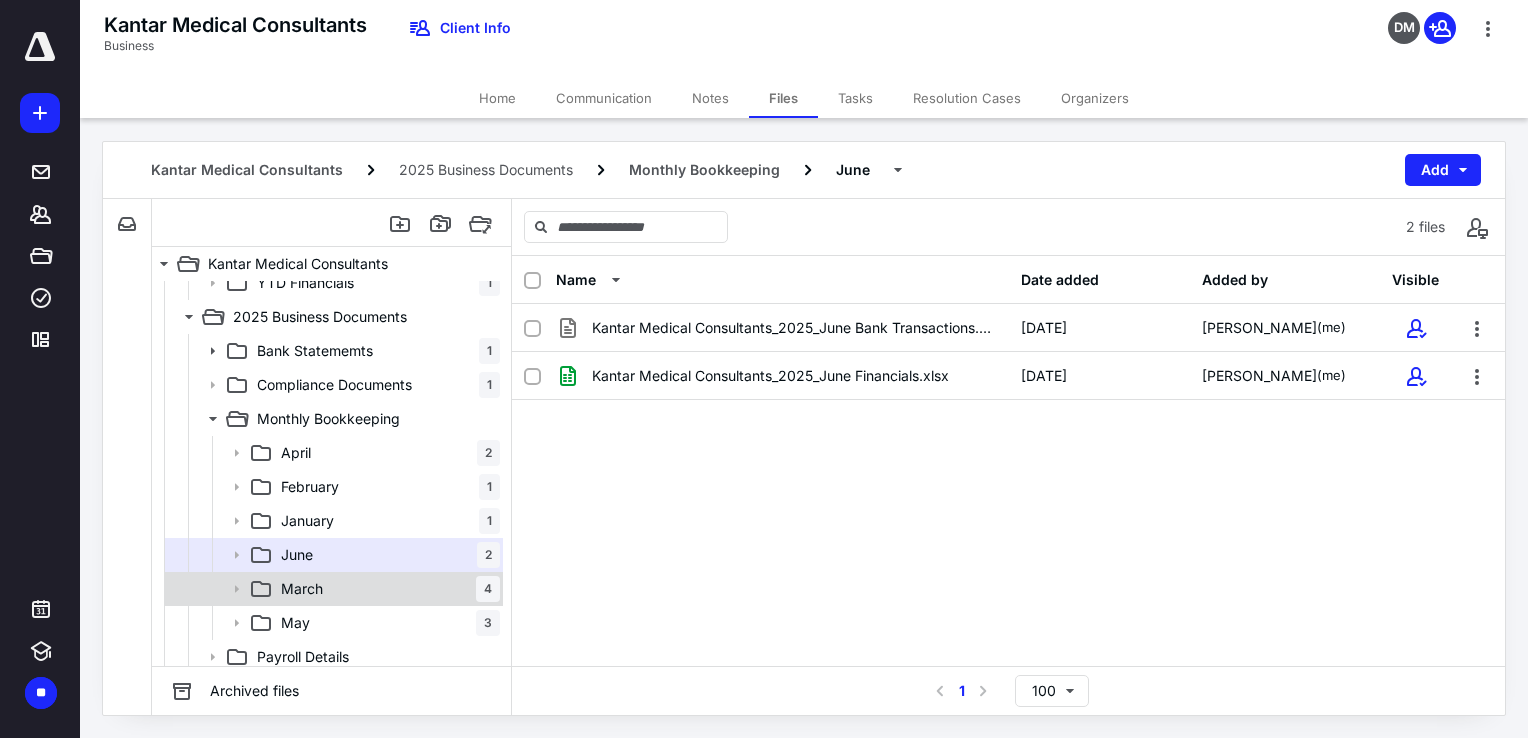 click on "[DATE]" at bounding box center [386, 589] 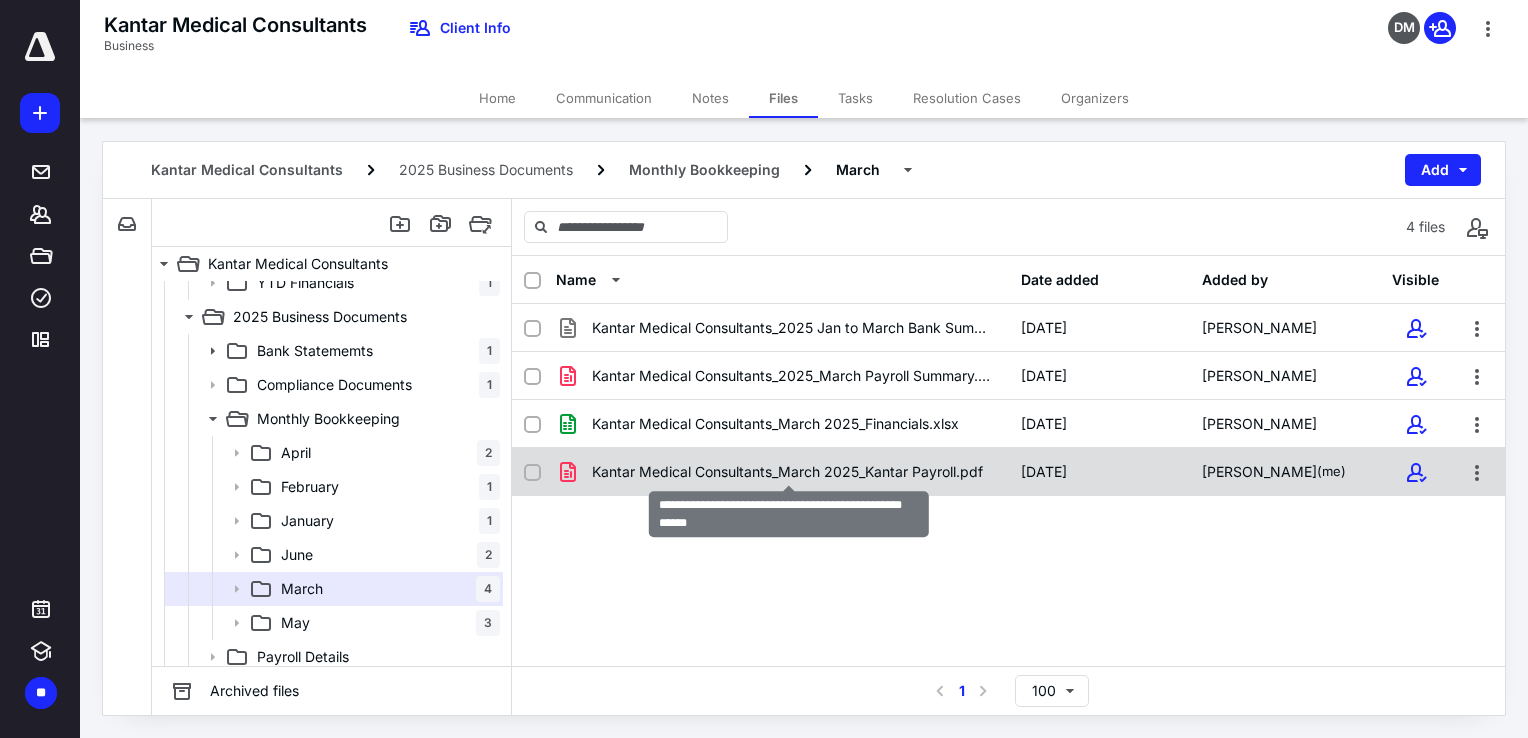 click on "Kantar Medical Consultants_March 2025_Kantar Payroll.pdf" at bounding box center [787, 472] 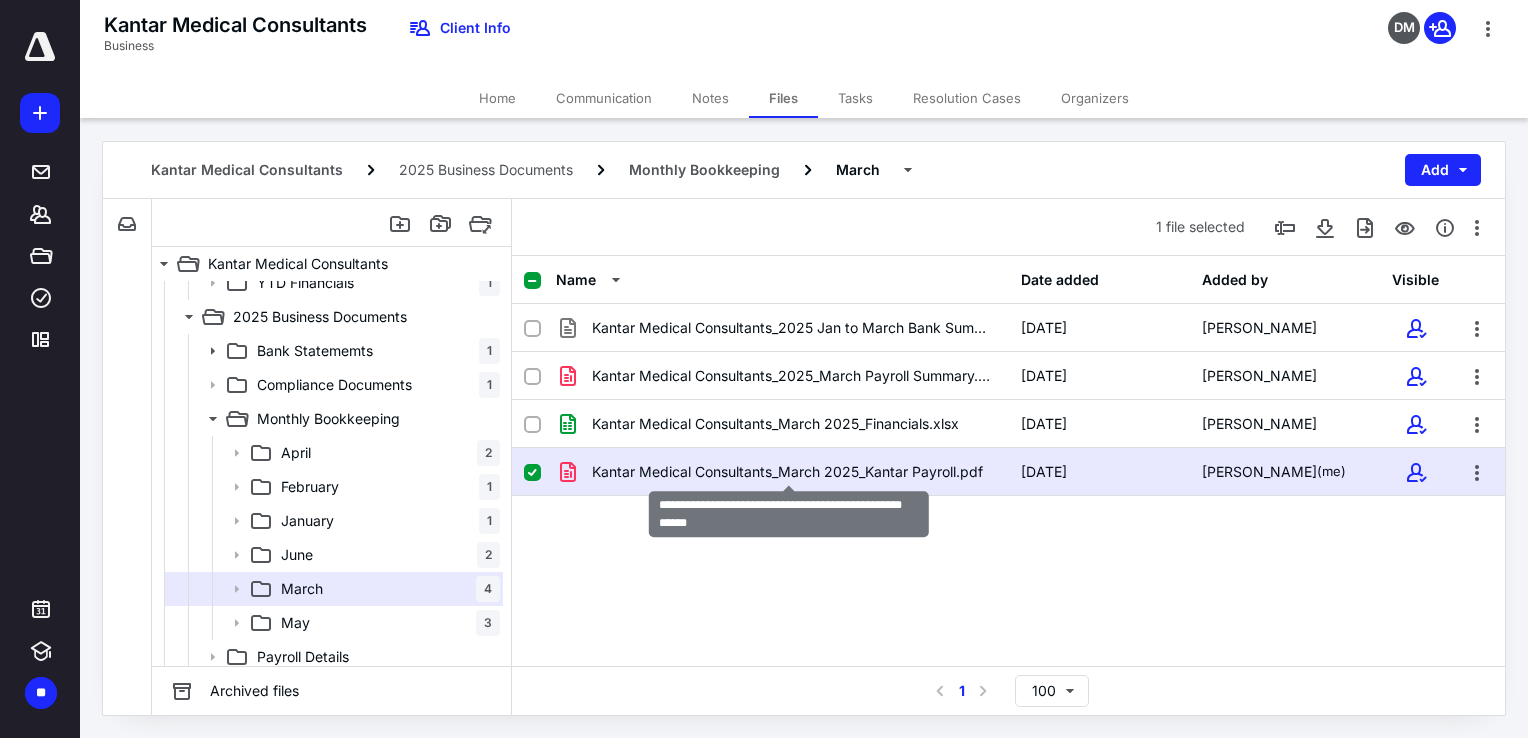 click on "Kantar Medical Consultants_March 2025_Kantar Payroll.pdf" at bounding box center [787, 472] 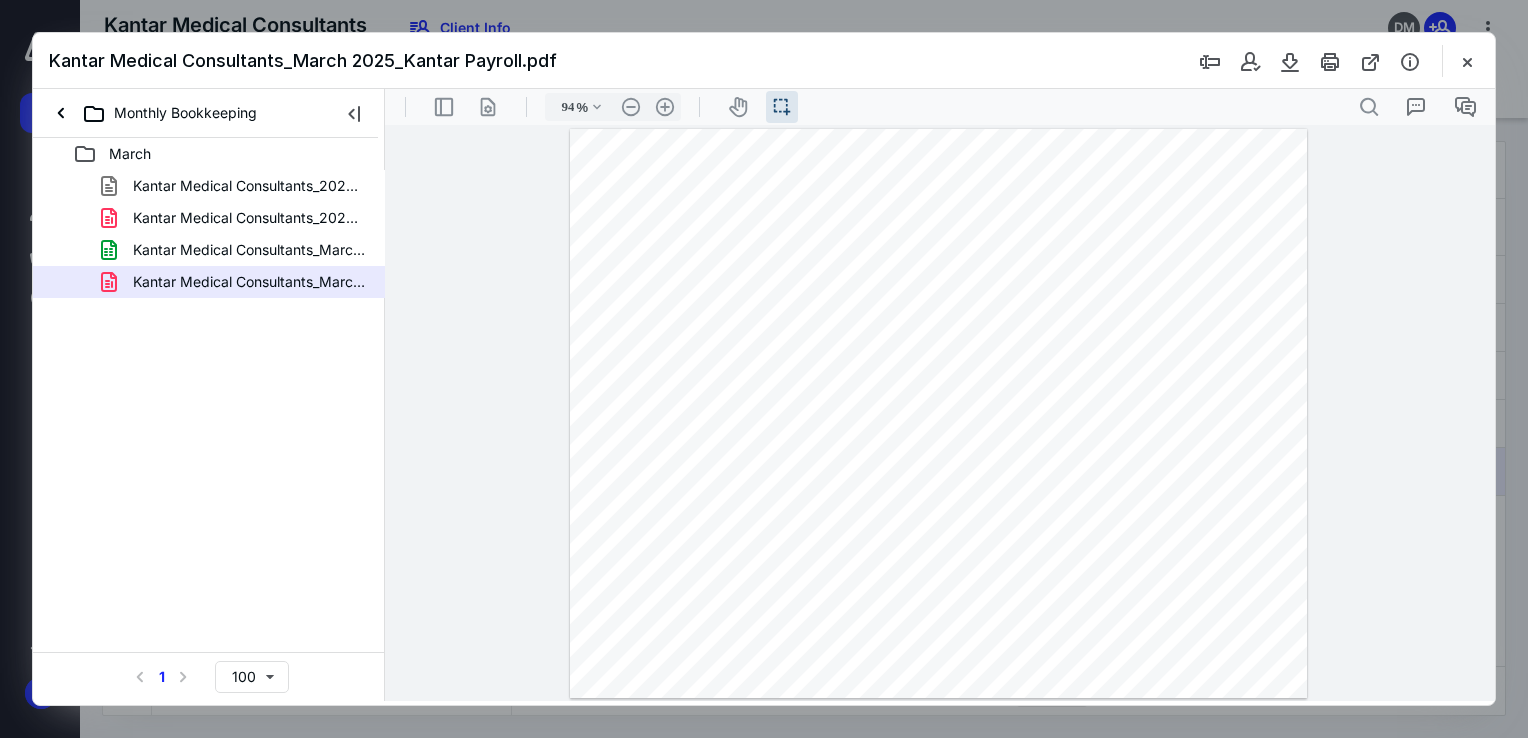 scroll, scrollTop: 0, scrollLeft: 0, axis: both 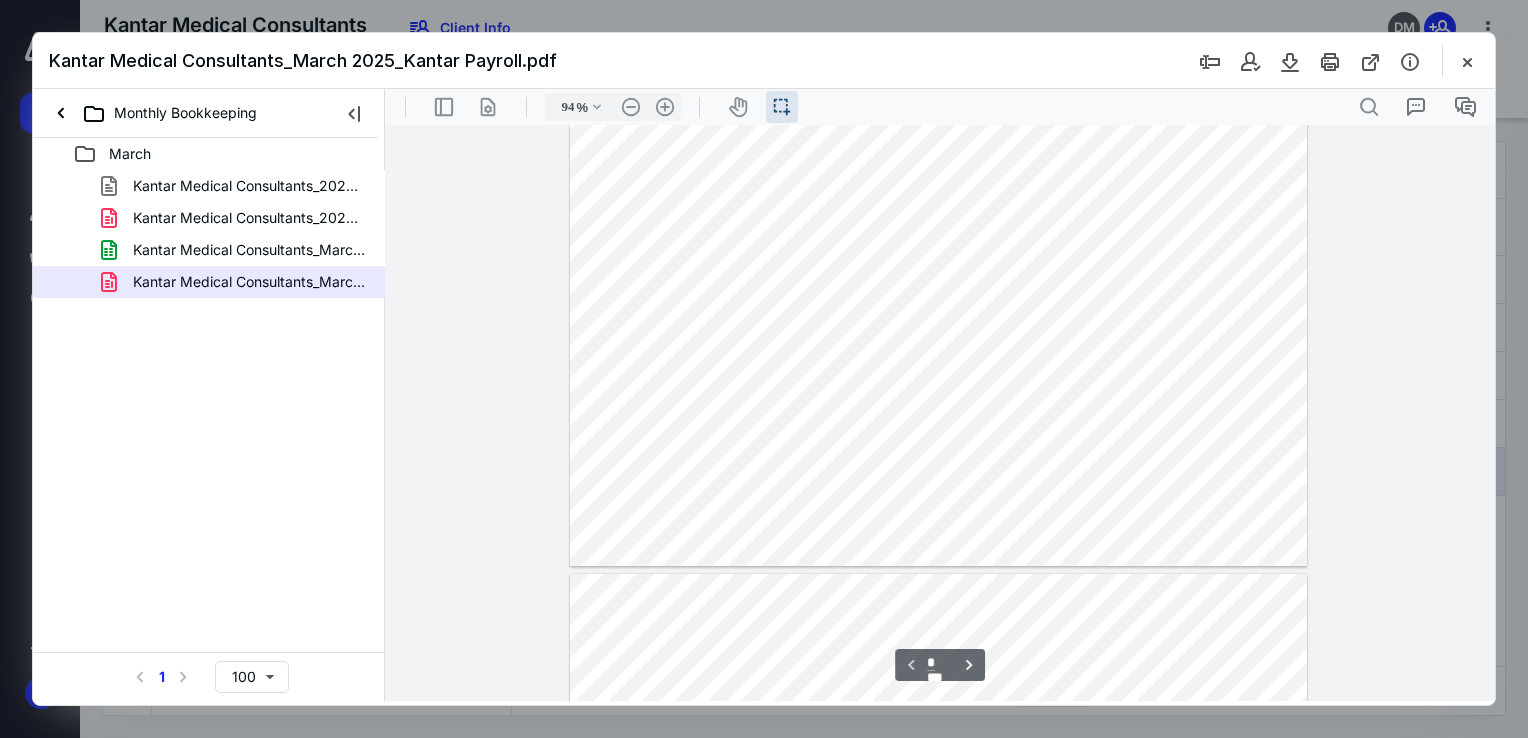 type on "*" 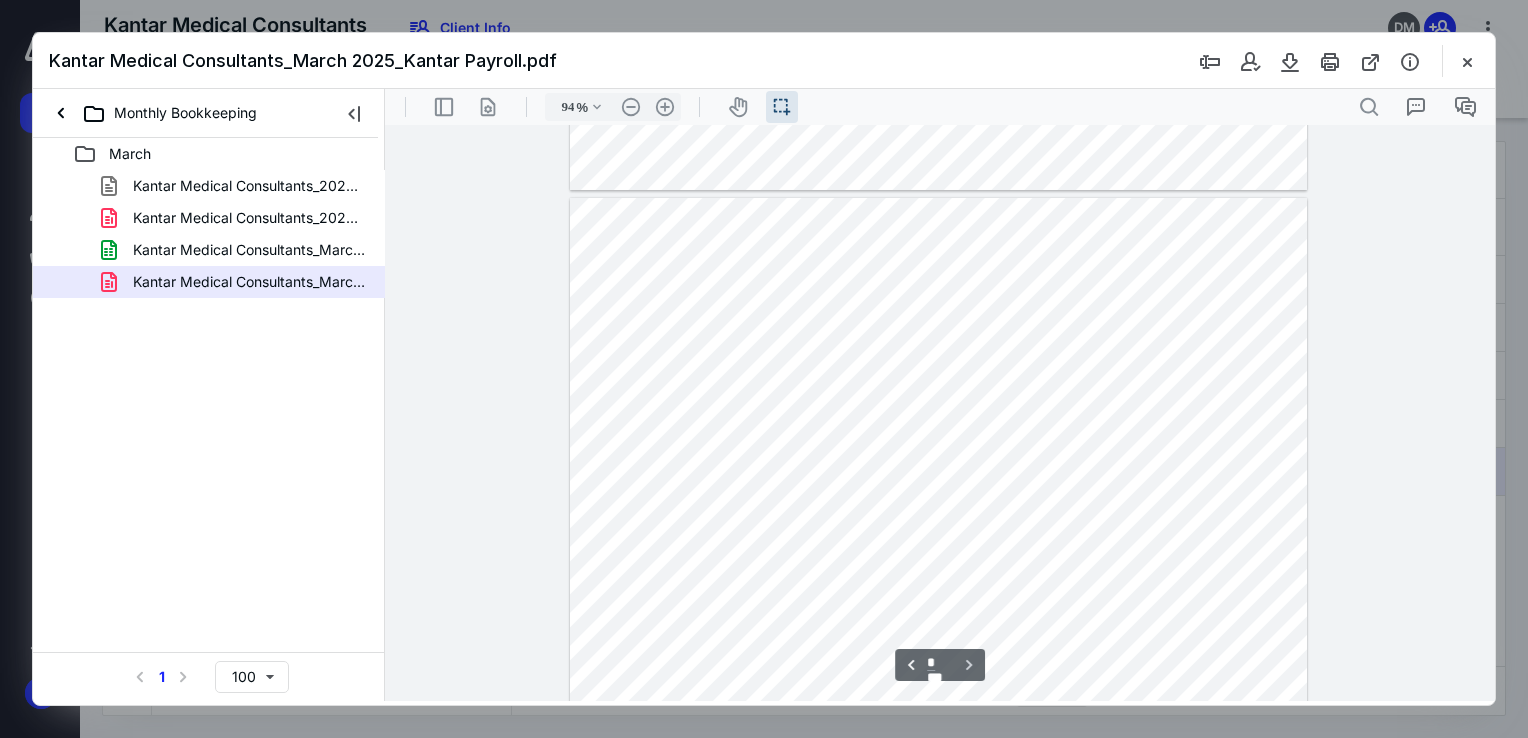 scroll, scrollTop: 577, scrollLeft: 0, axis: vertical 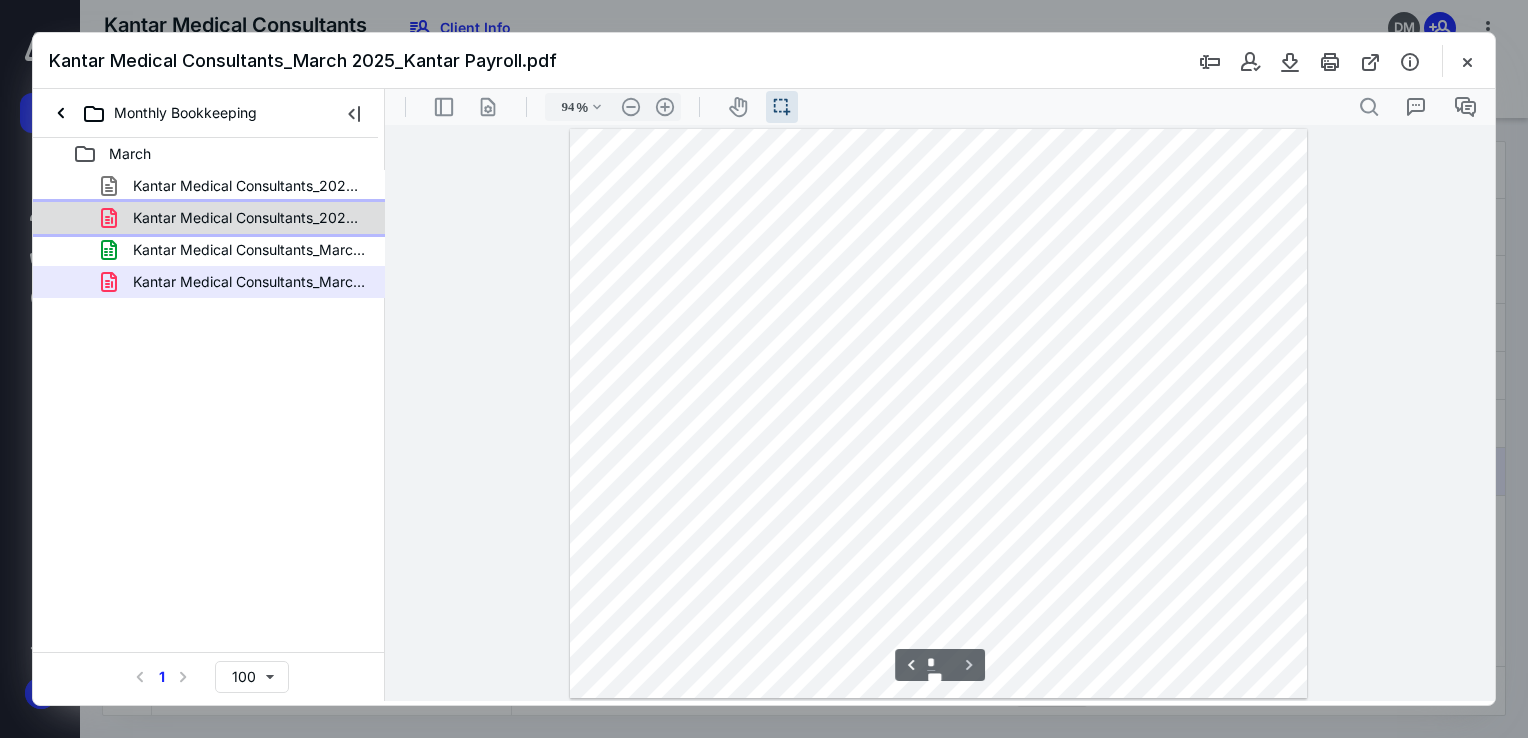 click on "Kantar Medical Consultants_2025_March Payroll Summary.pdf" at bounding box center (249, 218) 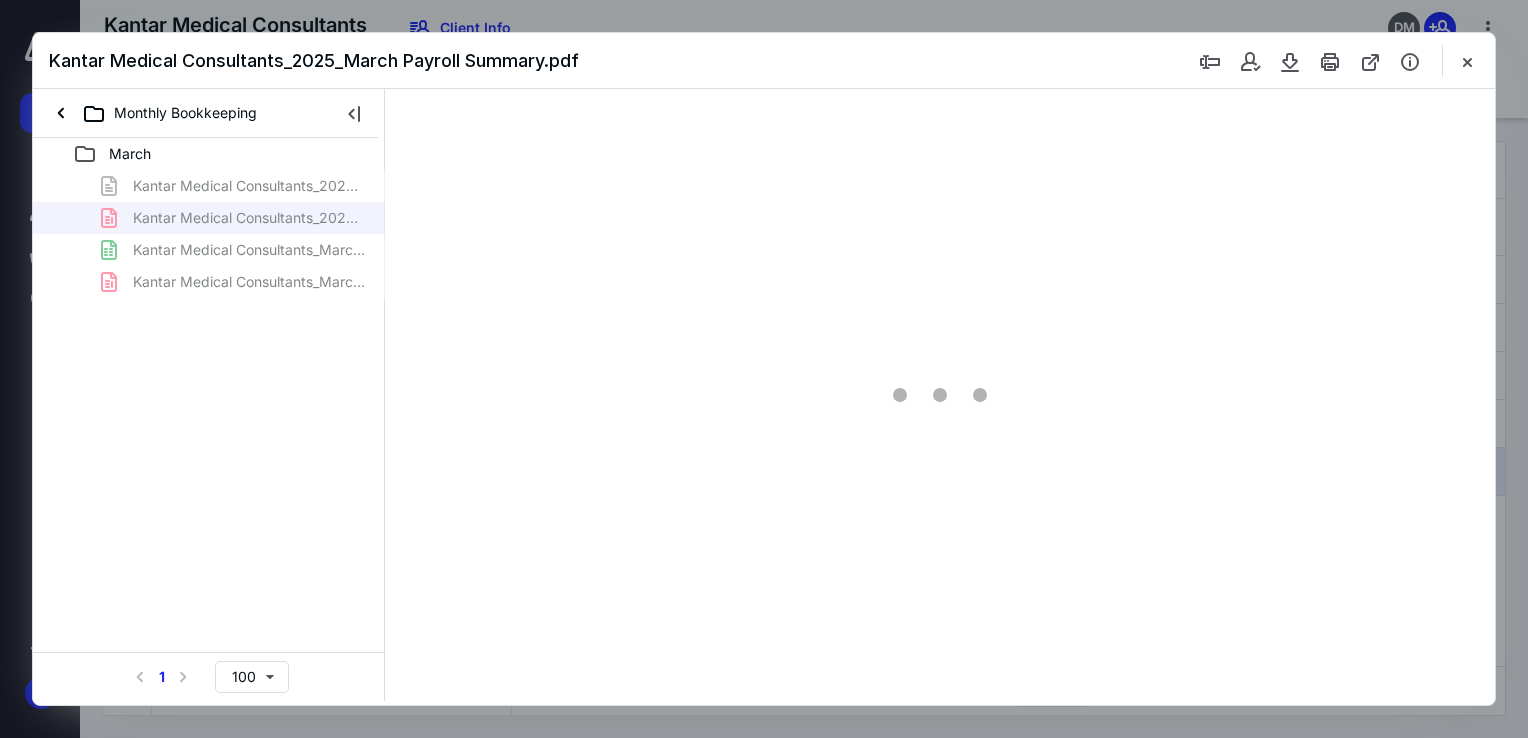 type on "73" 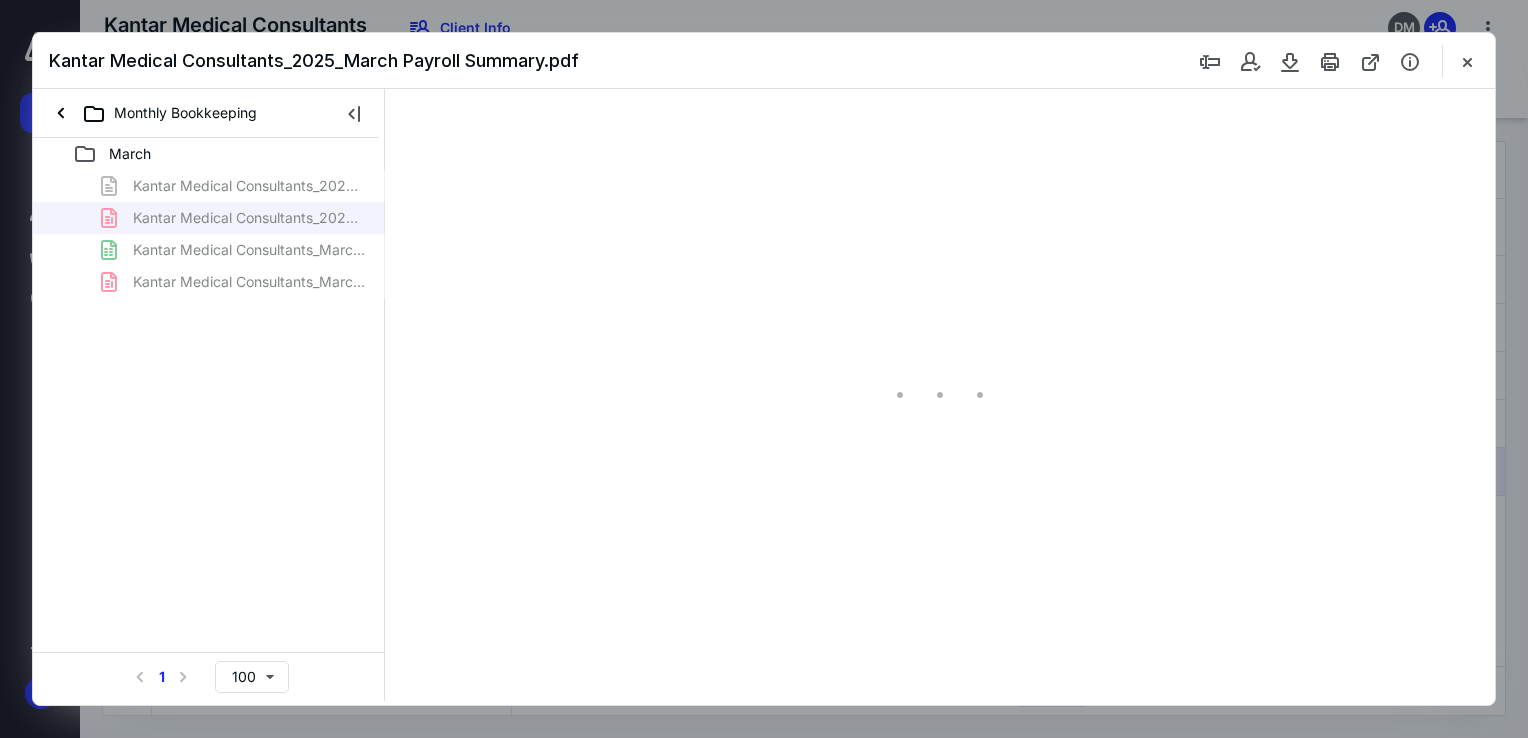 scroll, scrollTop: 39, scrollLeft: 0, axis: vertical 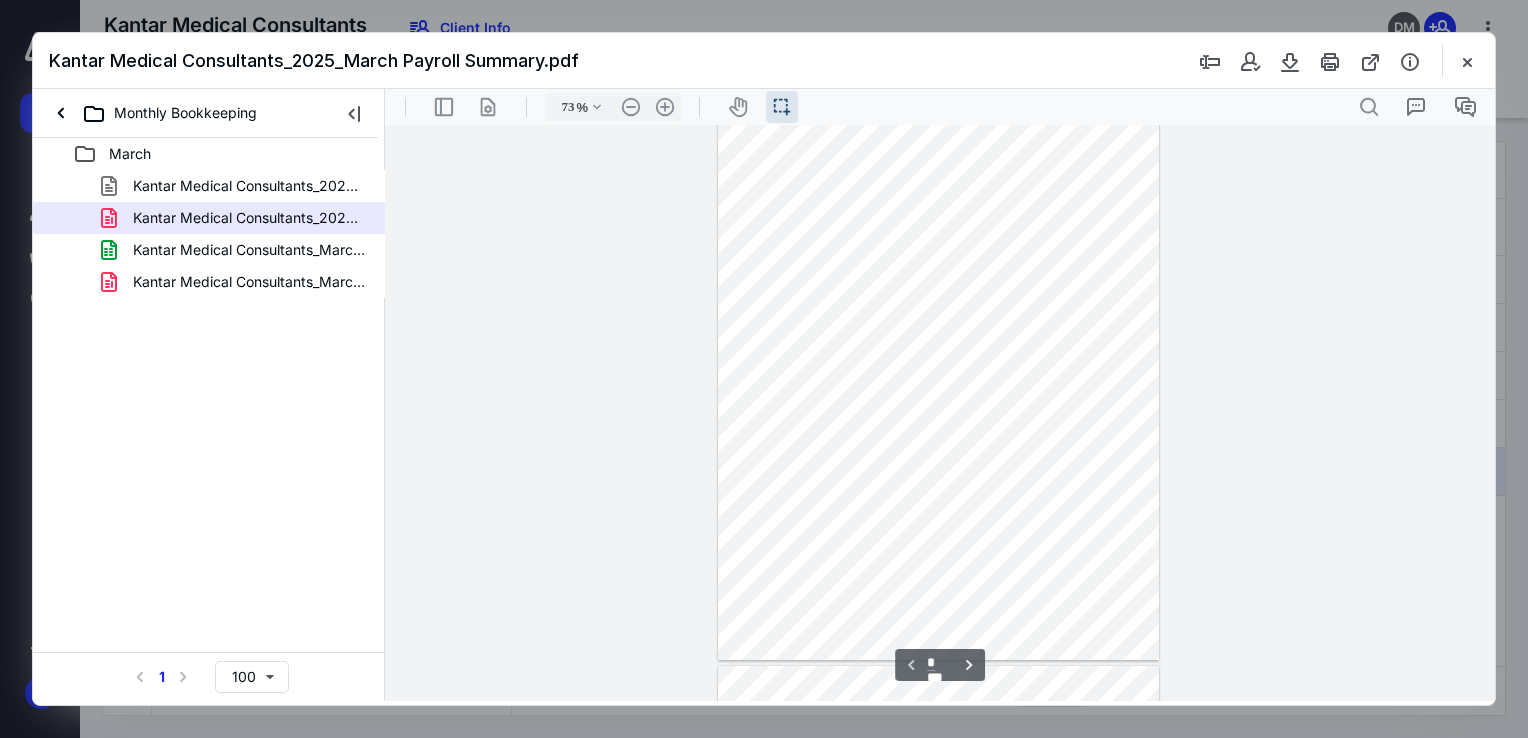 type on "*" 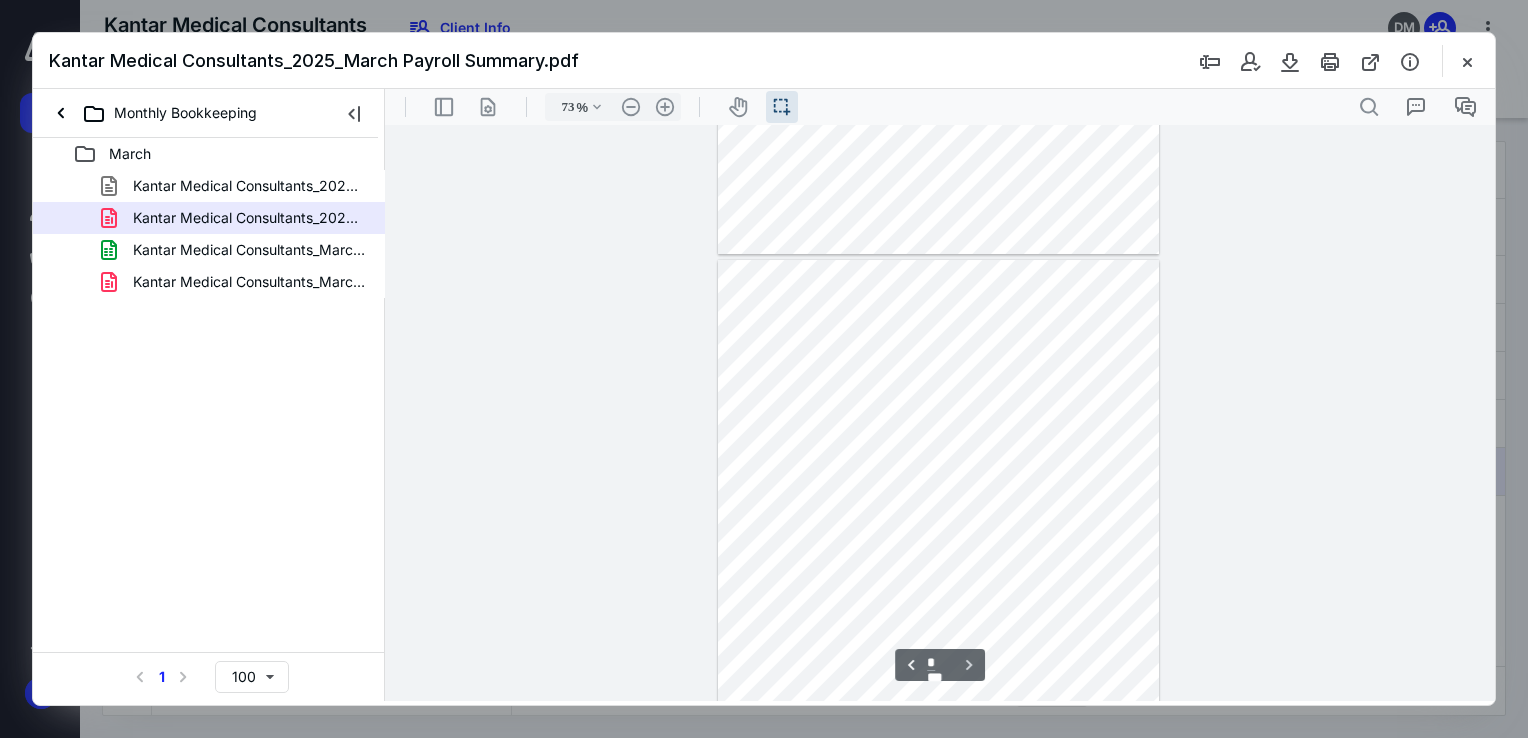 scroll, scrollTop: 577, scrollLeft: 0, axis: vertical 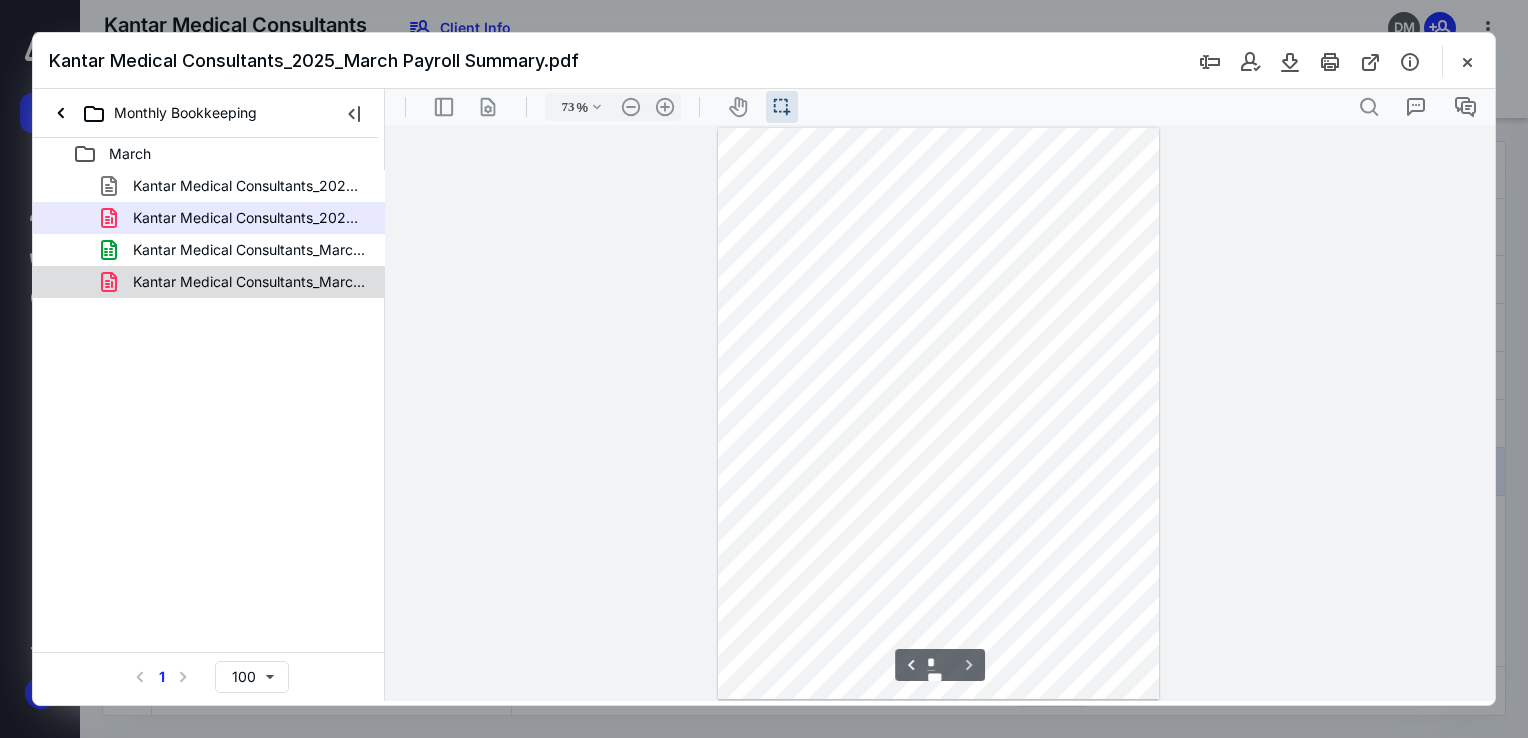 click on "Kantar Medical Consultants_March 2025_Kantar Payroll.pdf" at bounding box center (249, 282) 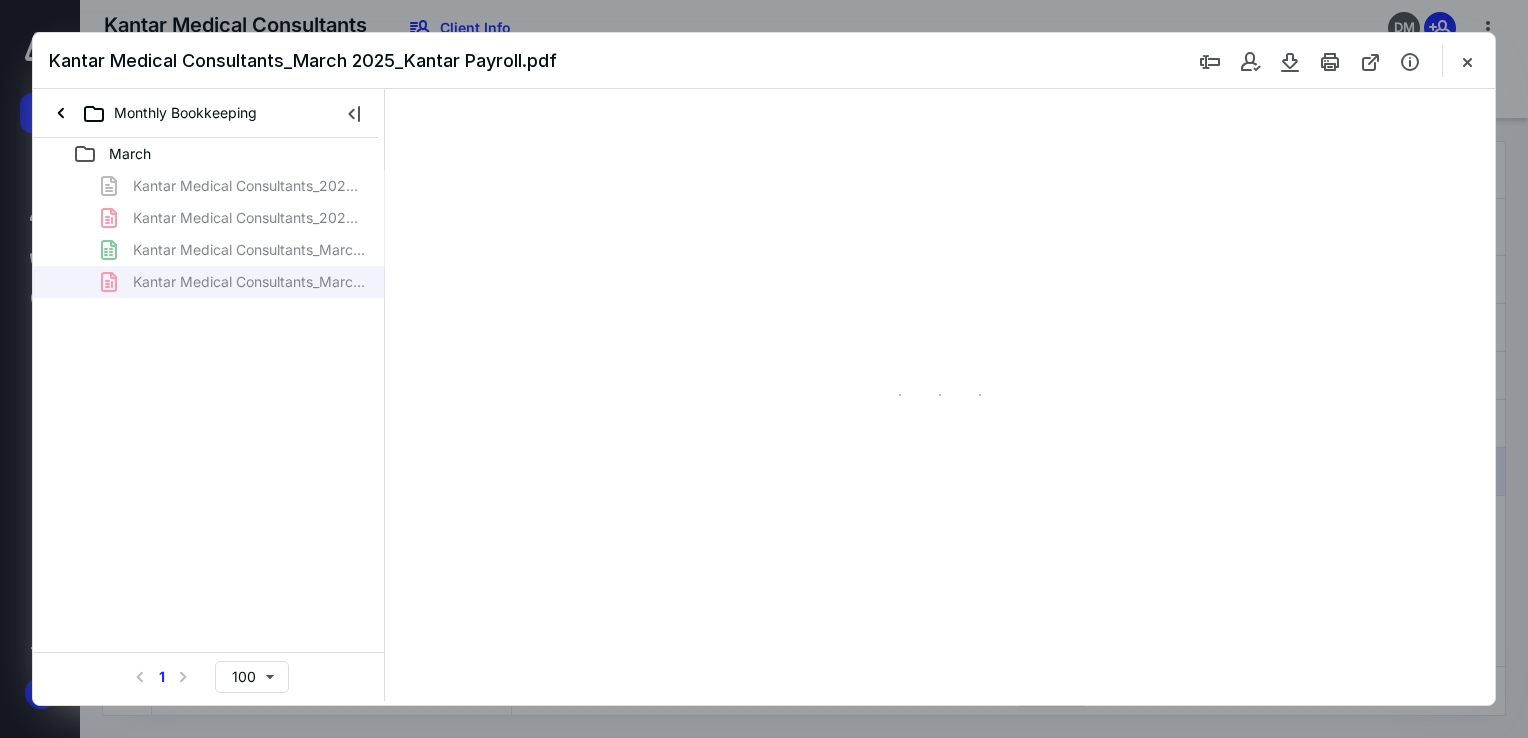 type on "94" 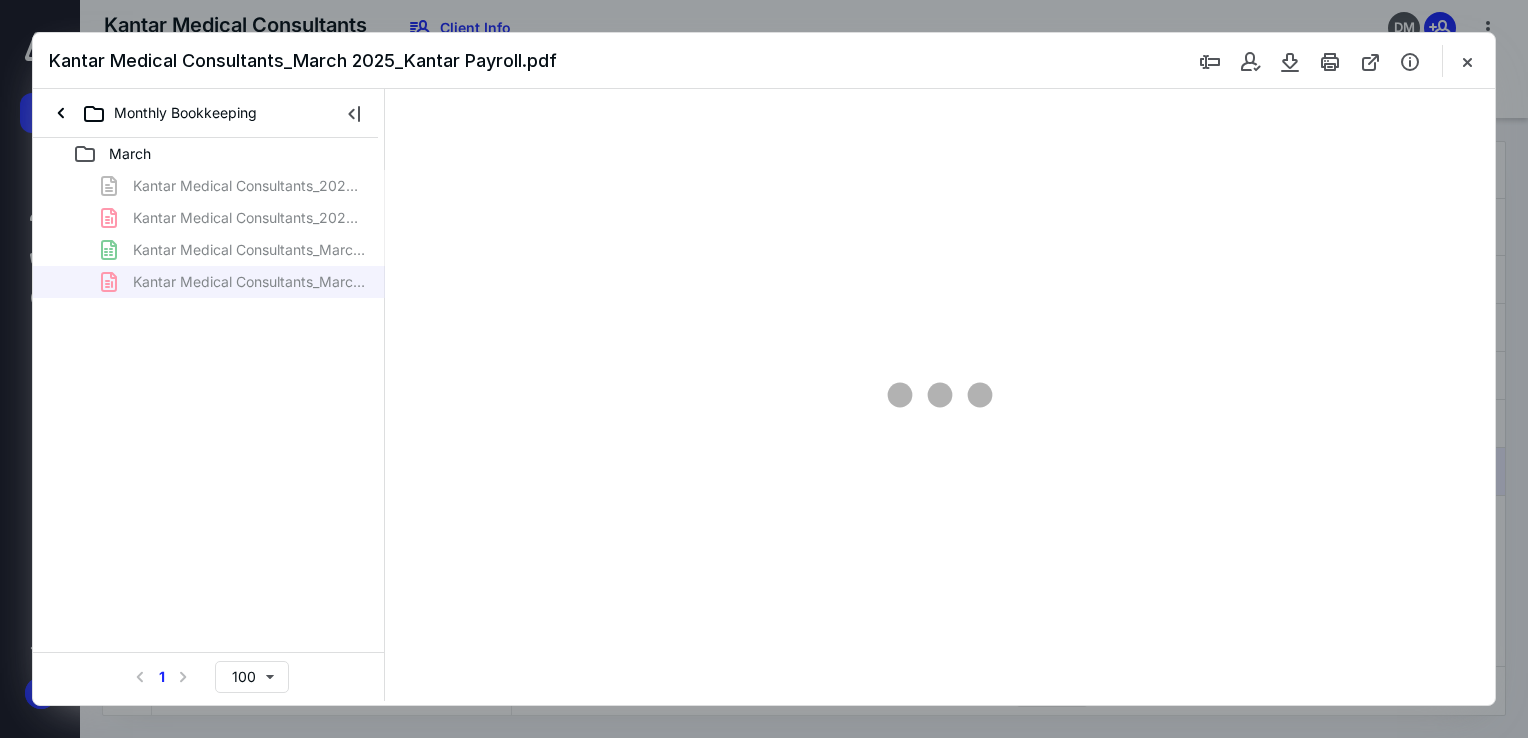 scroll, scrollTop: 0, scrollLeft: 0, axis: both 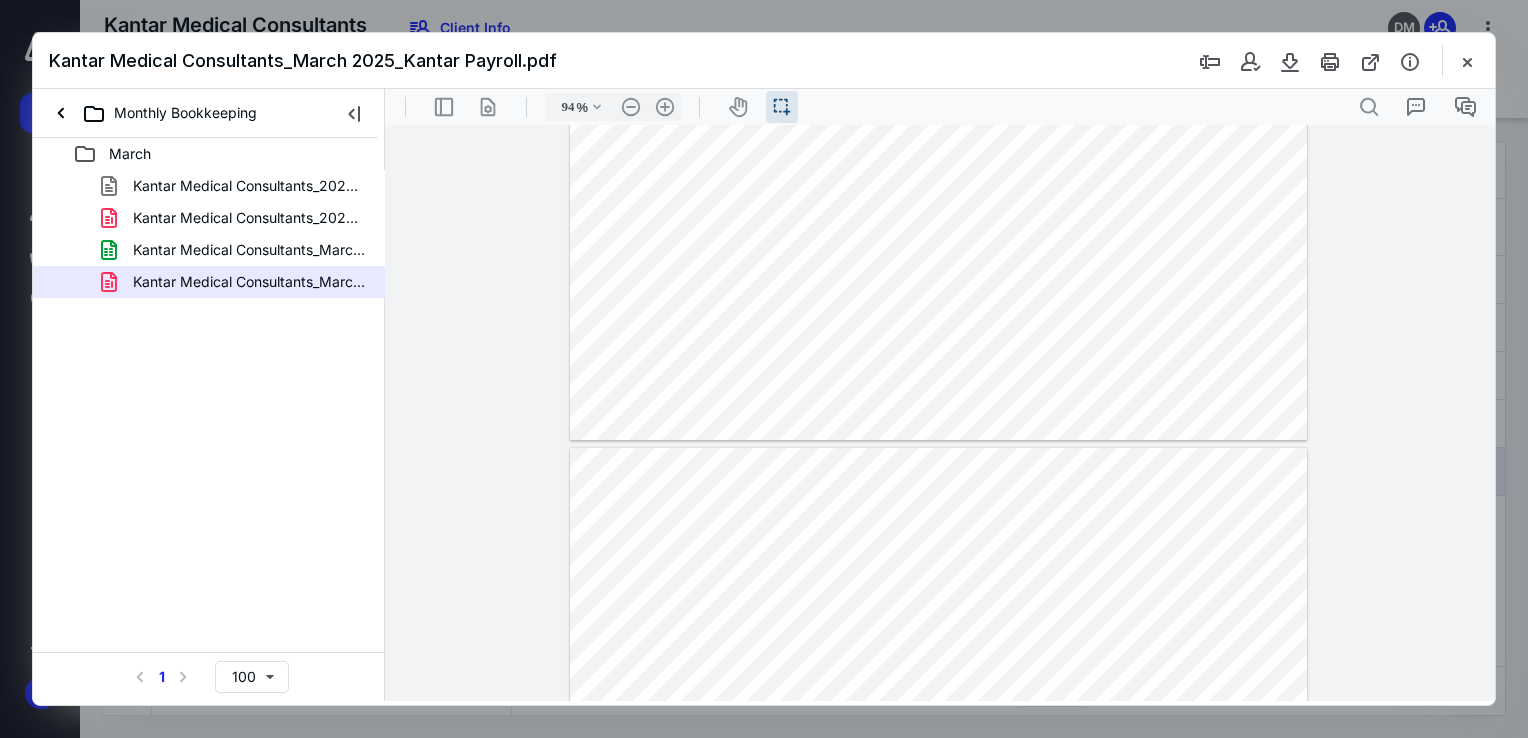 type on "*" 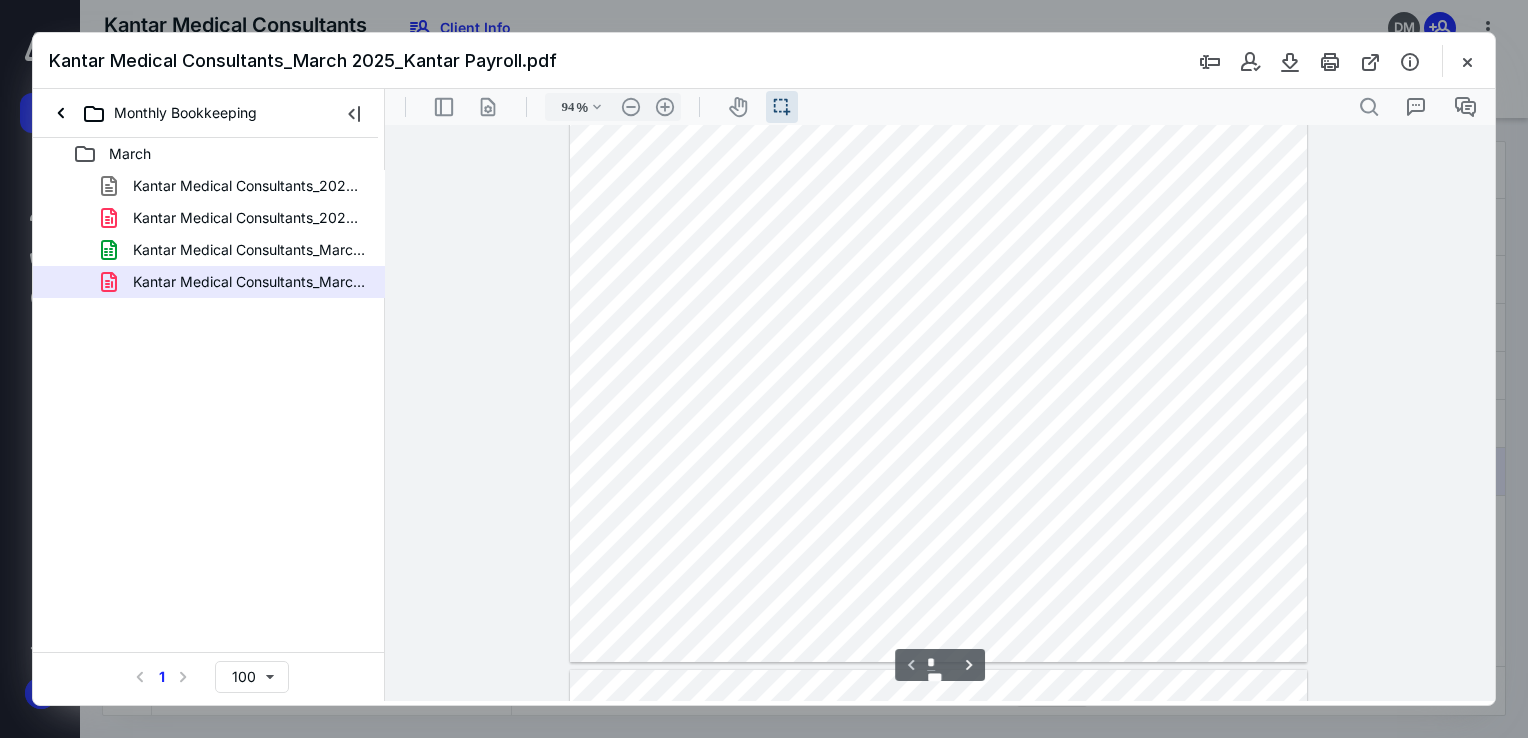 scroll, scrollTop: 0, scrollLeft: 0, axis: both 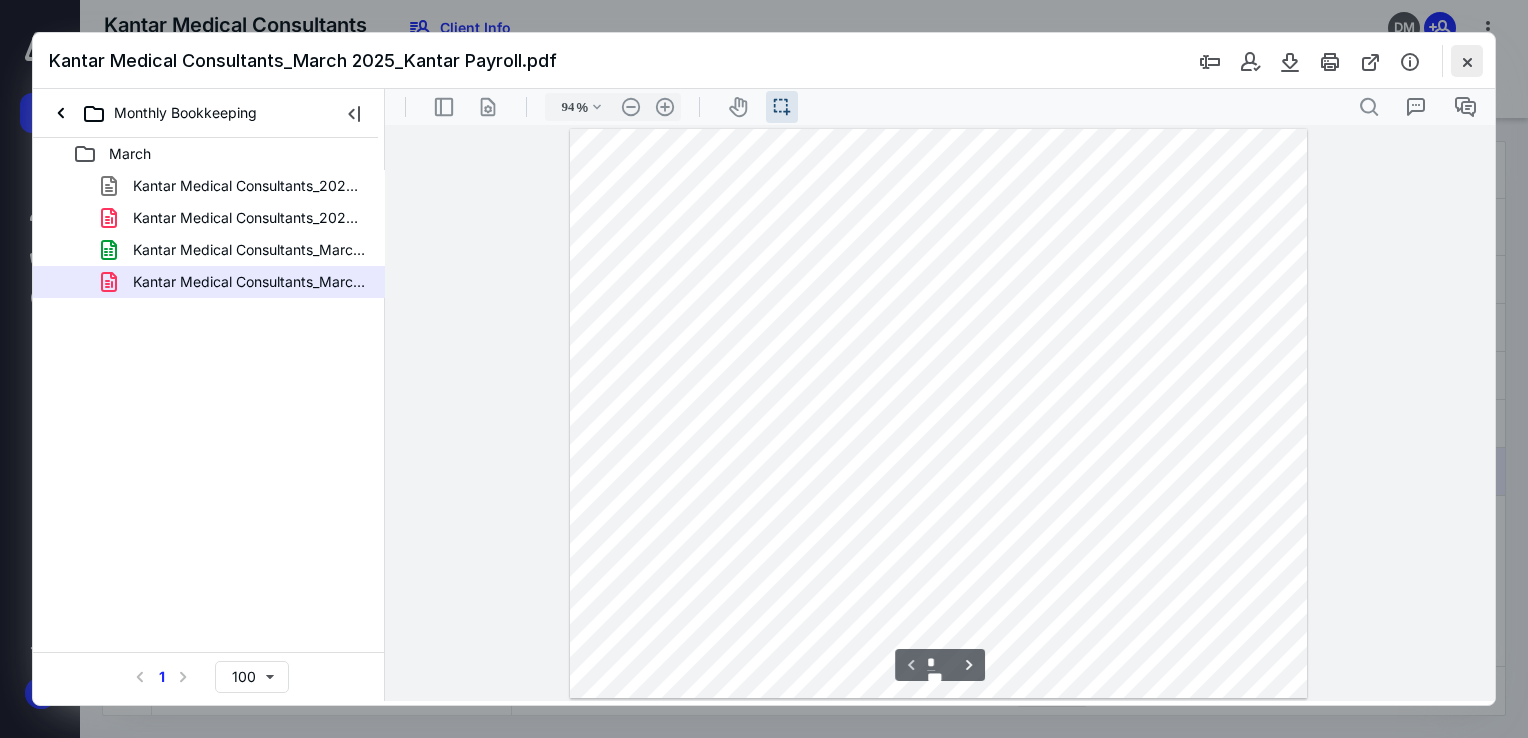 click at bounding box center [1467, 61] 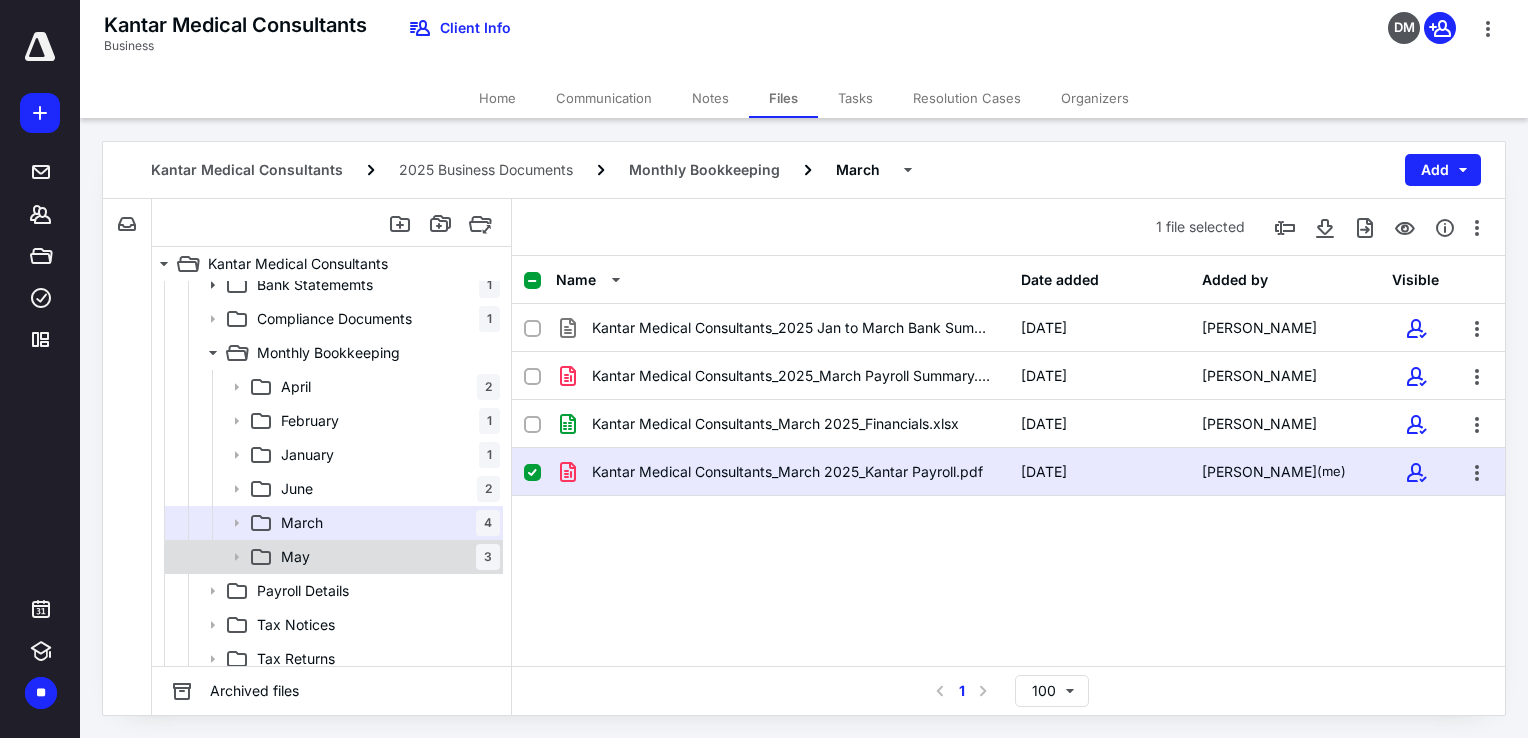 scroll, scrollTop: 693, scrollLeft: 0, axis: vertical 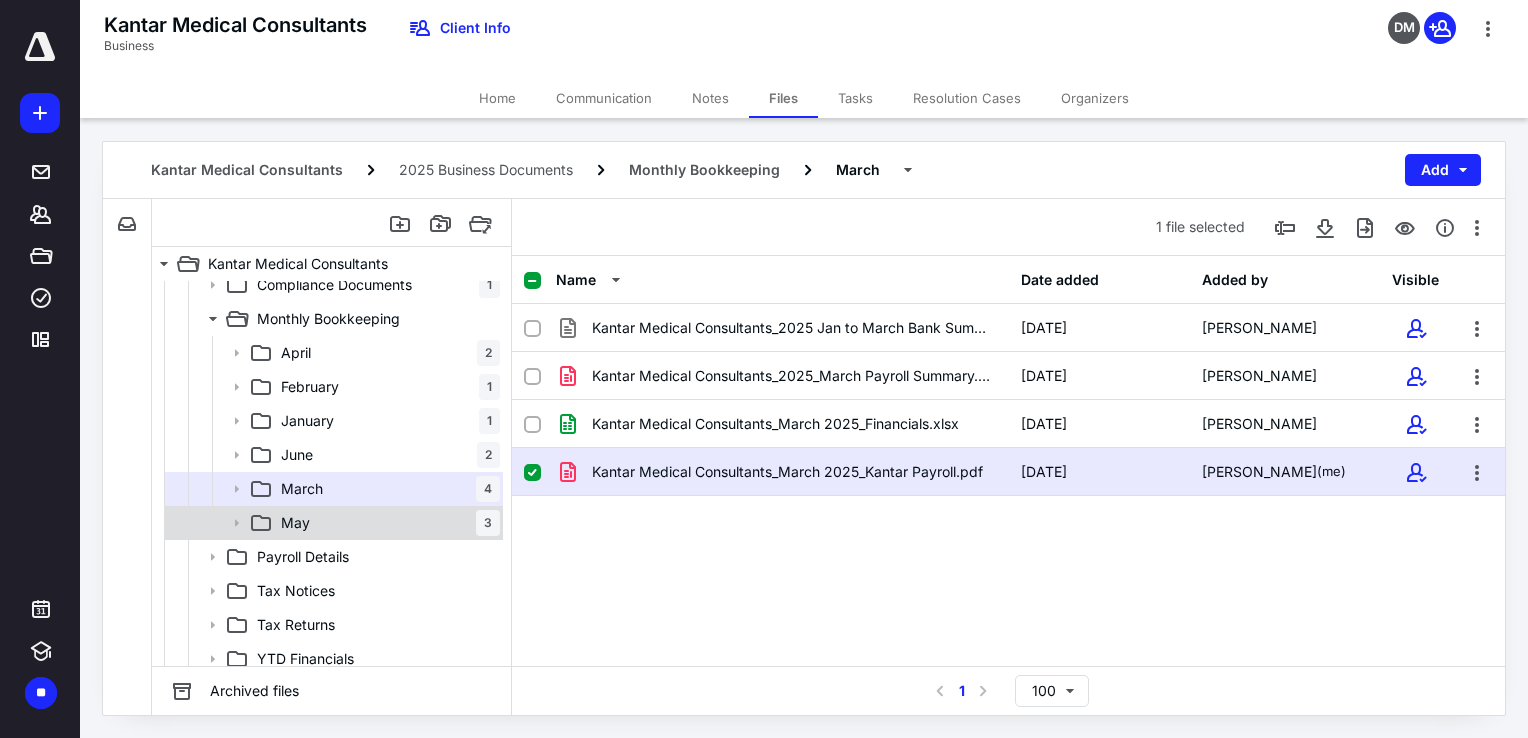click on "[DATE]" at bounding box center (386, 523) 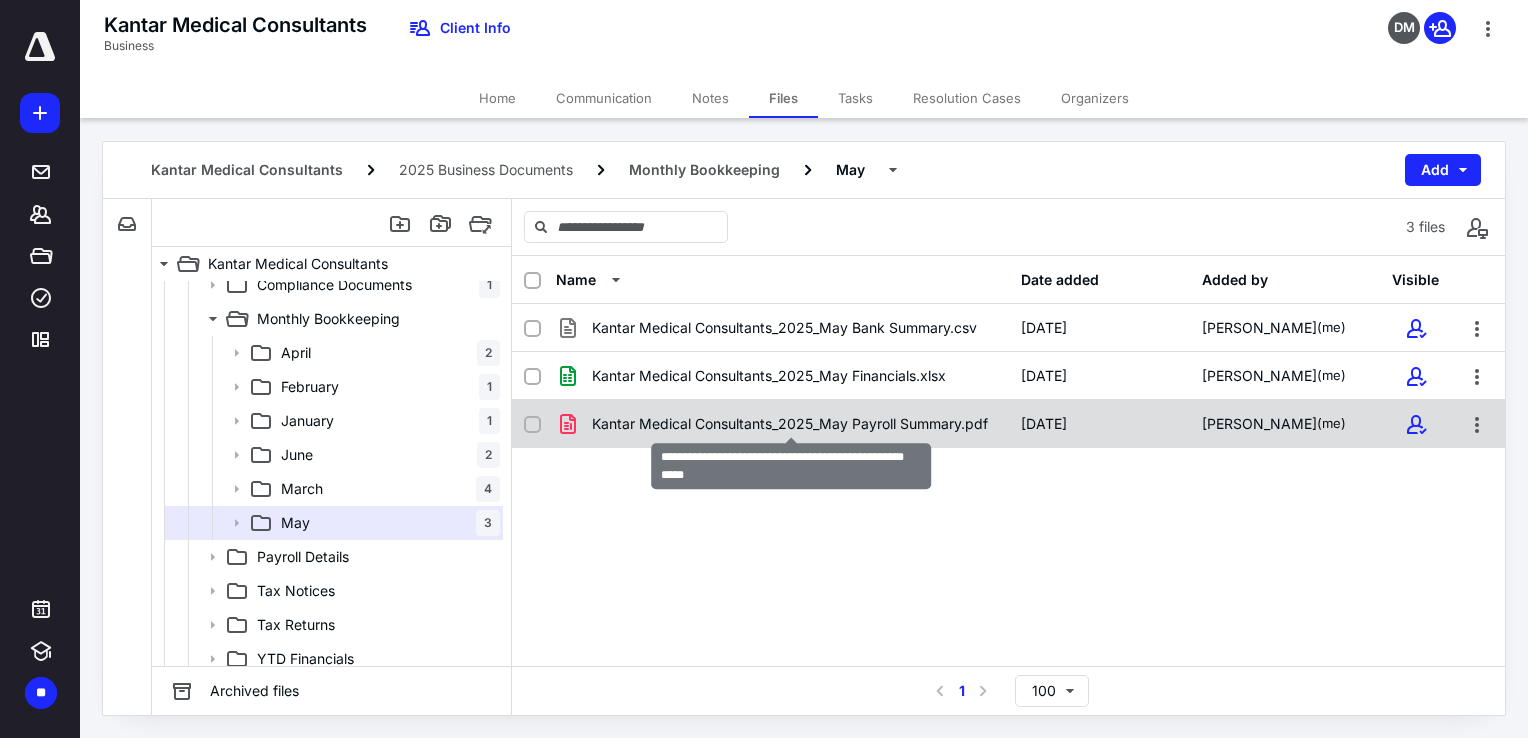 click on "Kantar Medical Consultants_2025_May Payroll Summary.pdf" at bounding box center (790, 424) 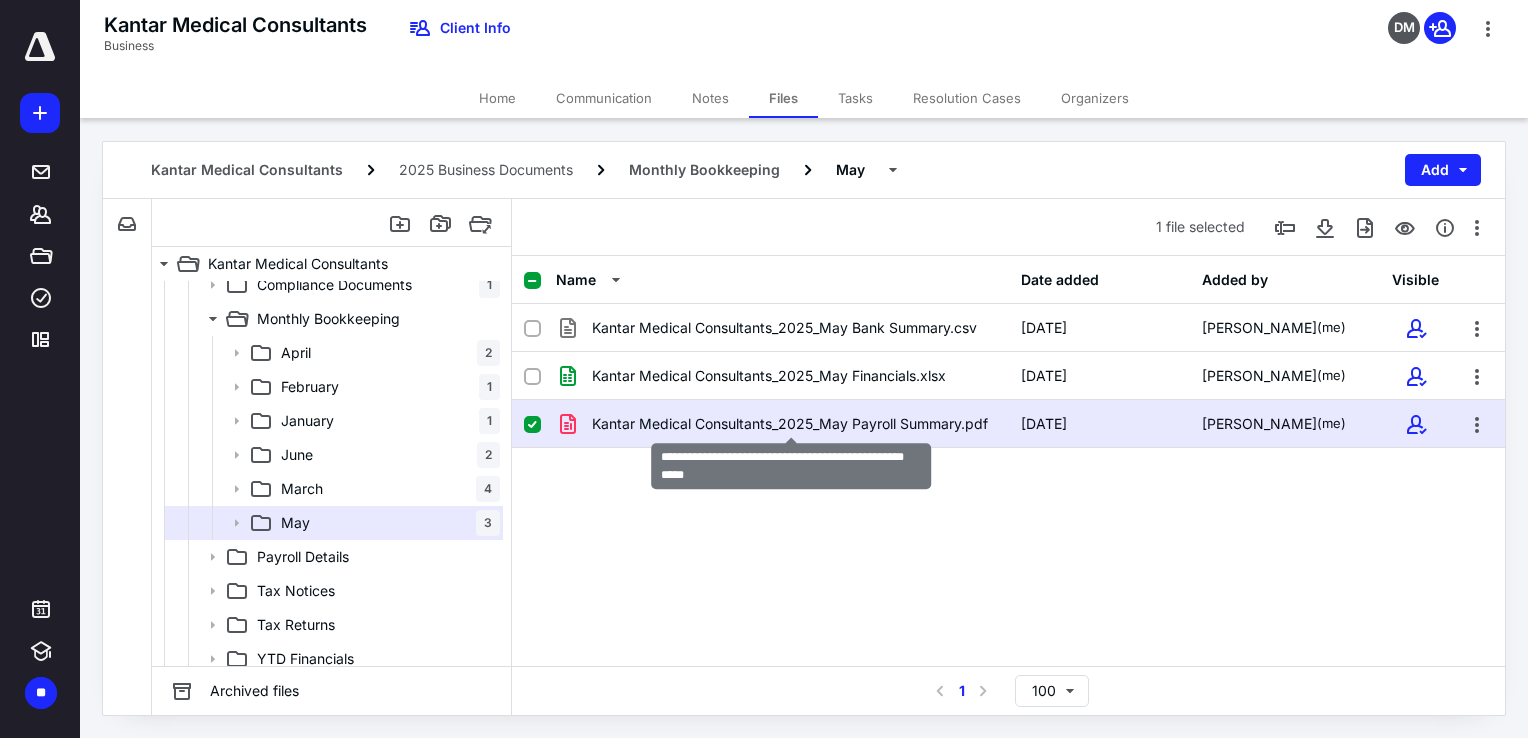 click on "Kantar Medical Consultants_2025_May Payroll Summary.pdf" at bounding box center (790, 424) 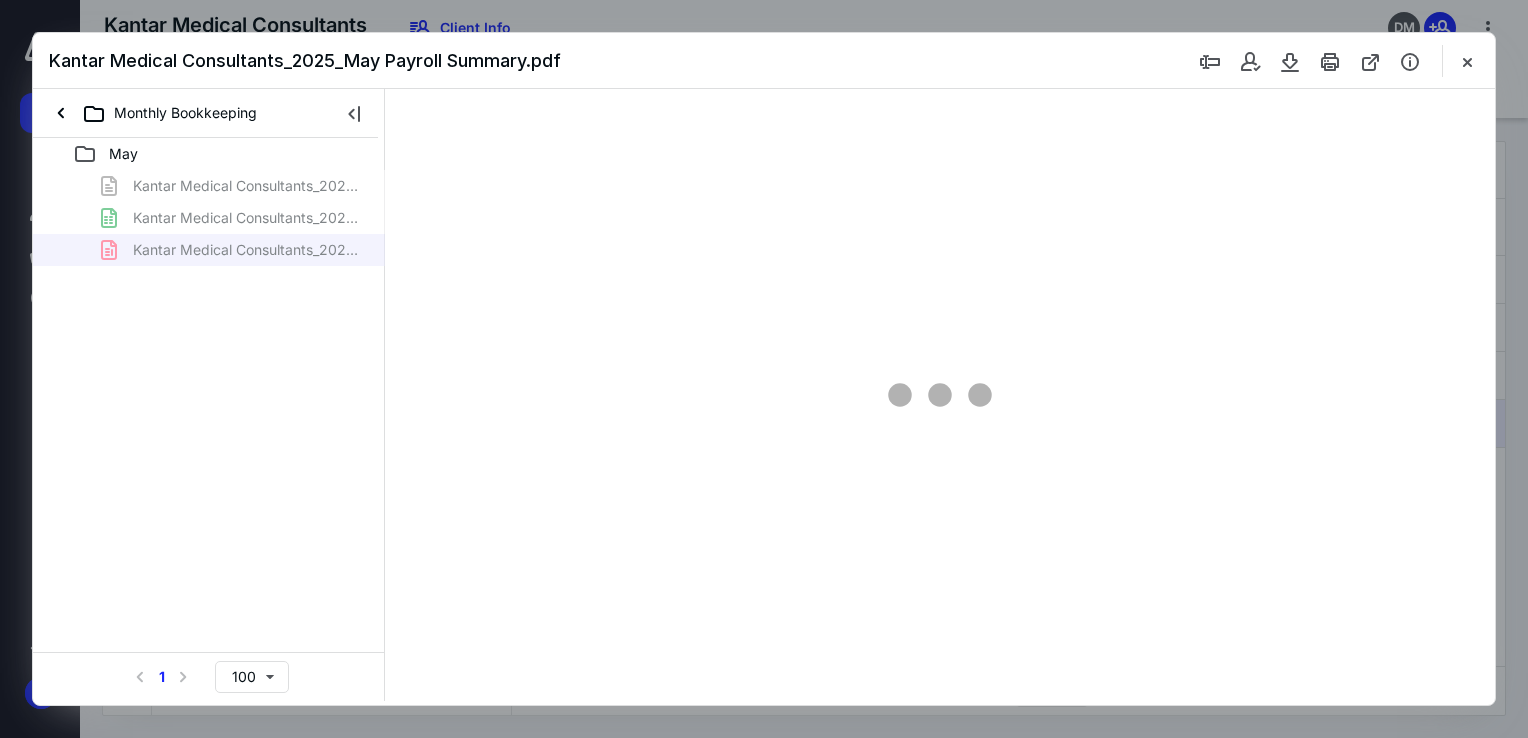 scroll, scrollTop: 0, scrollLeft: 0, axis: both 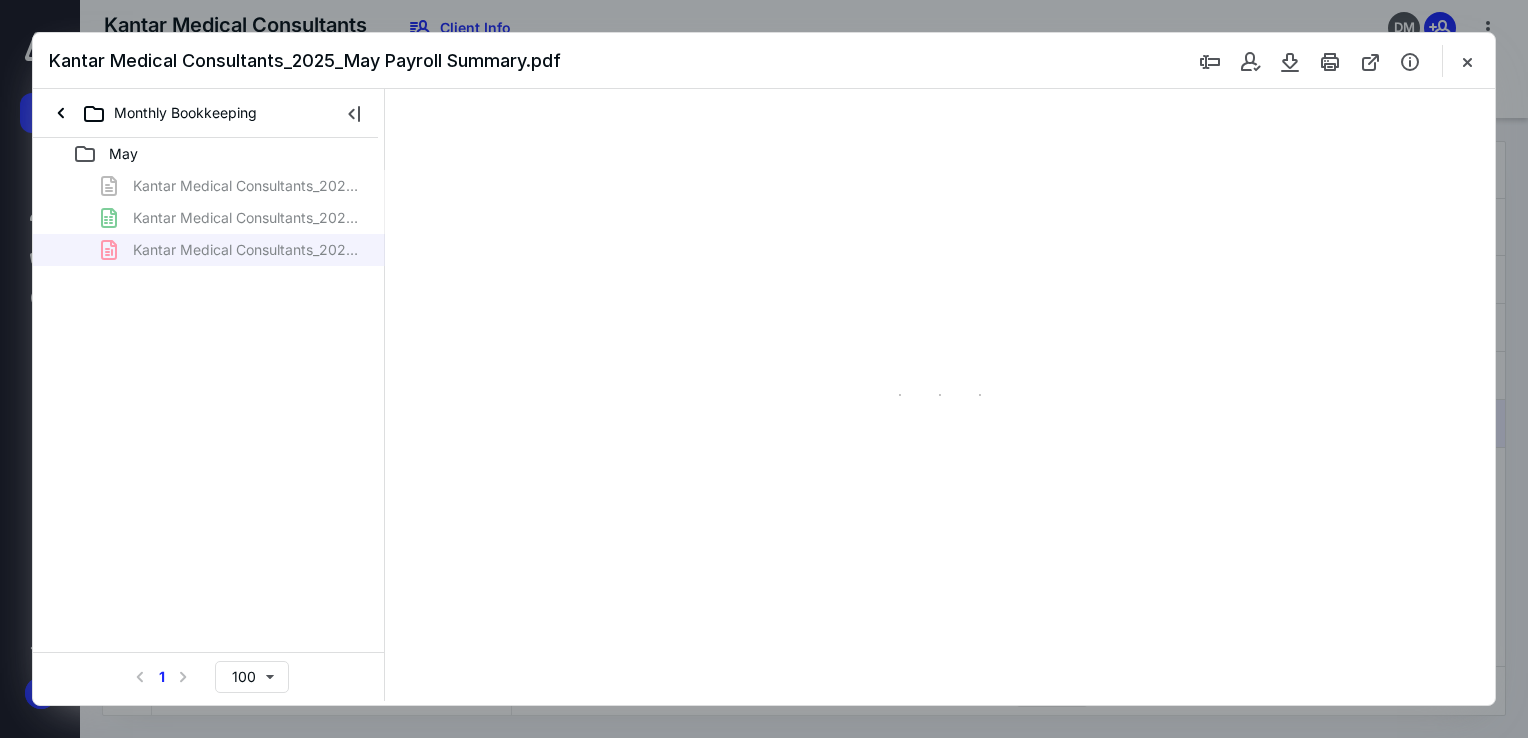 type on "94" 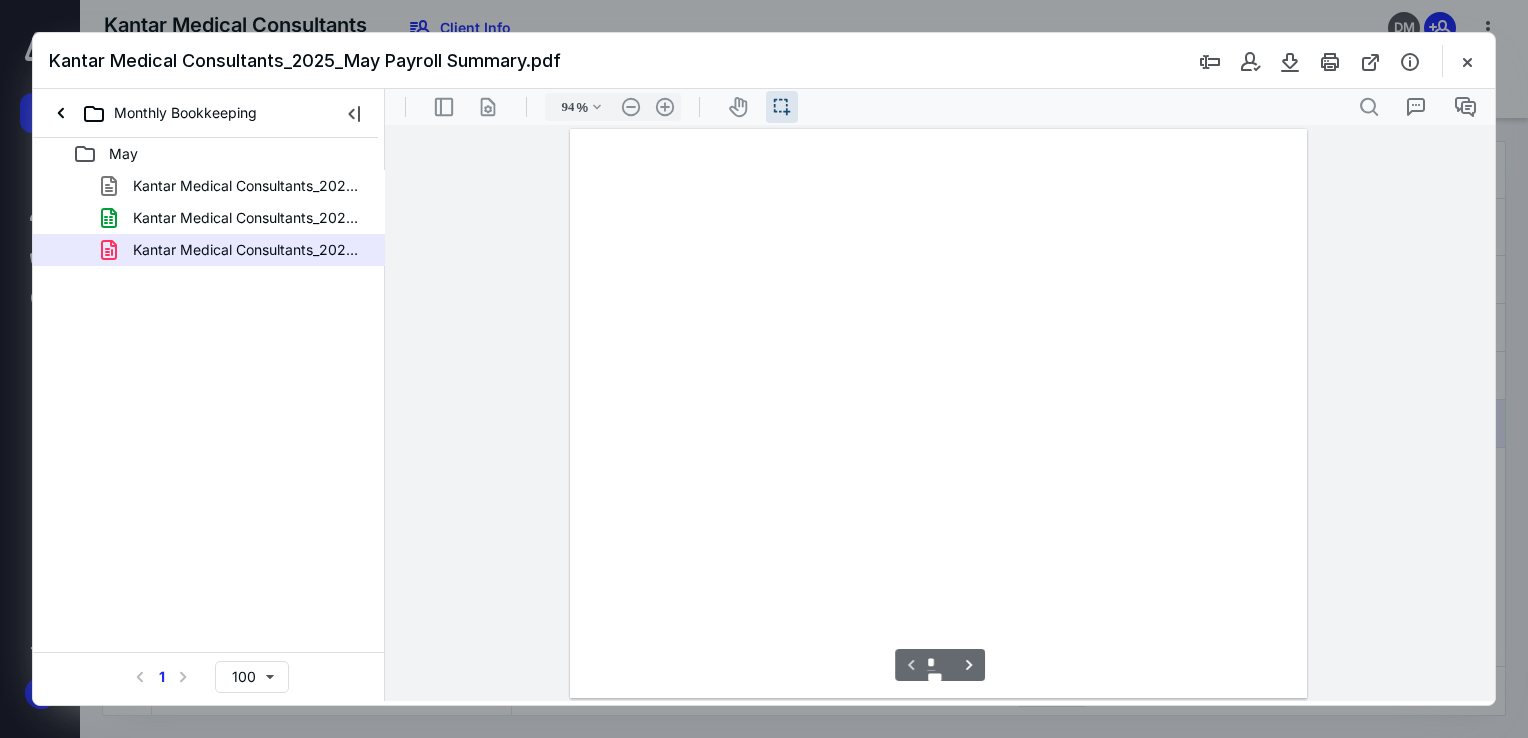 scroll, scrollTop: 40, scrollLeft: 0, axis: vertical 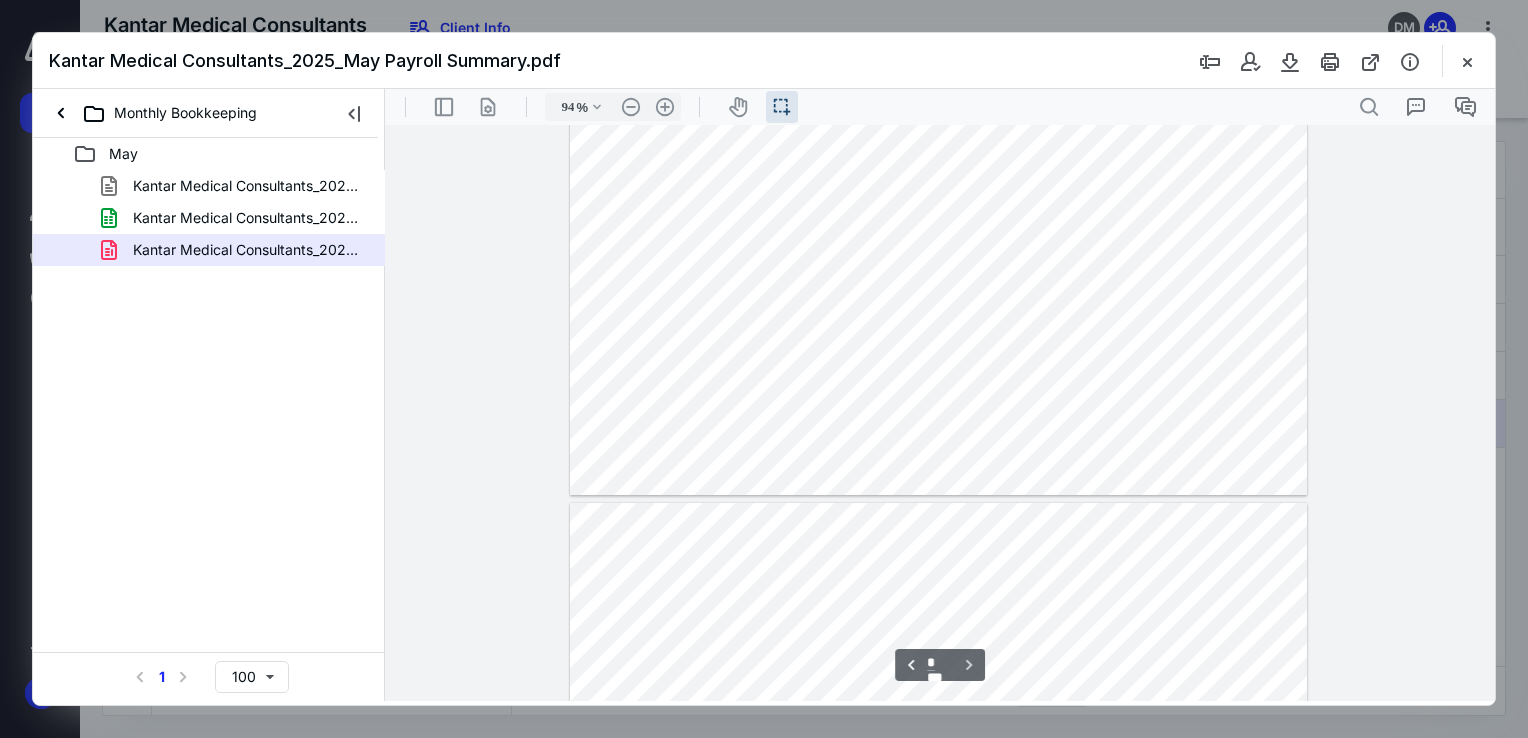 type on "*" 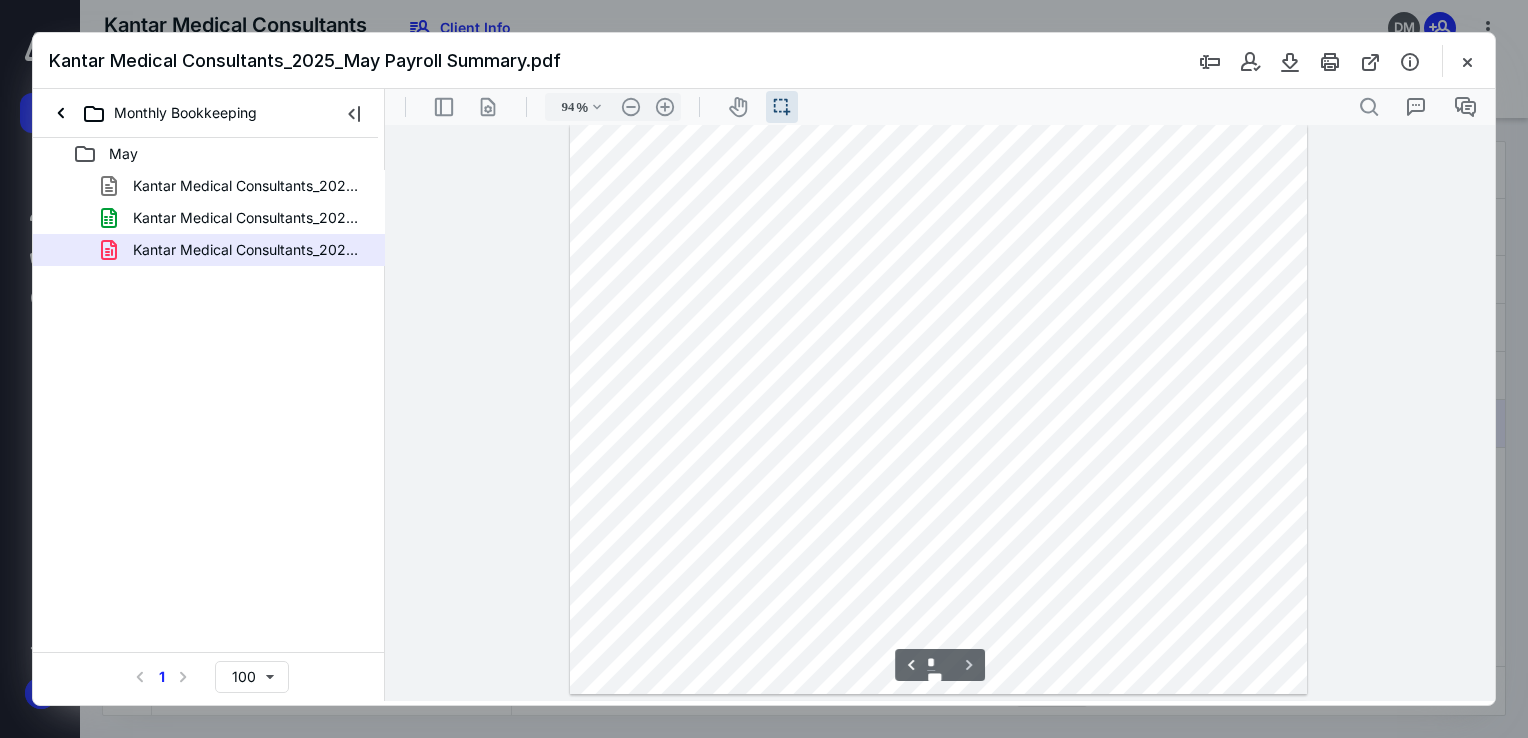 scroll, scrollTop: 0, scrollLeft: 0, axis: both 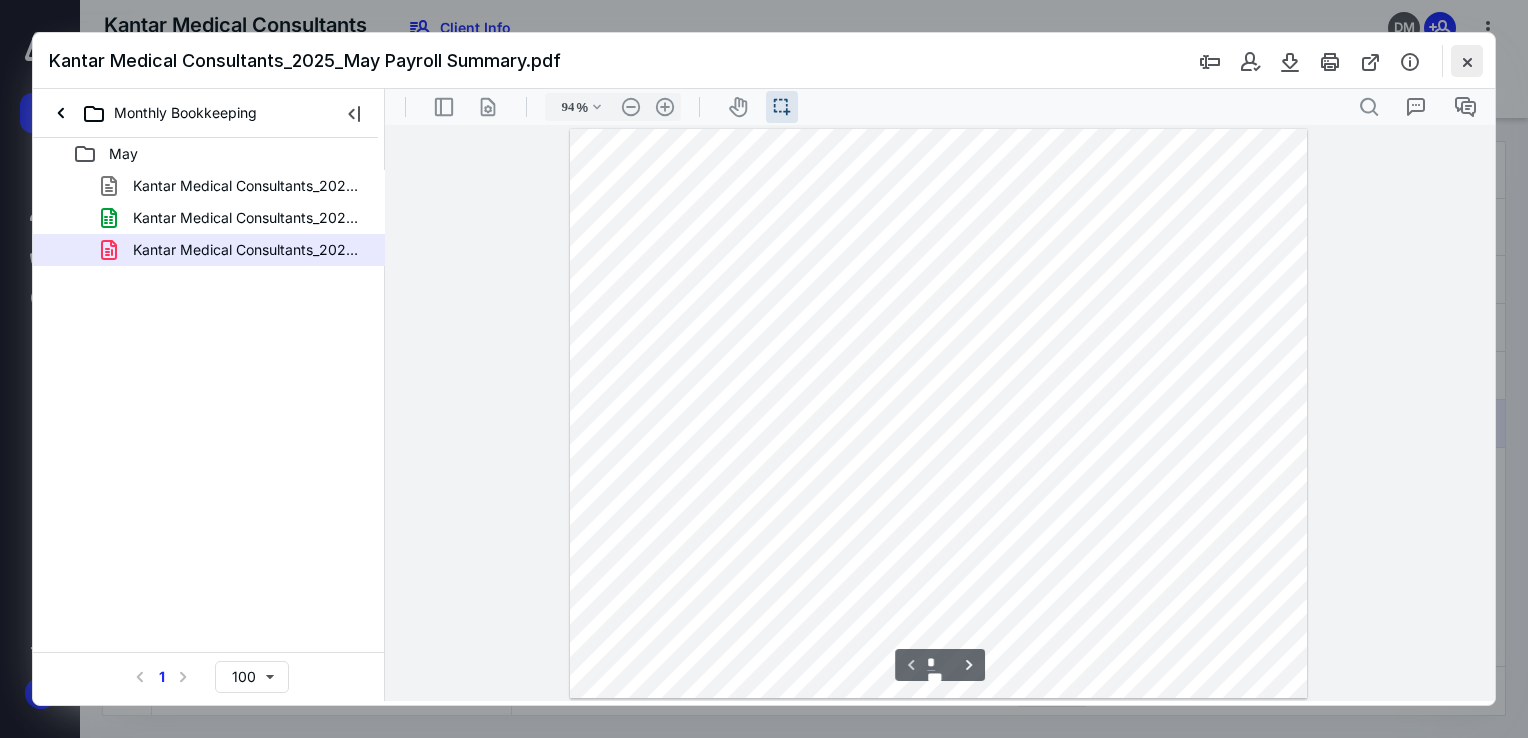 click at bounding box center (1467, 61) 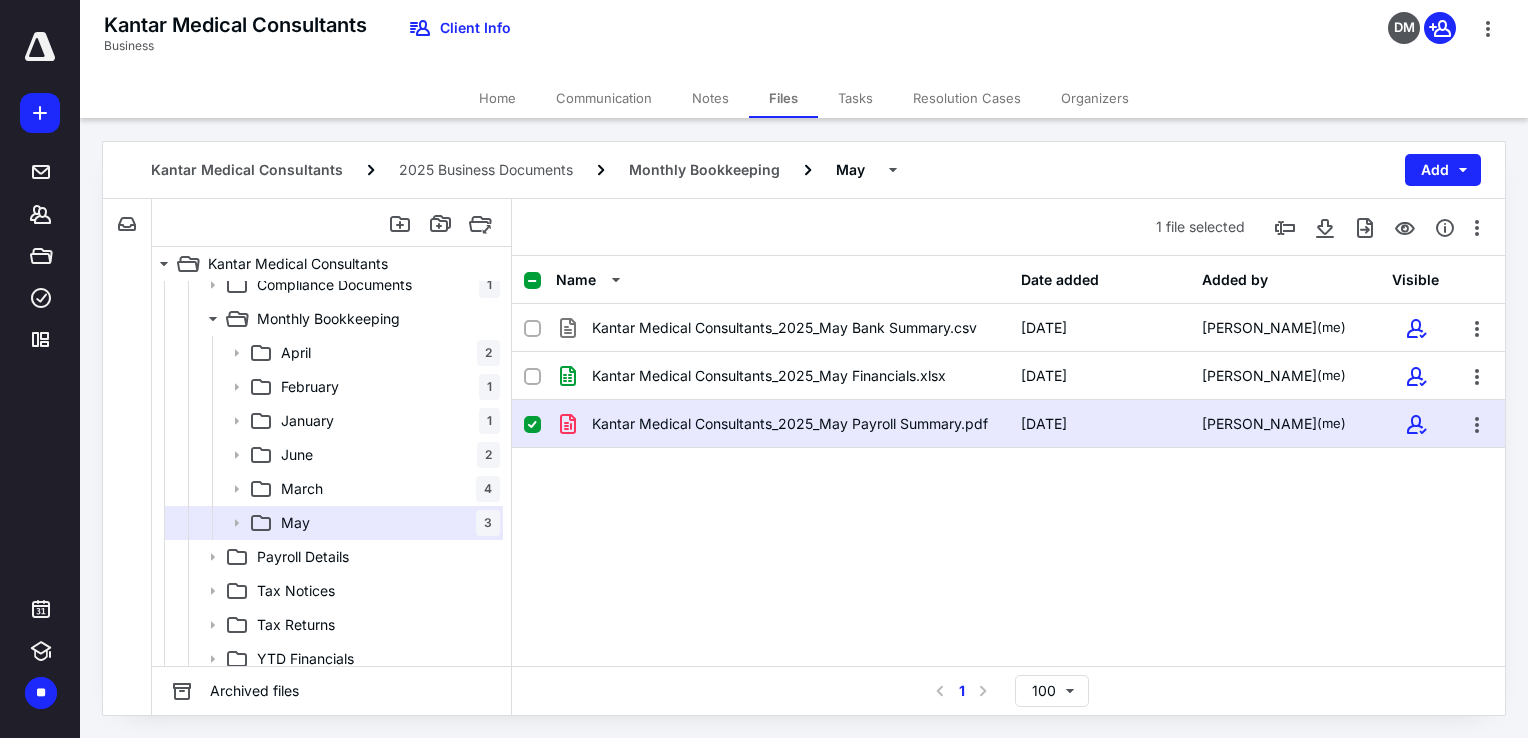 click at bounding box center [540, 424] 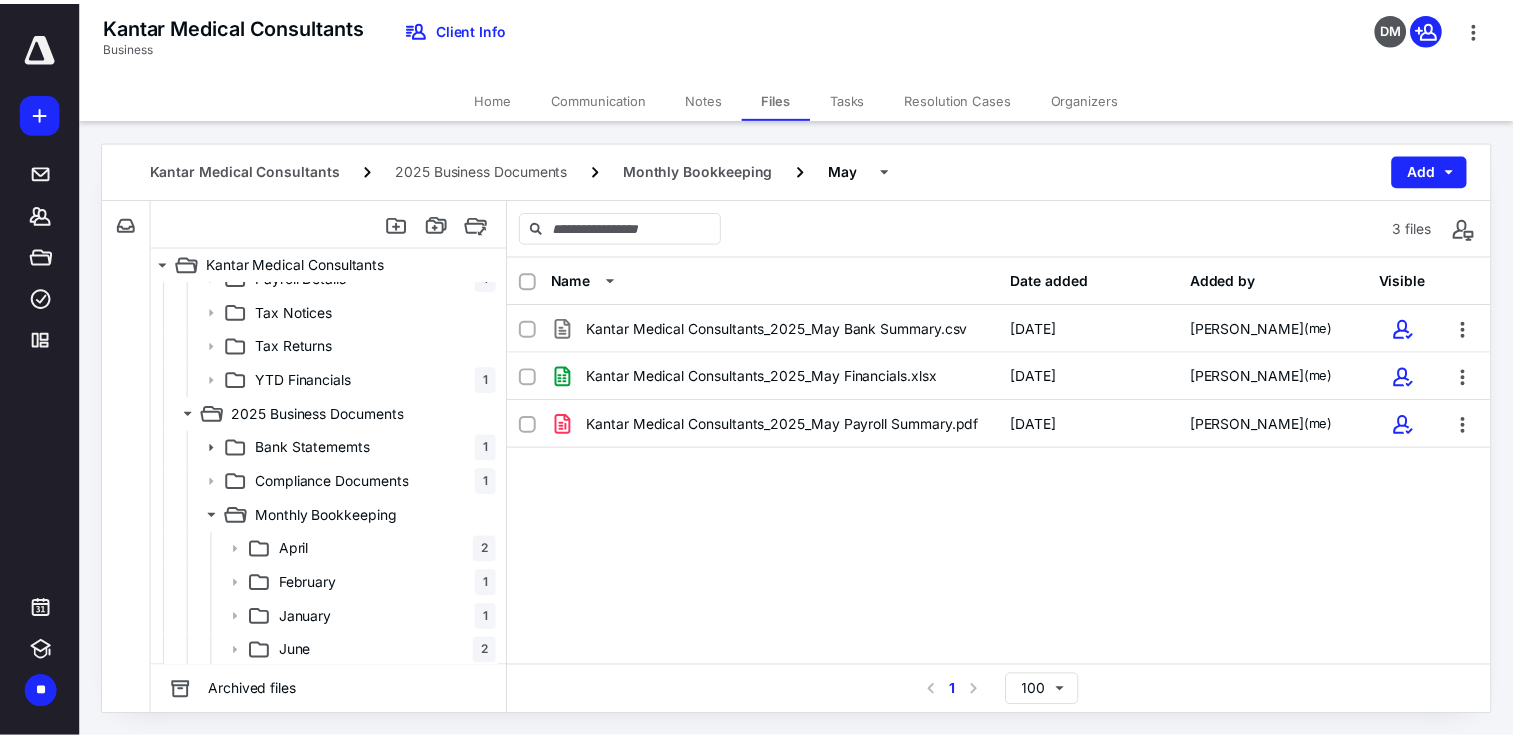 scroll, scrollTop: 493, scrollLeft: 0, axis: vertical 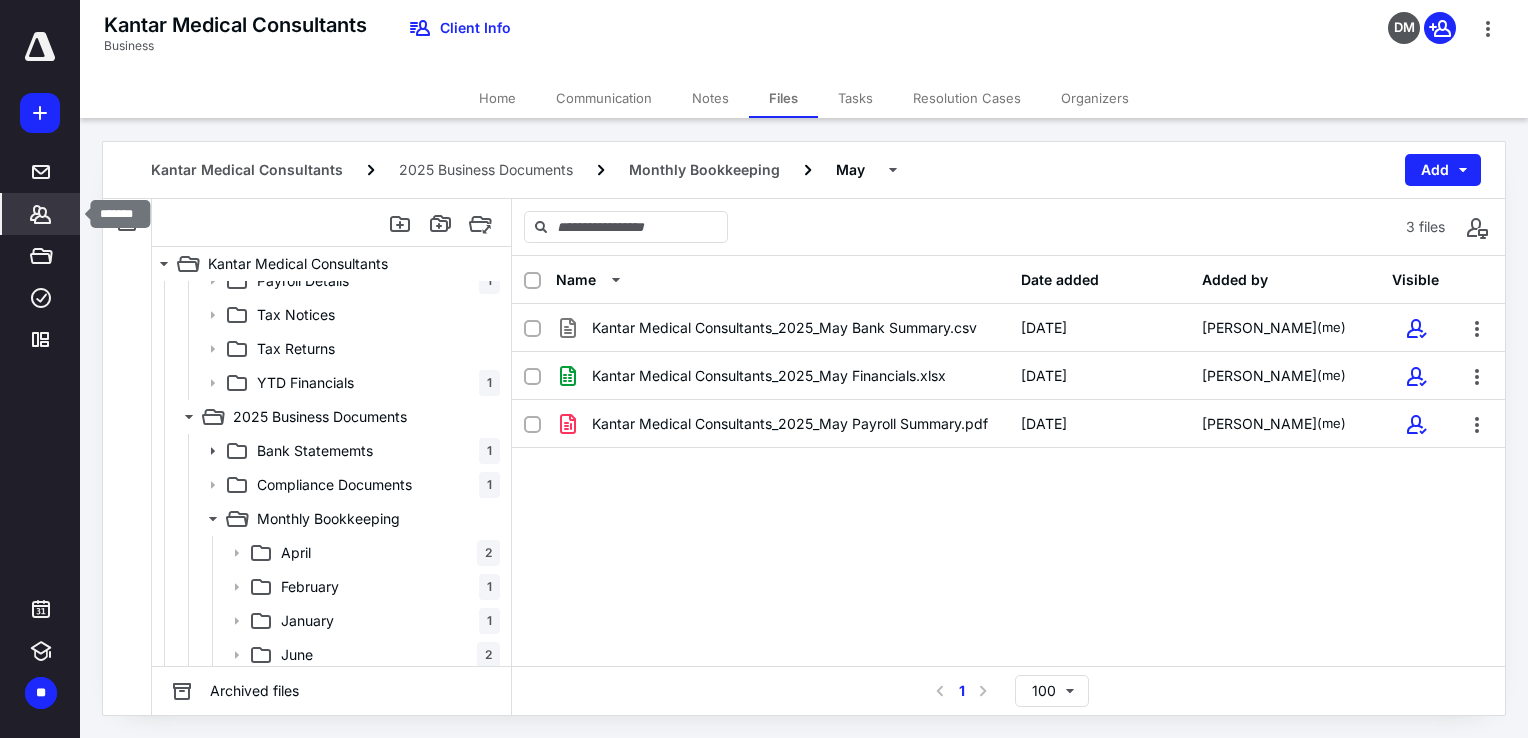 click 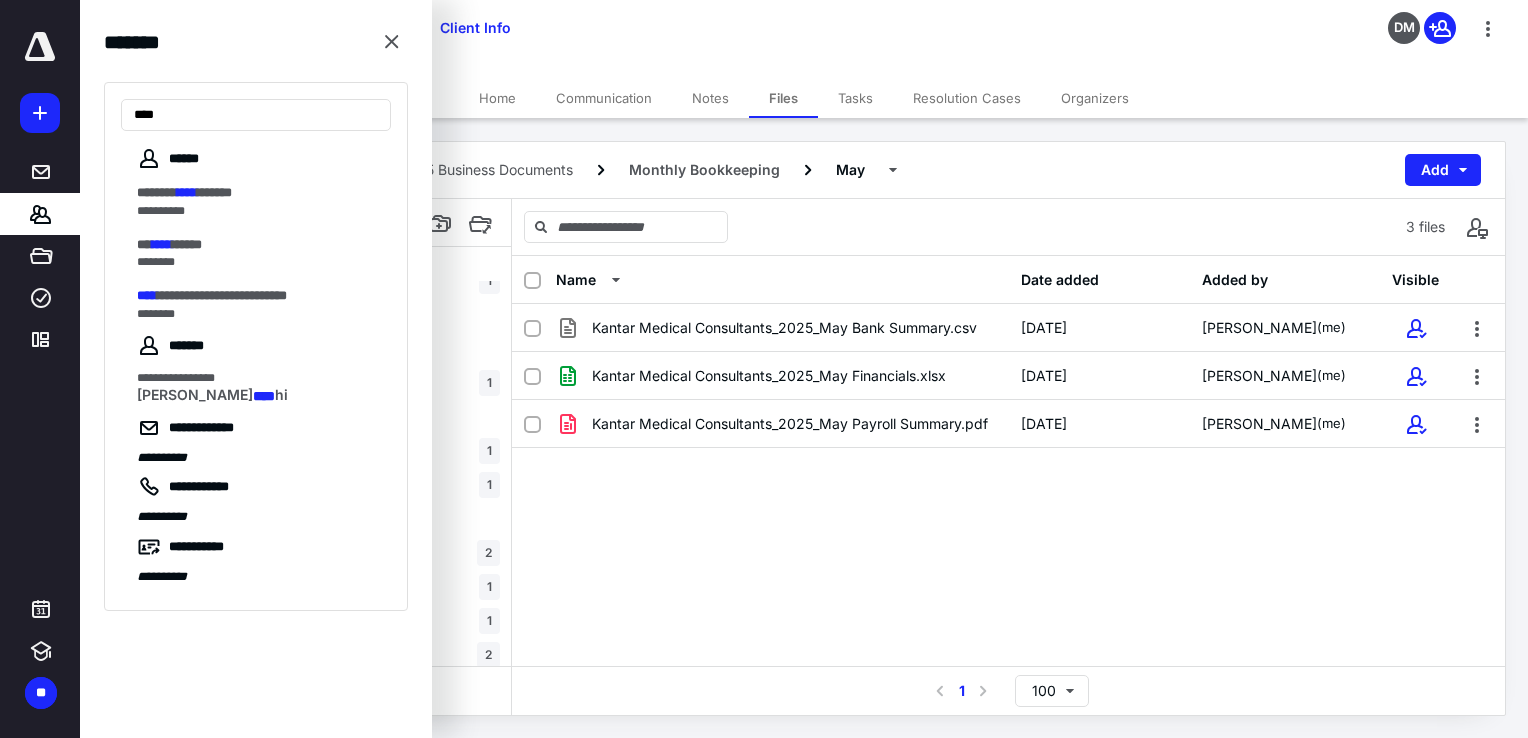 type on "****" 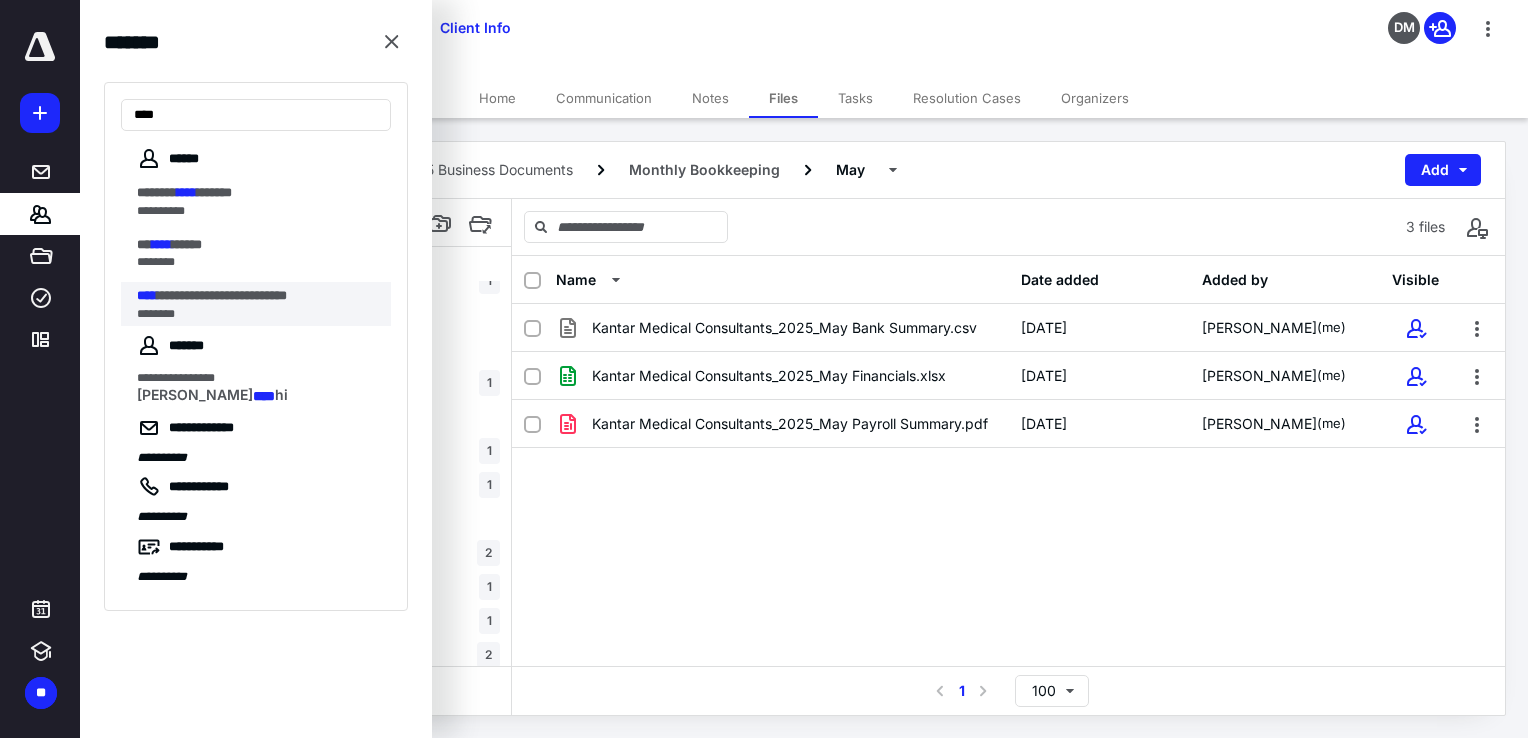 click on "**********" at bounding box center [222, 295] 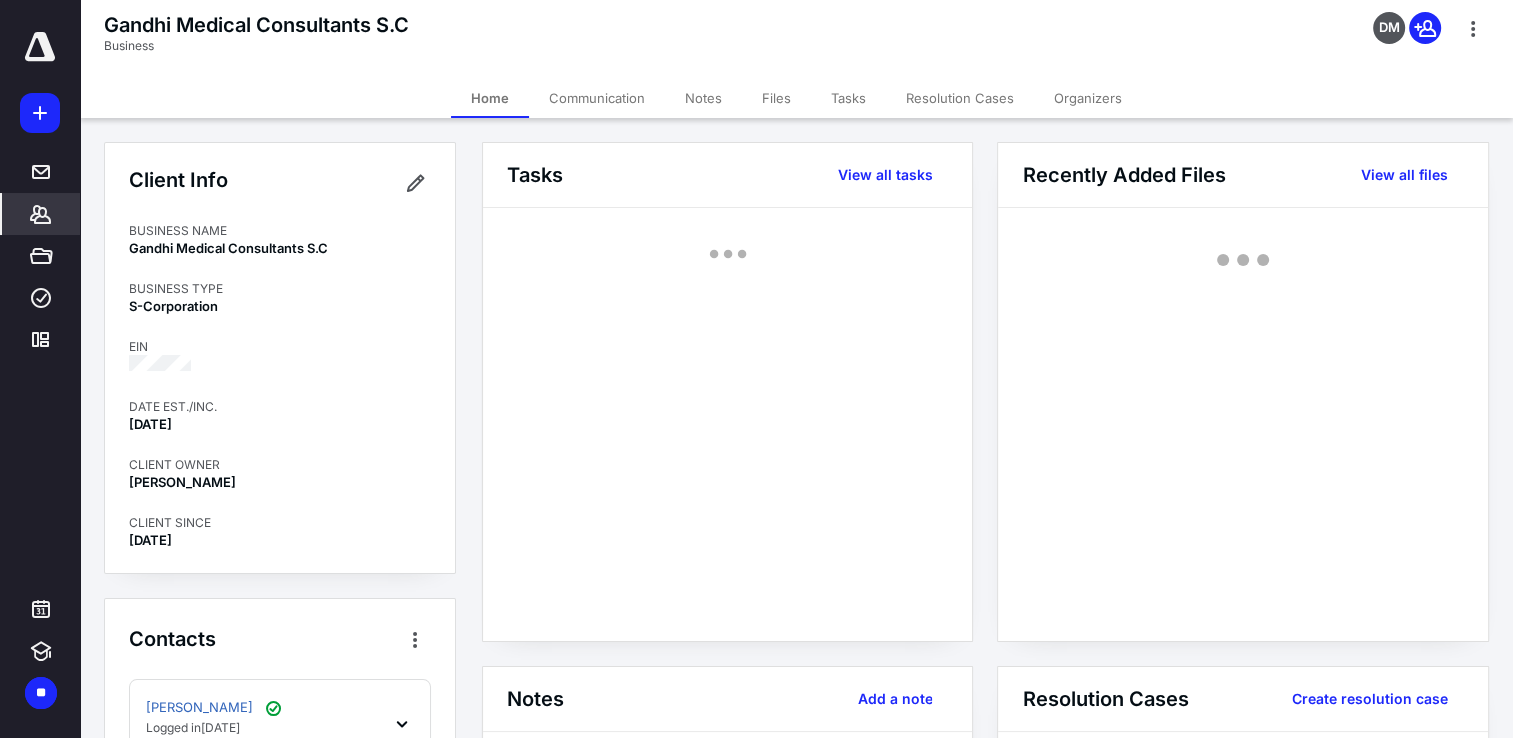 click on "Files" at bounding box center [776, 98] 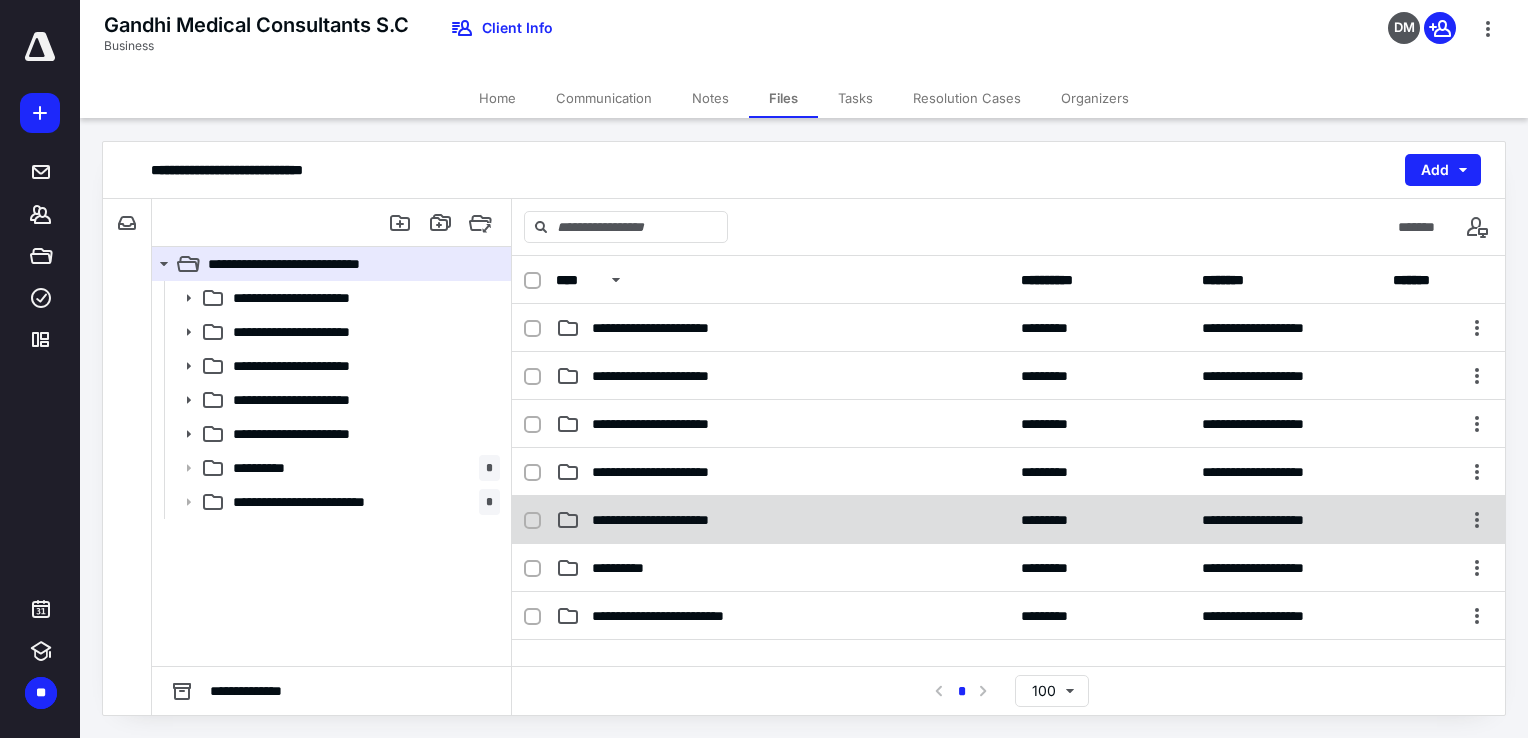click on "**********" at bounding box center (680, 520) 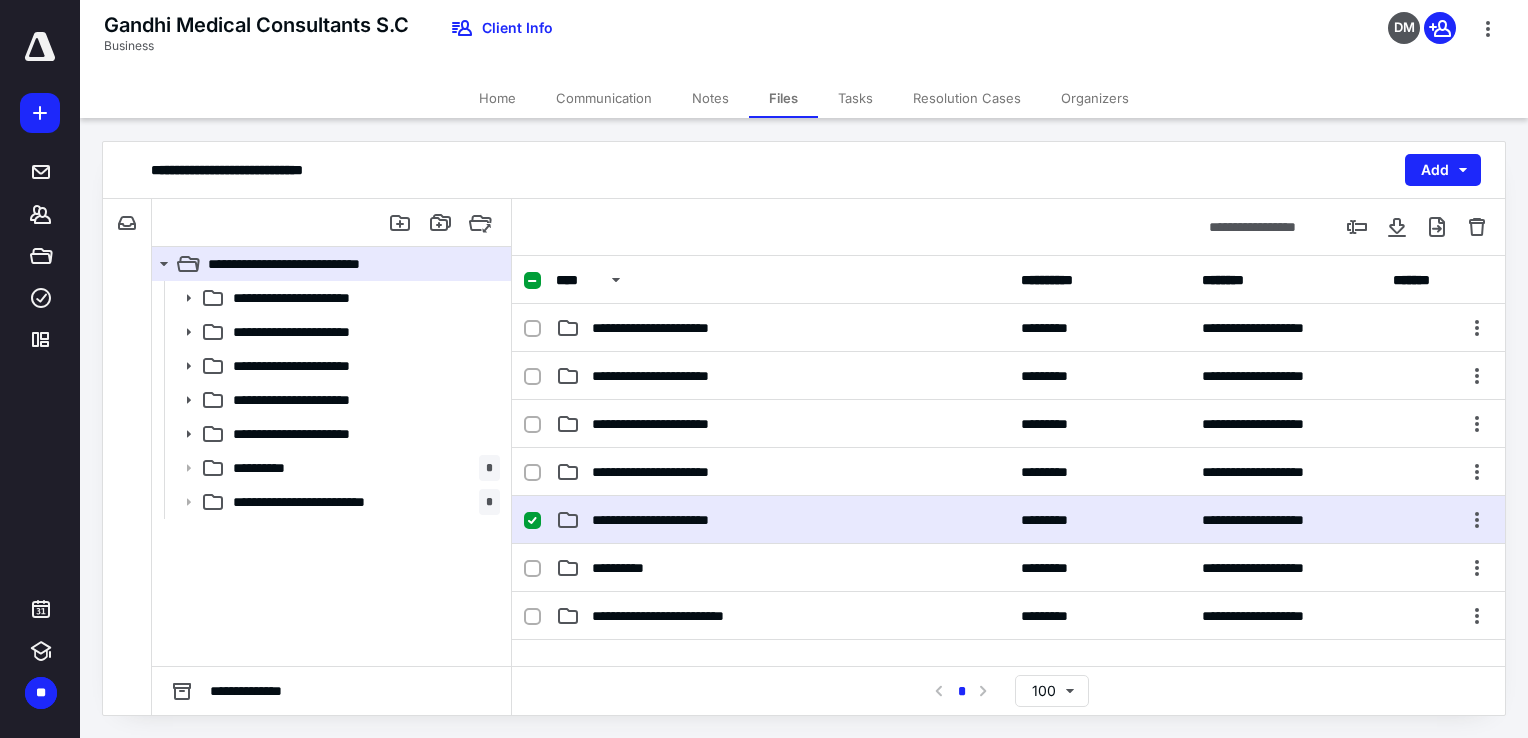 click 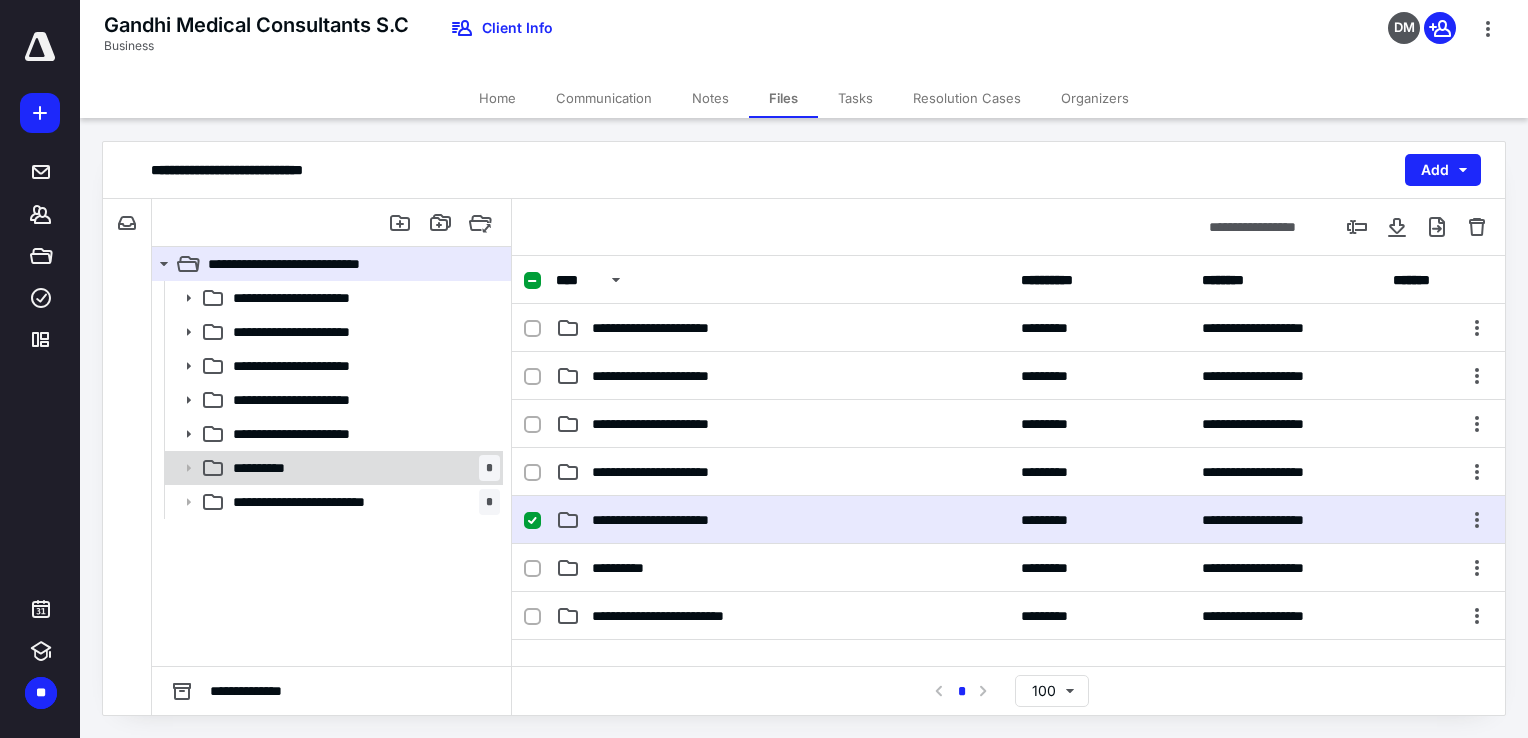 checkbox on "false" 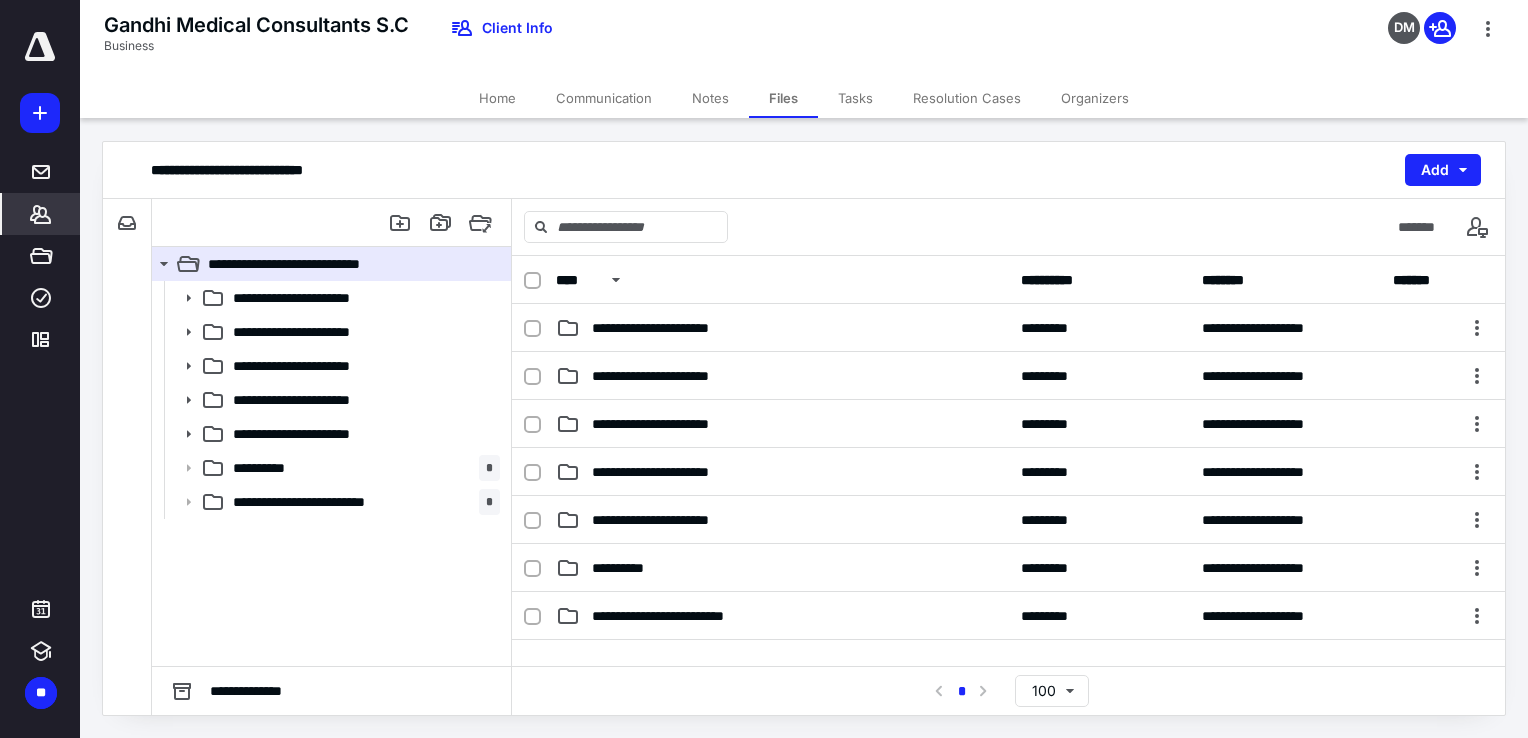 click 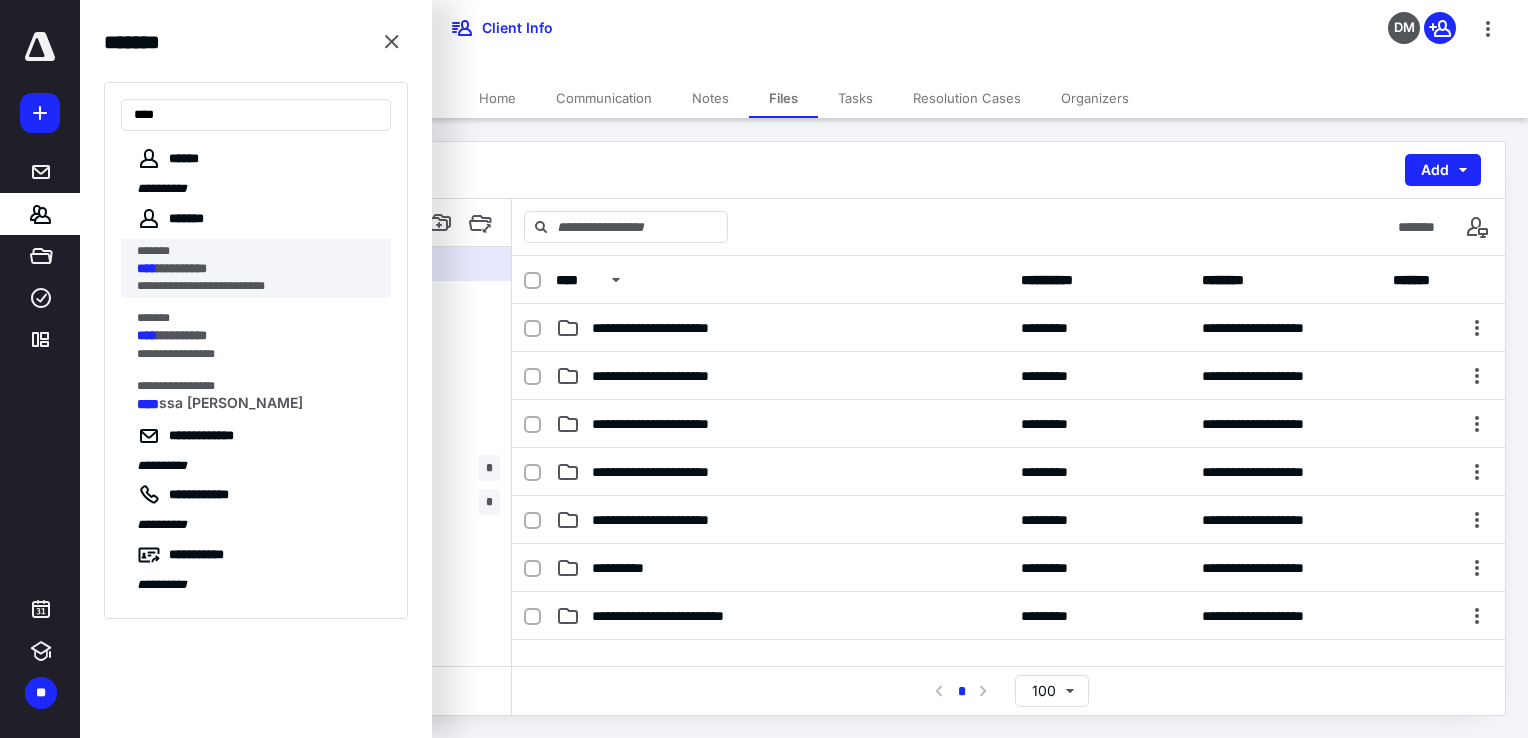 type on "****" 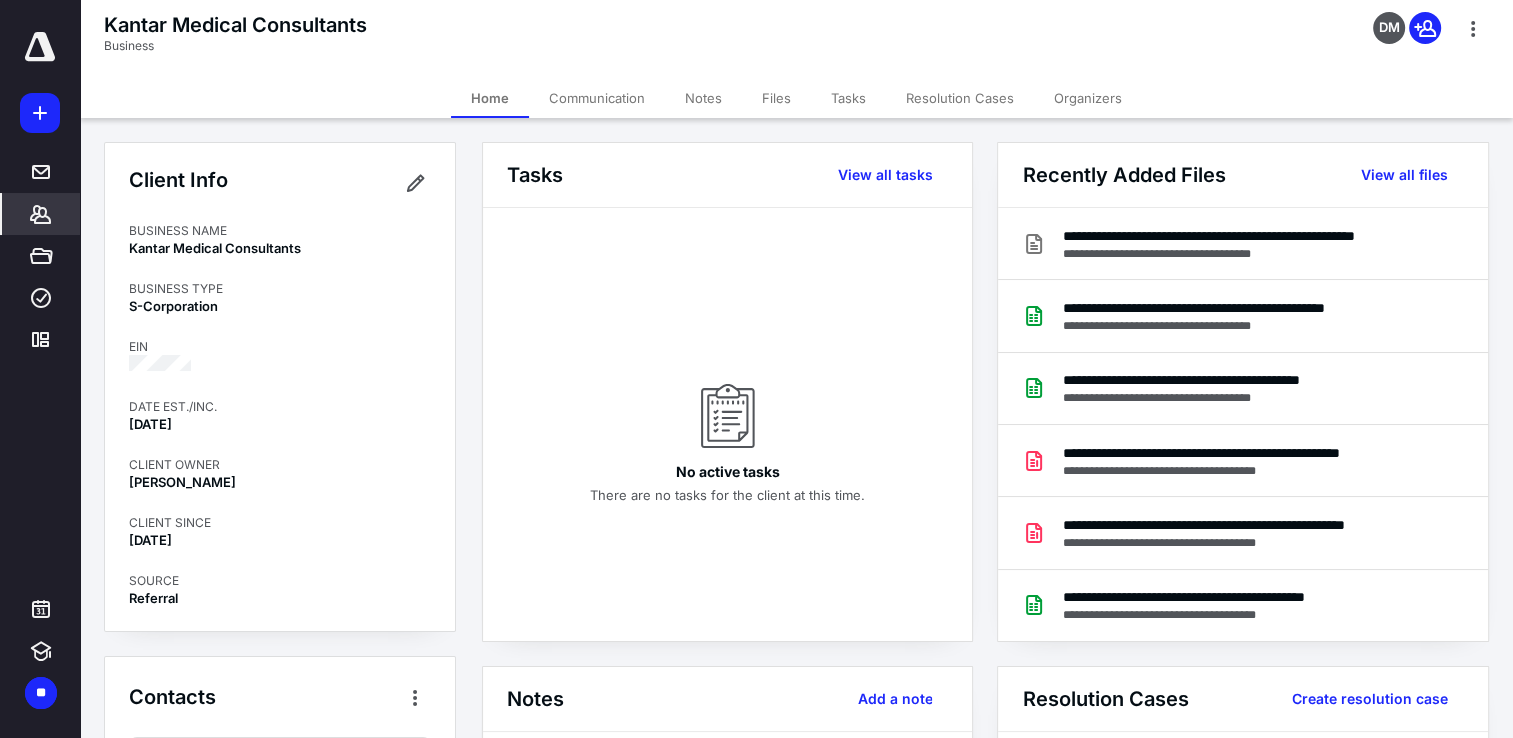 scroll, scrollTop: 100, scrollLeft: 0, axis: vertical 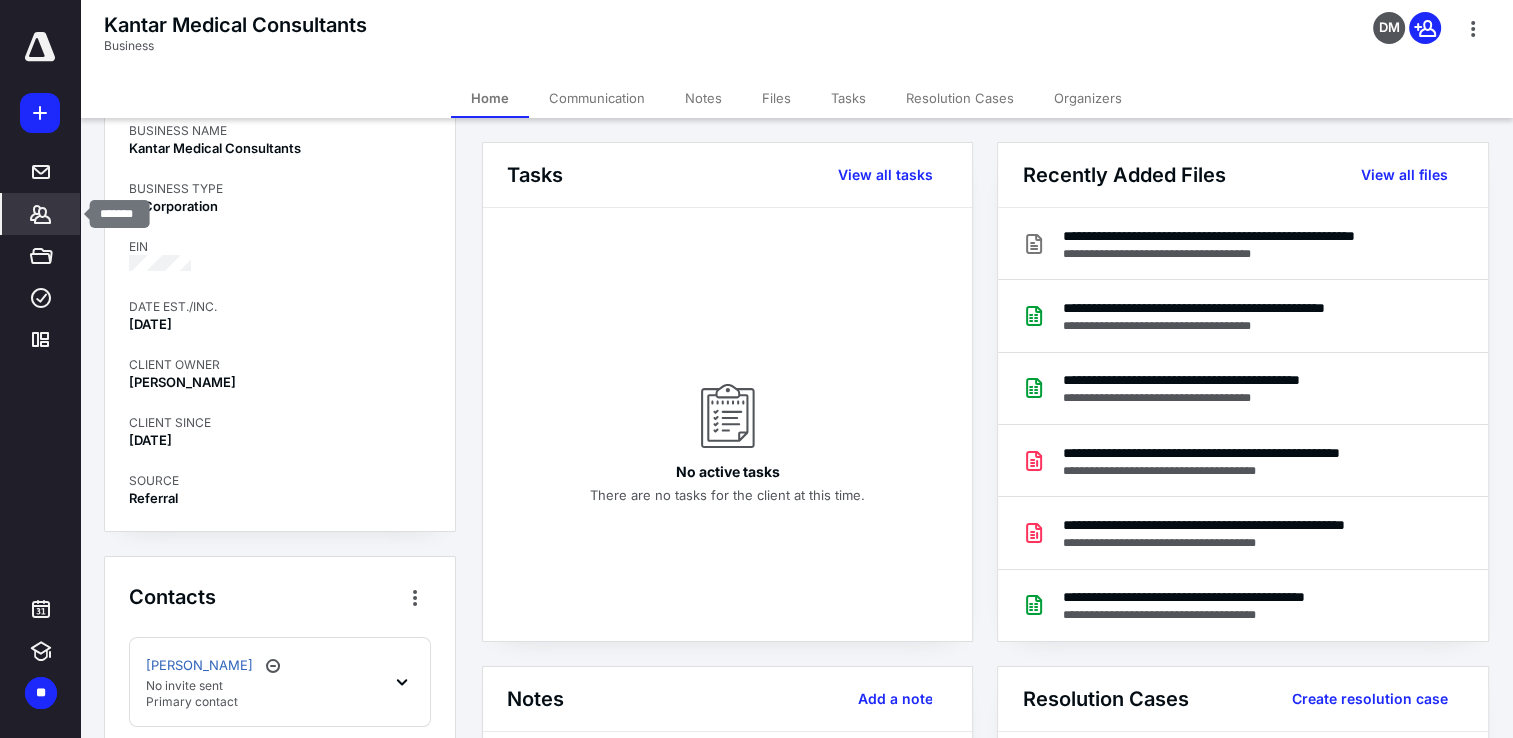 click 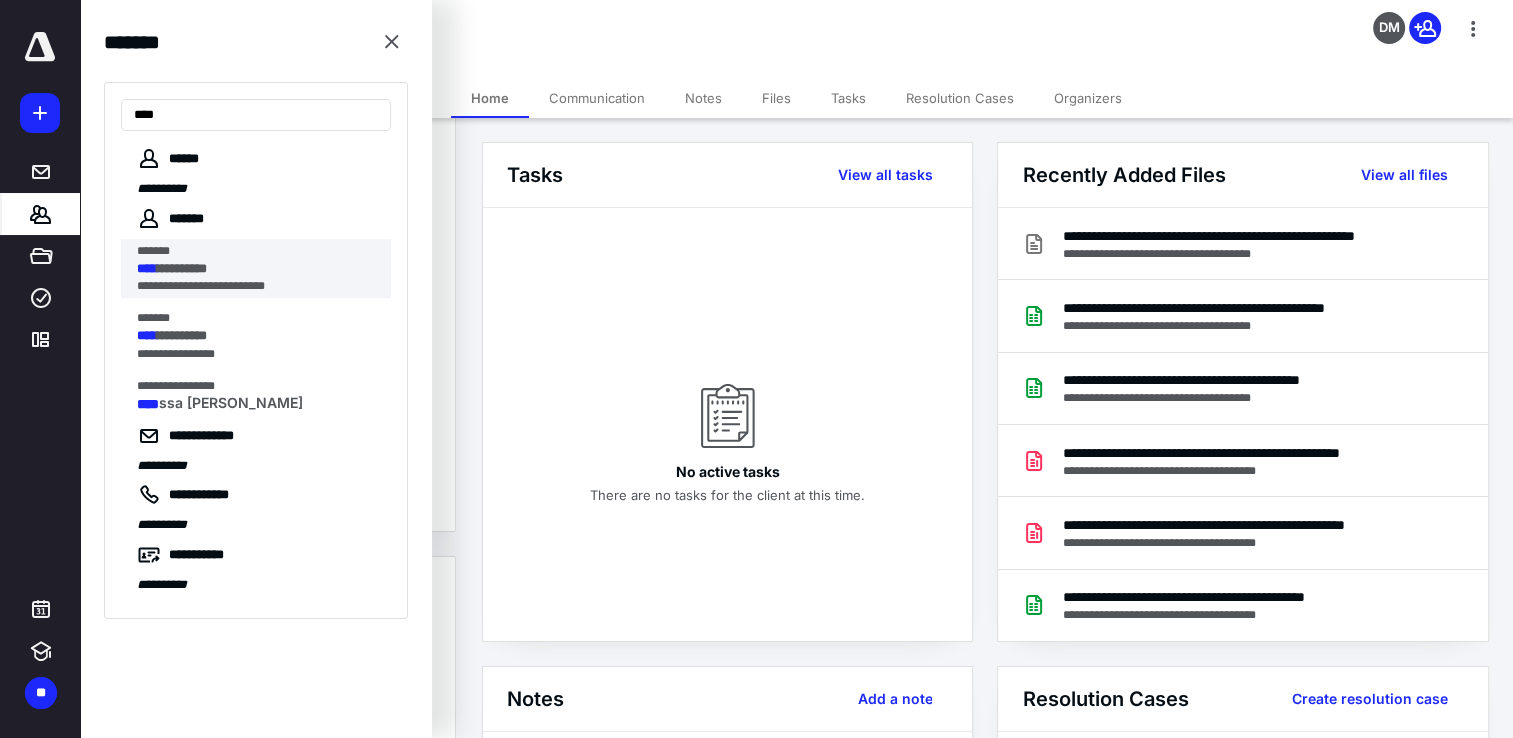 type on "****" 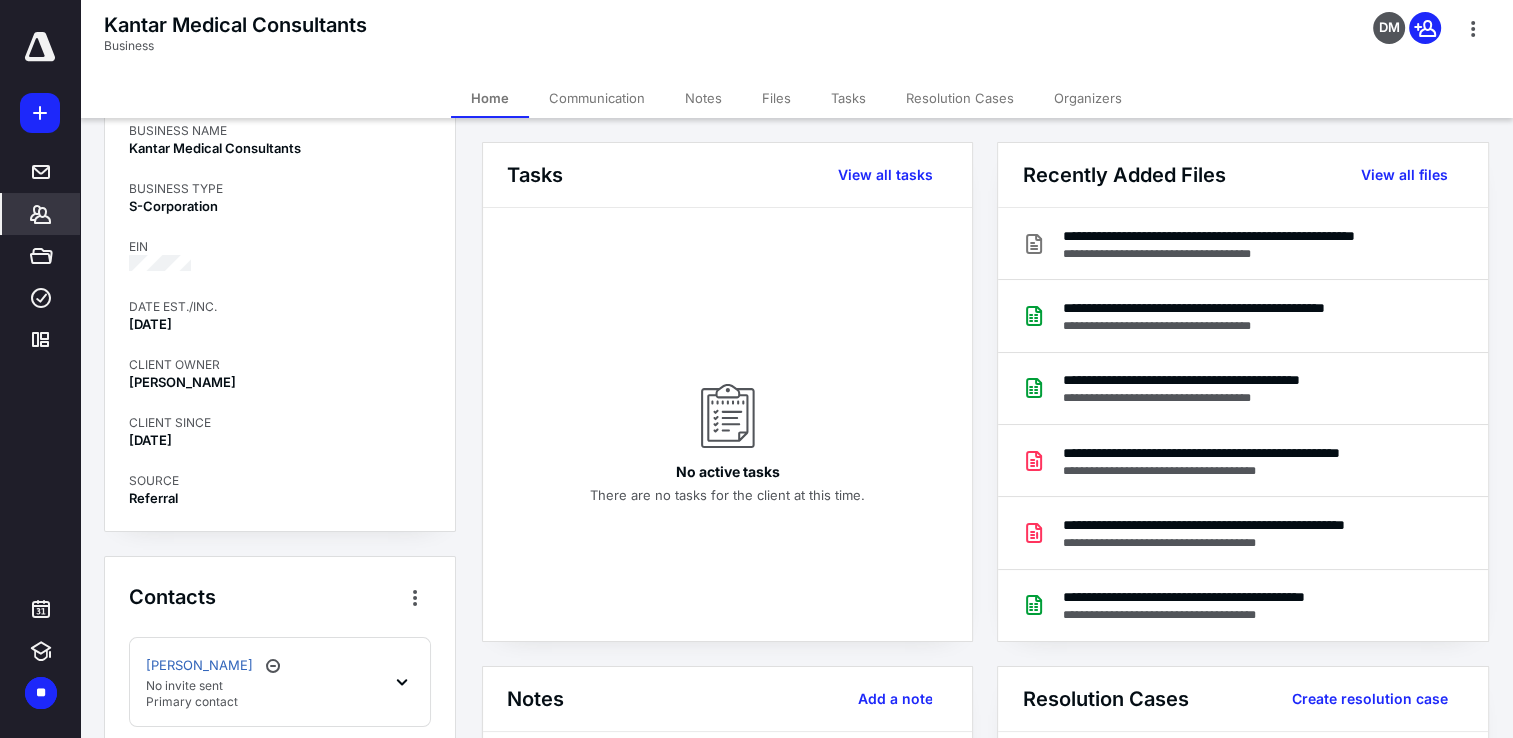 click 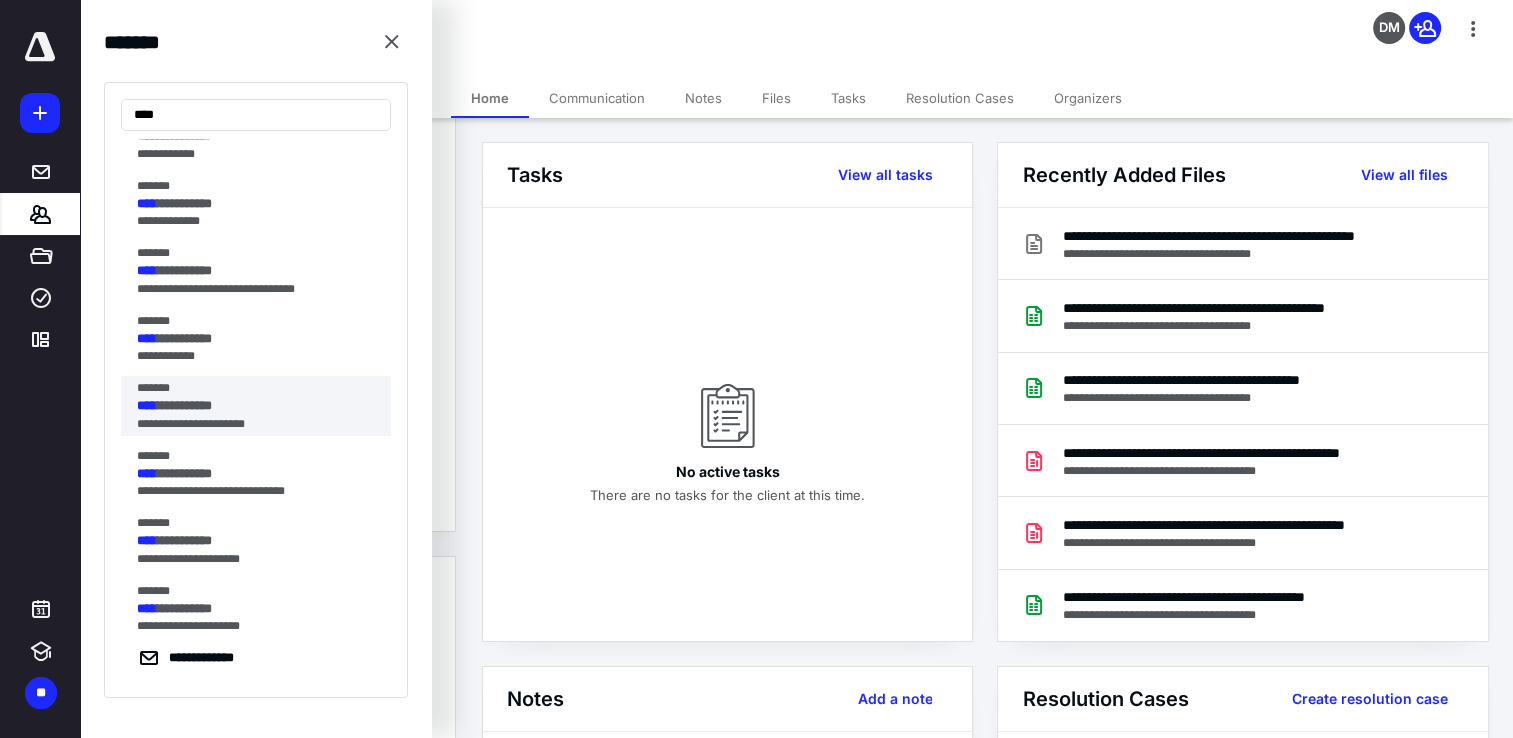 scroll, scrollTop: 0, scrollLeft: 0, axis: both 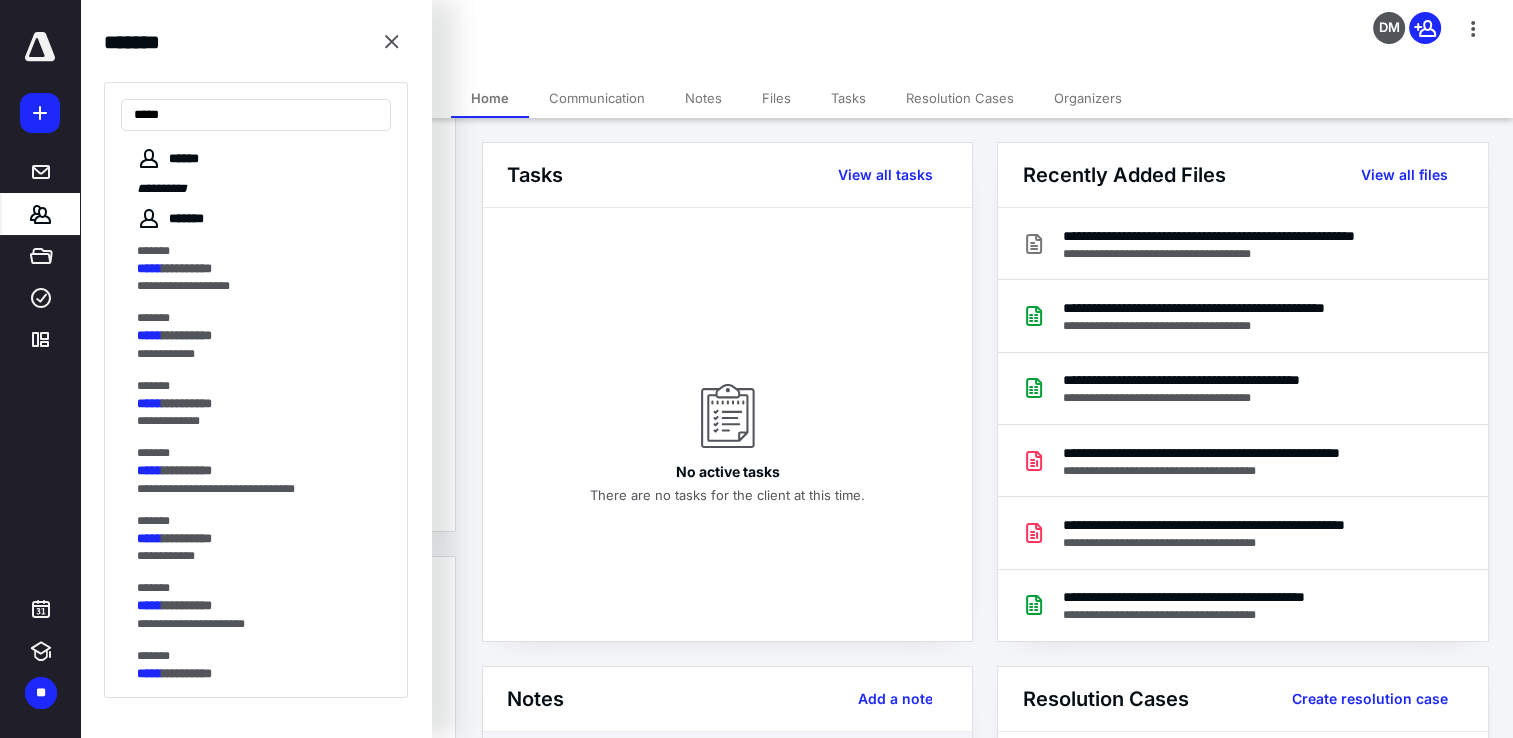 type on "*****" 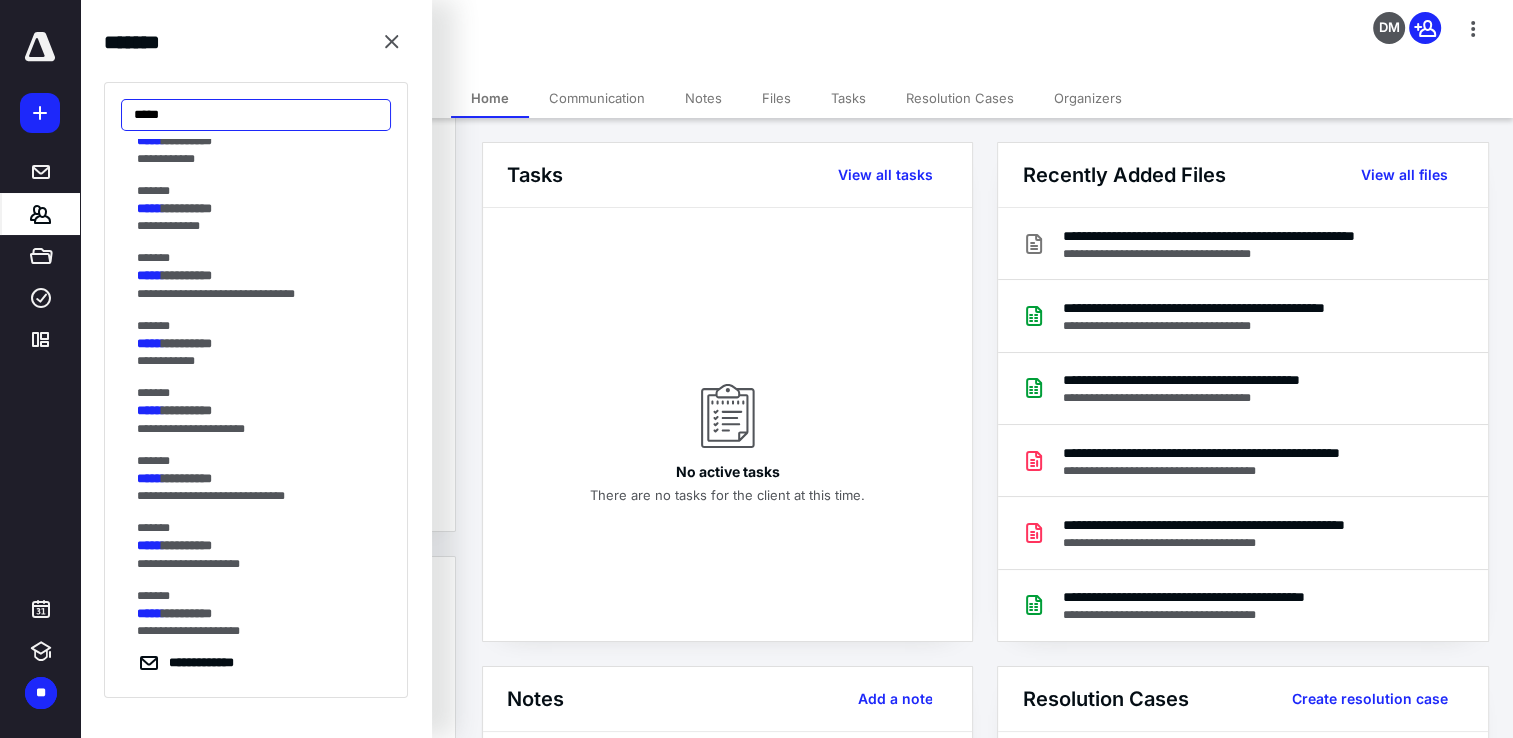 scroll, scrollTop: 42, scrollLeft: 0, axis: vertical 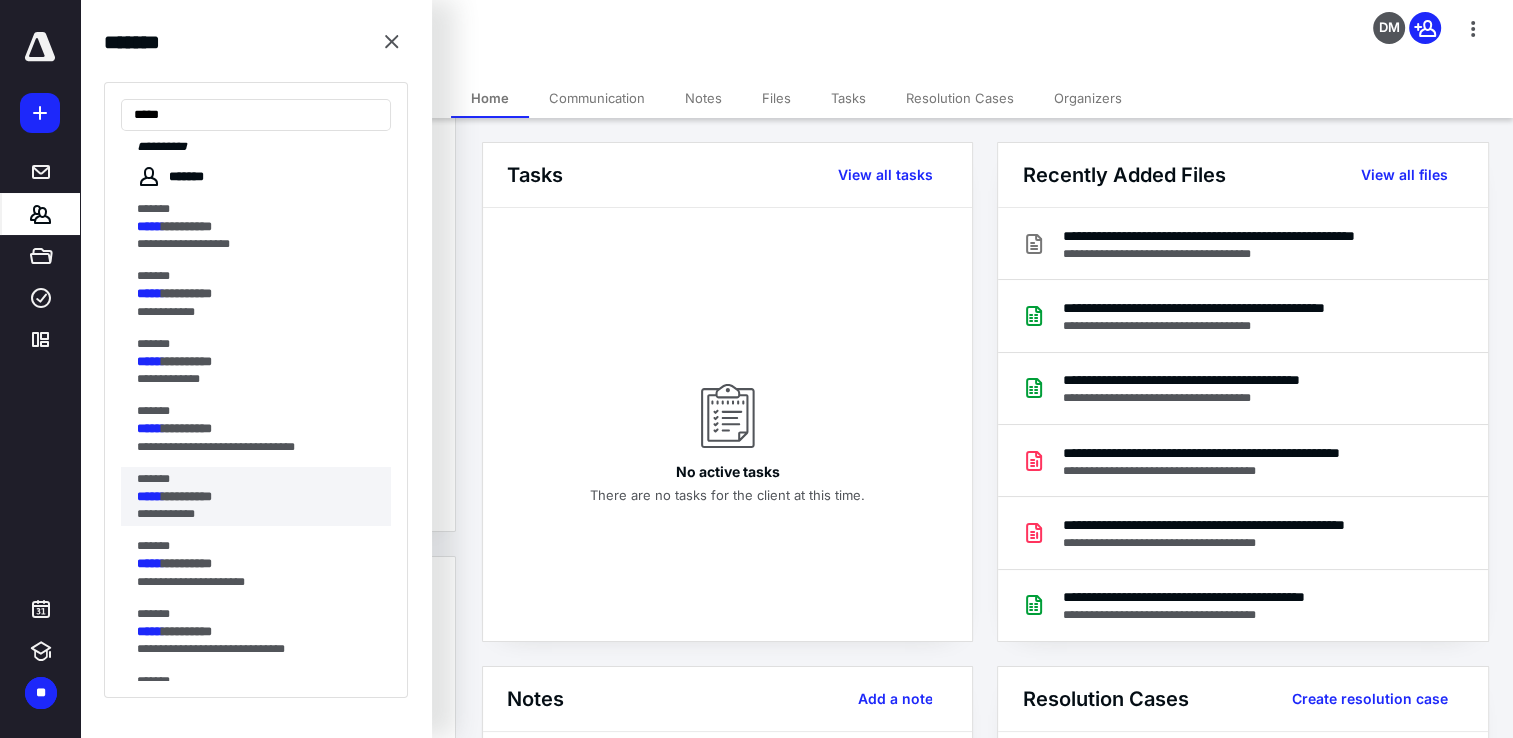 click on "**********" at bounding box center (250, 514) 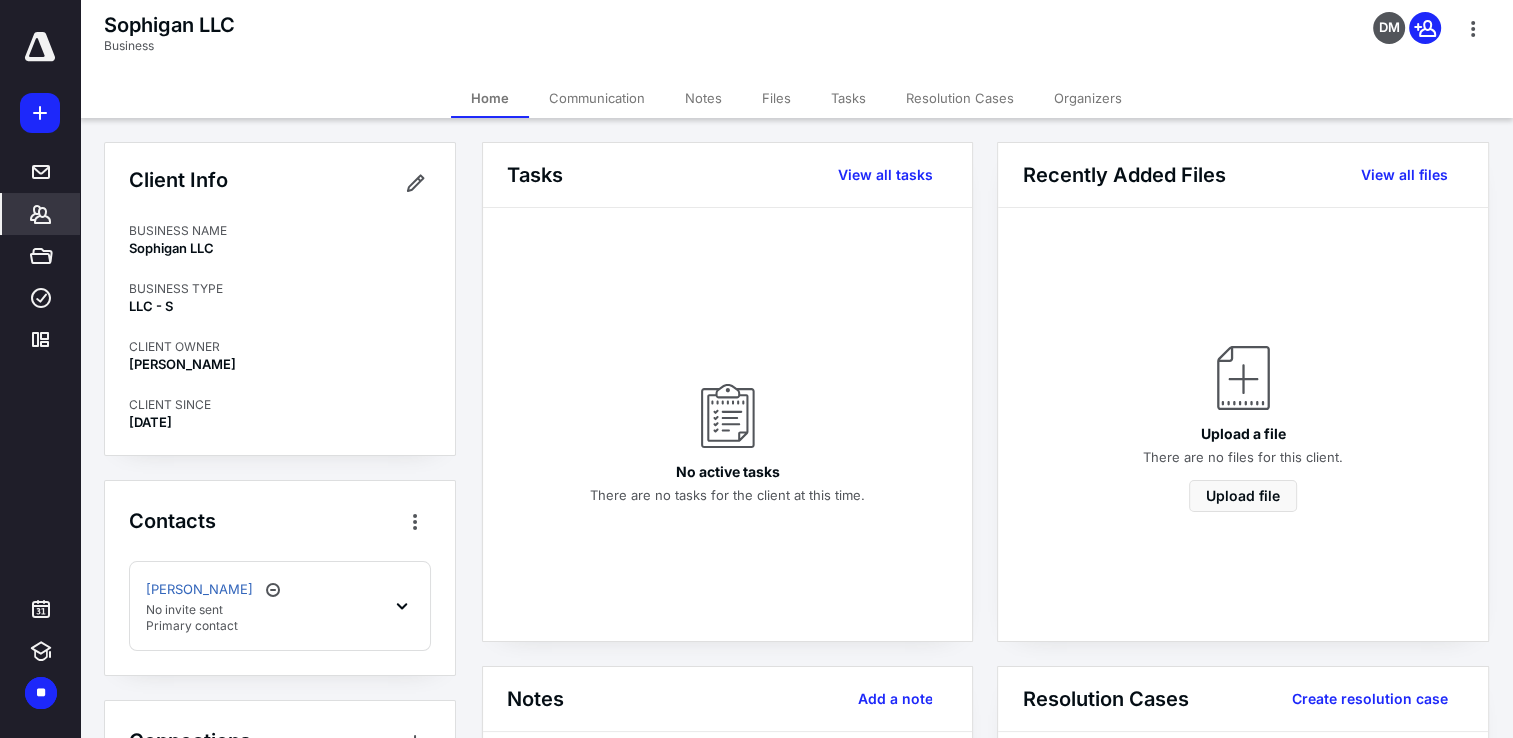 click 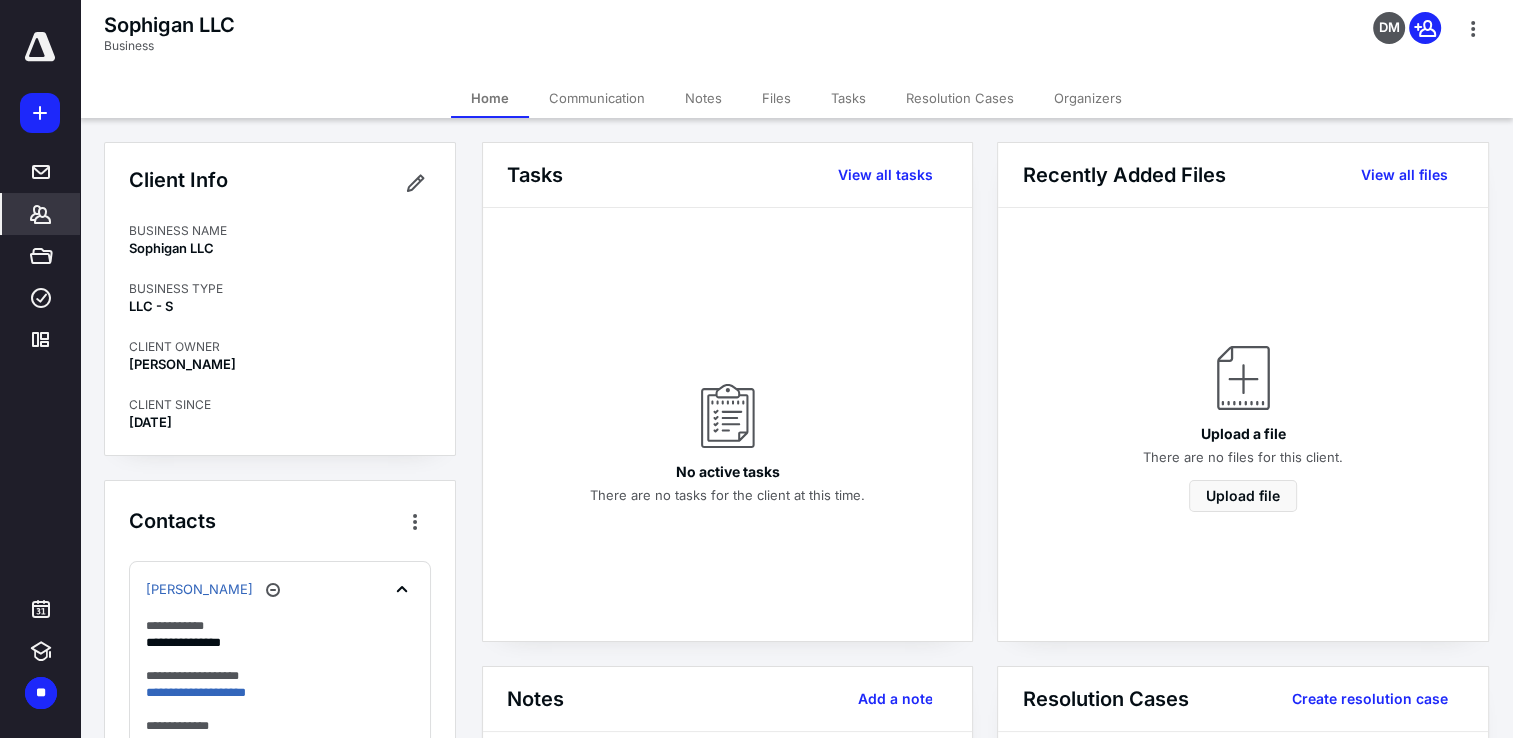 scroll, scrollTop: 100, scrollLeft: 0, axis: vertical 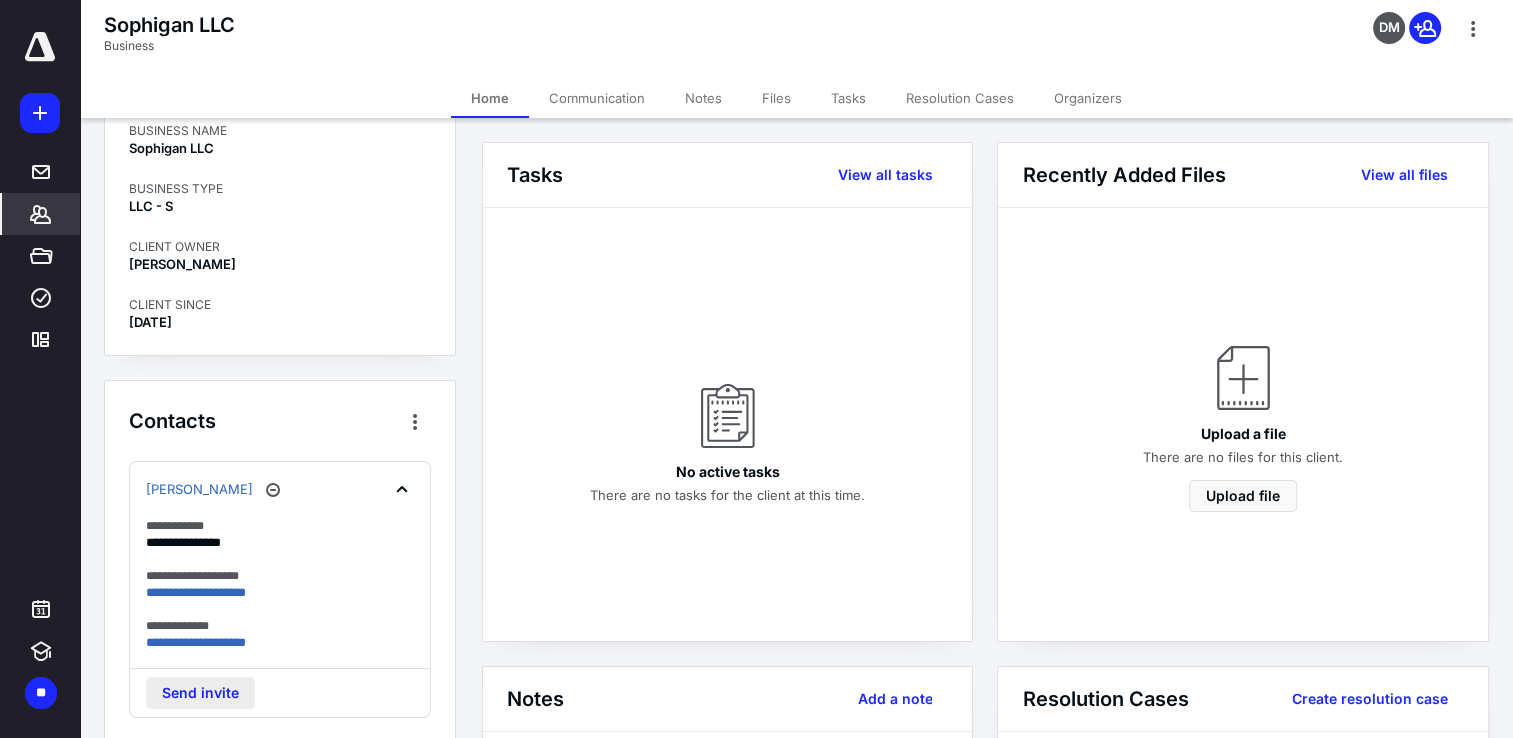 click on "Send invite" at bounding box center [200, 693] 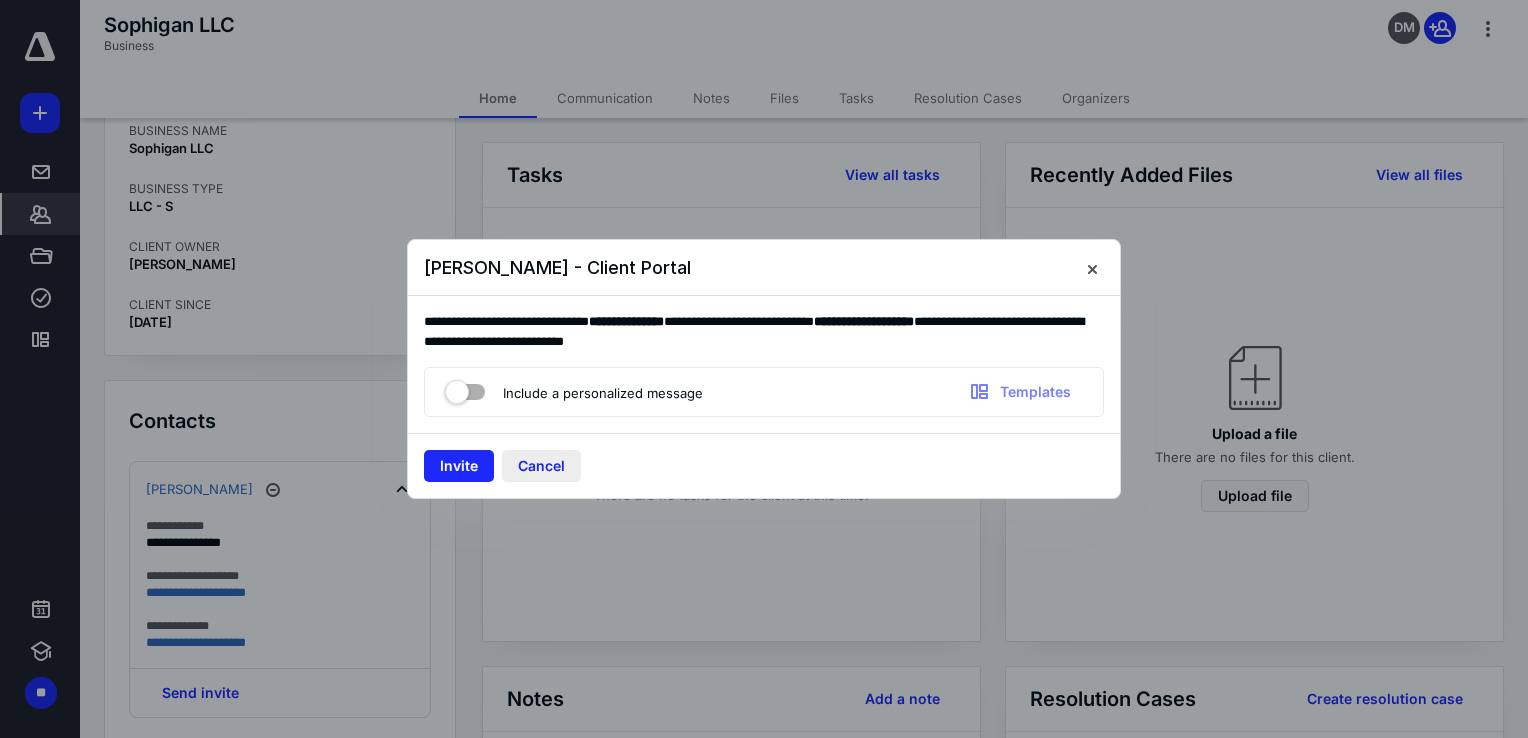 click on "Cancel" at bounding box center (541, 466) 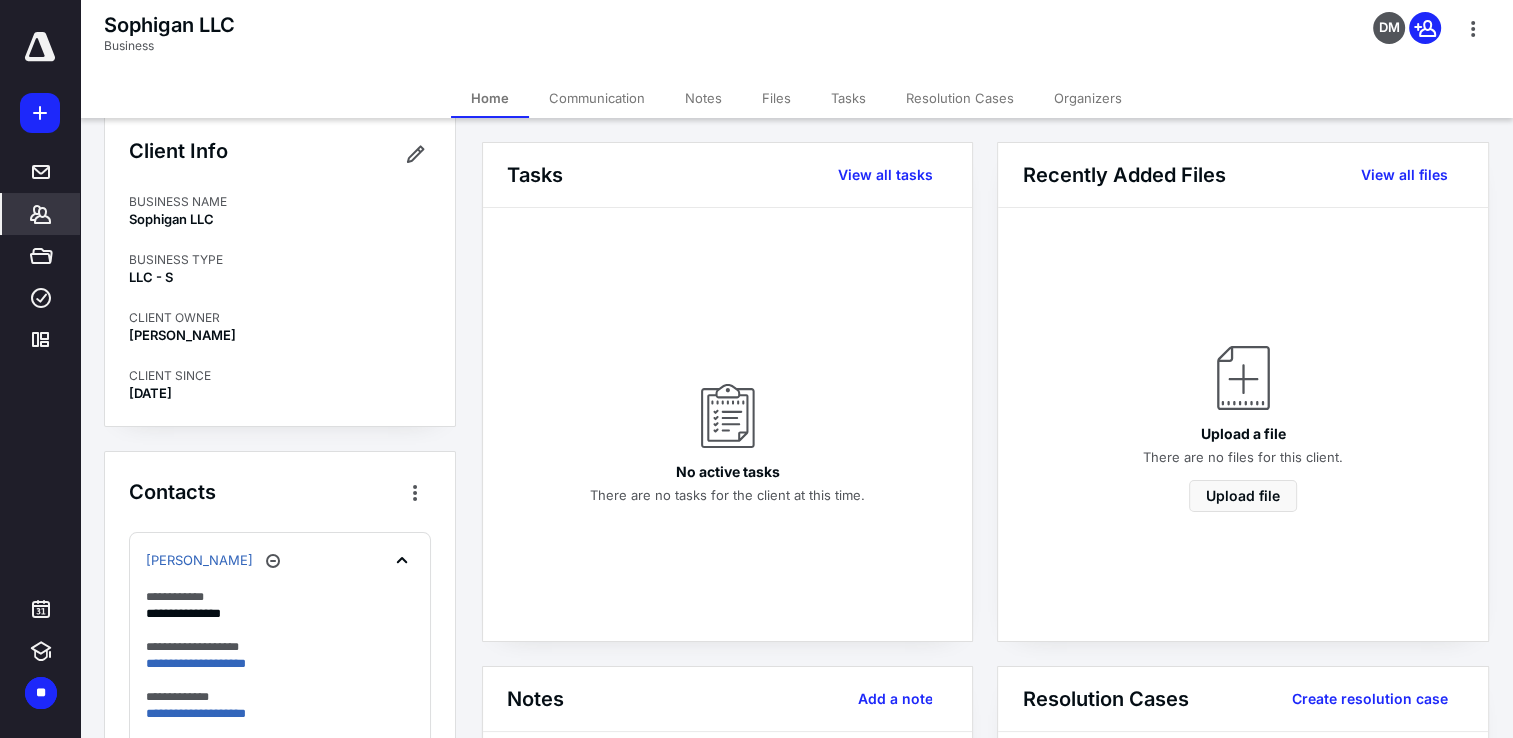 scroll, scrollTop: 0, scrollLeft: 0, axis: both 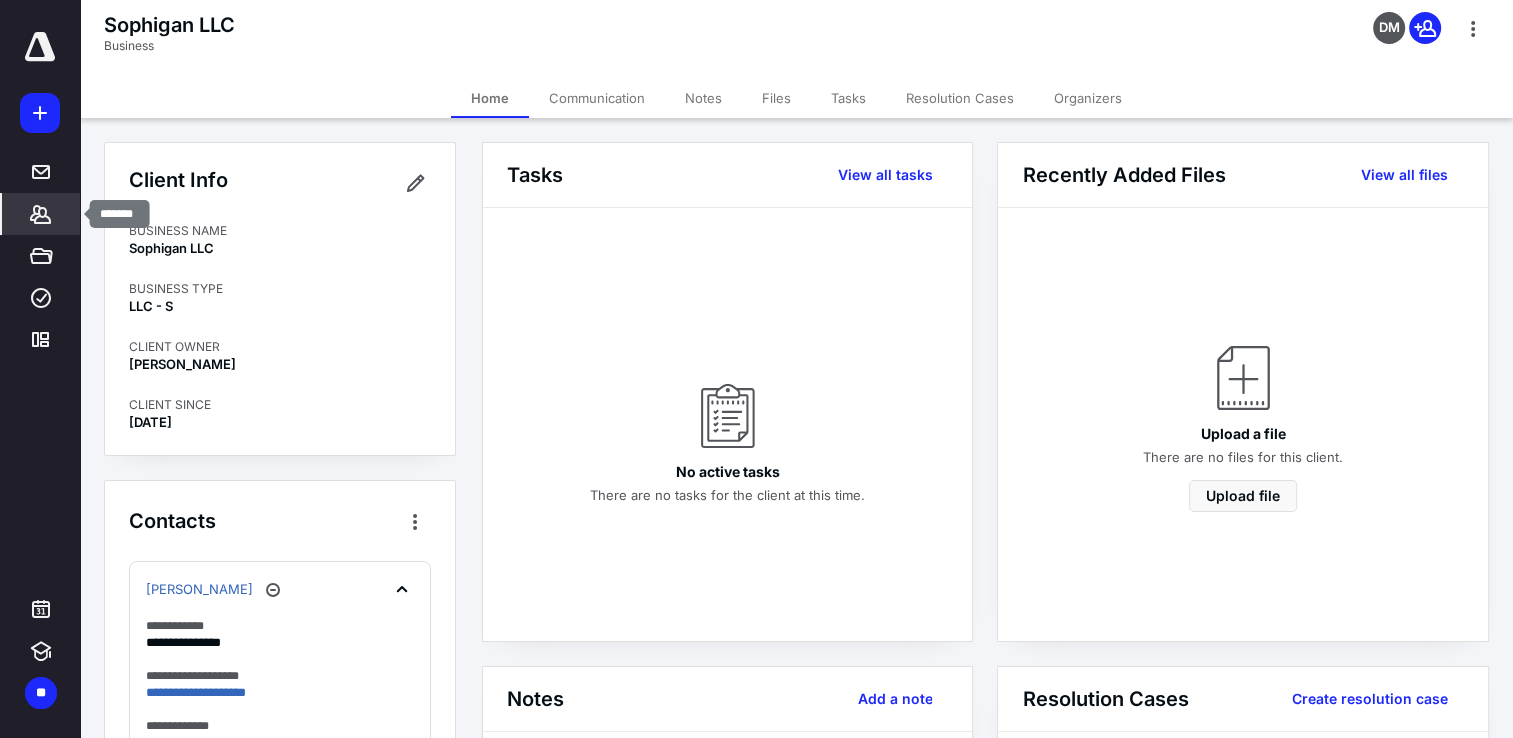 click 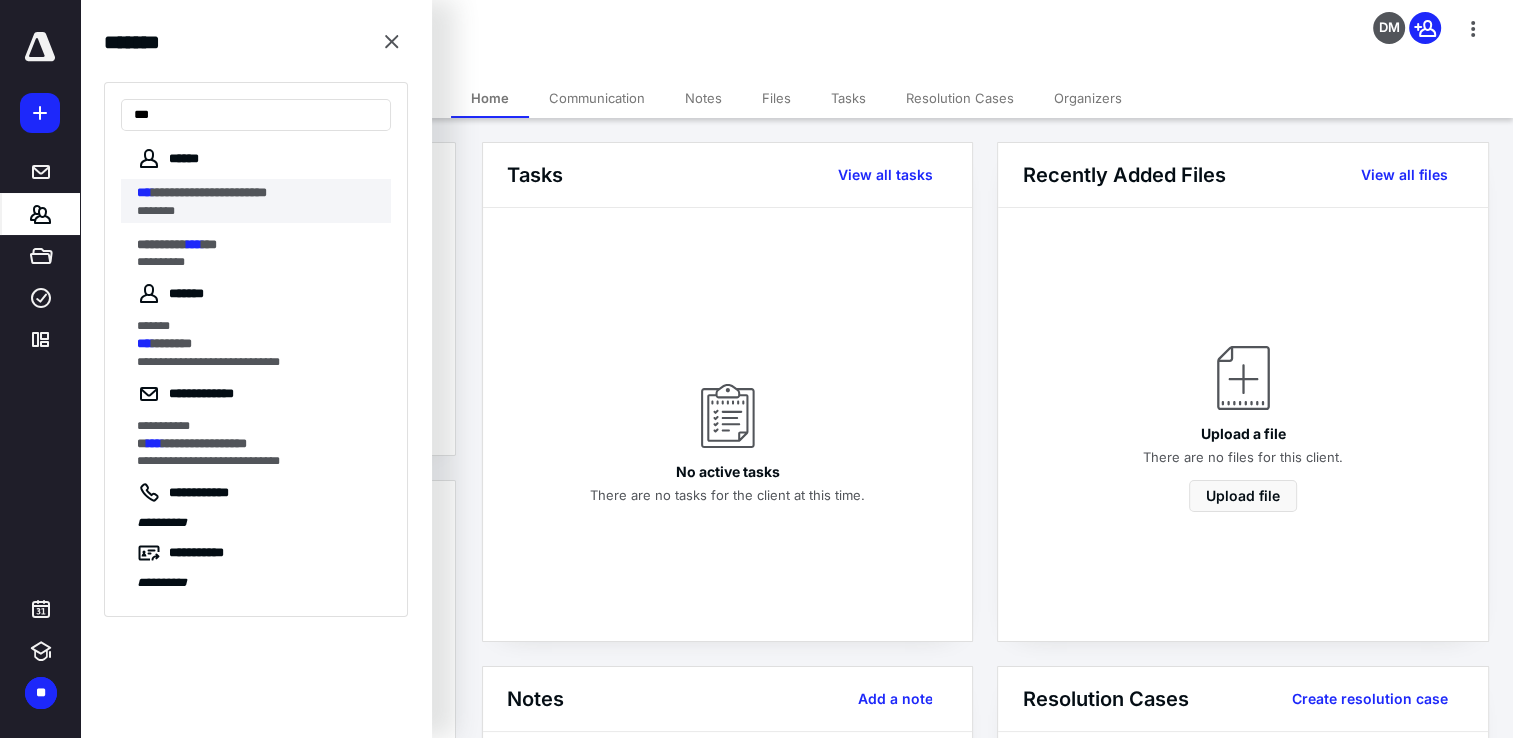 type on "***" 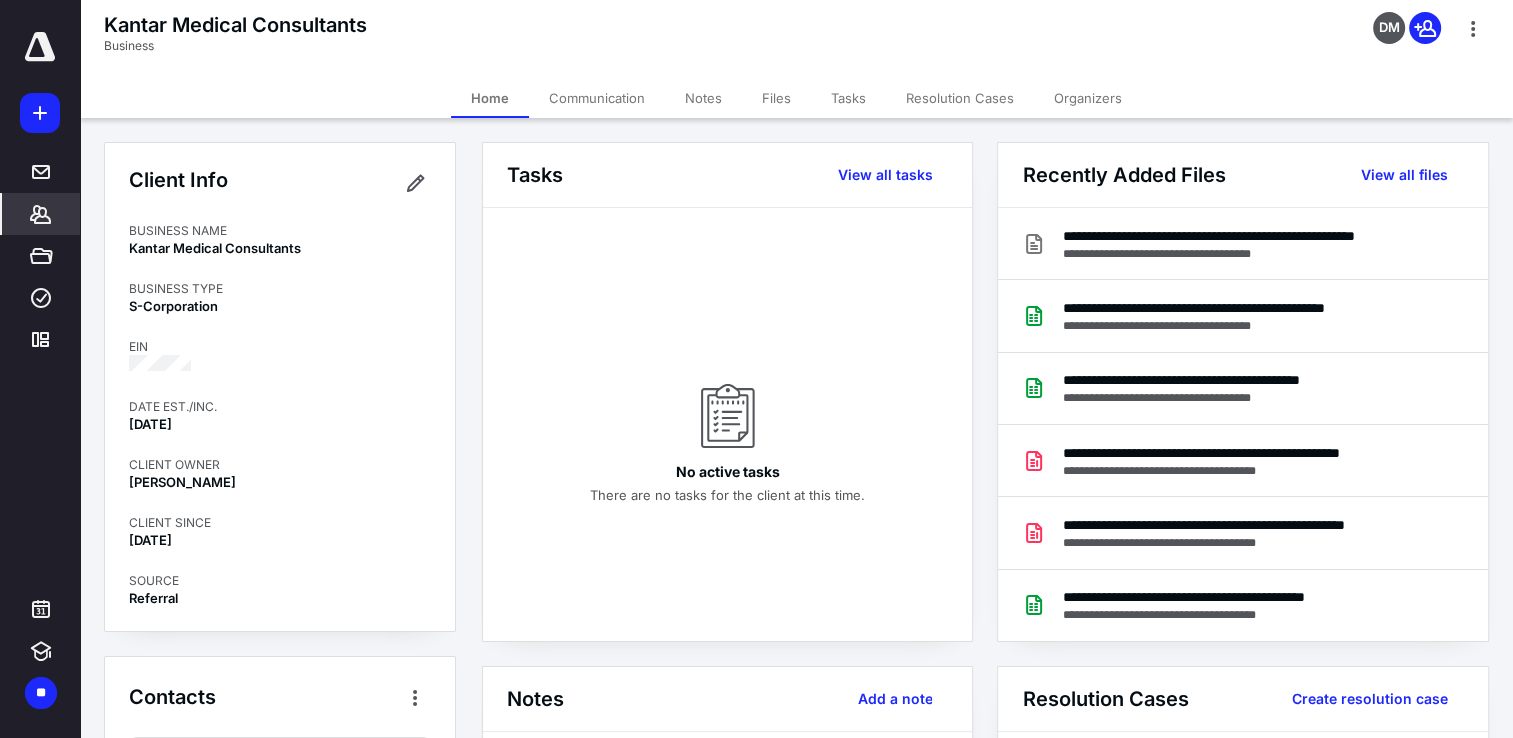 scroll, scrollTop: 200, scrollLeft: 0, axis: vertical 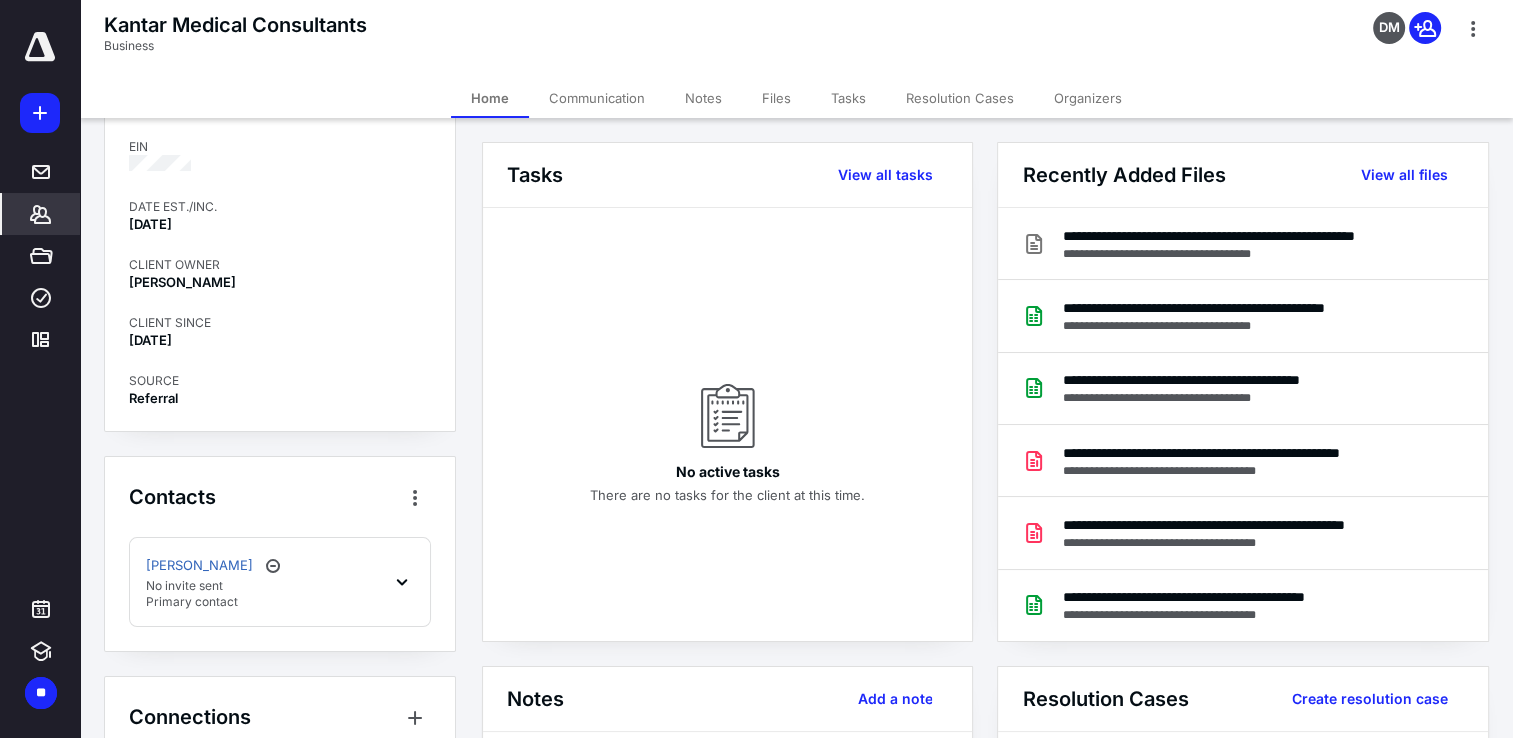 click 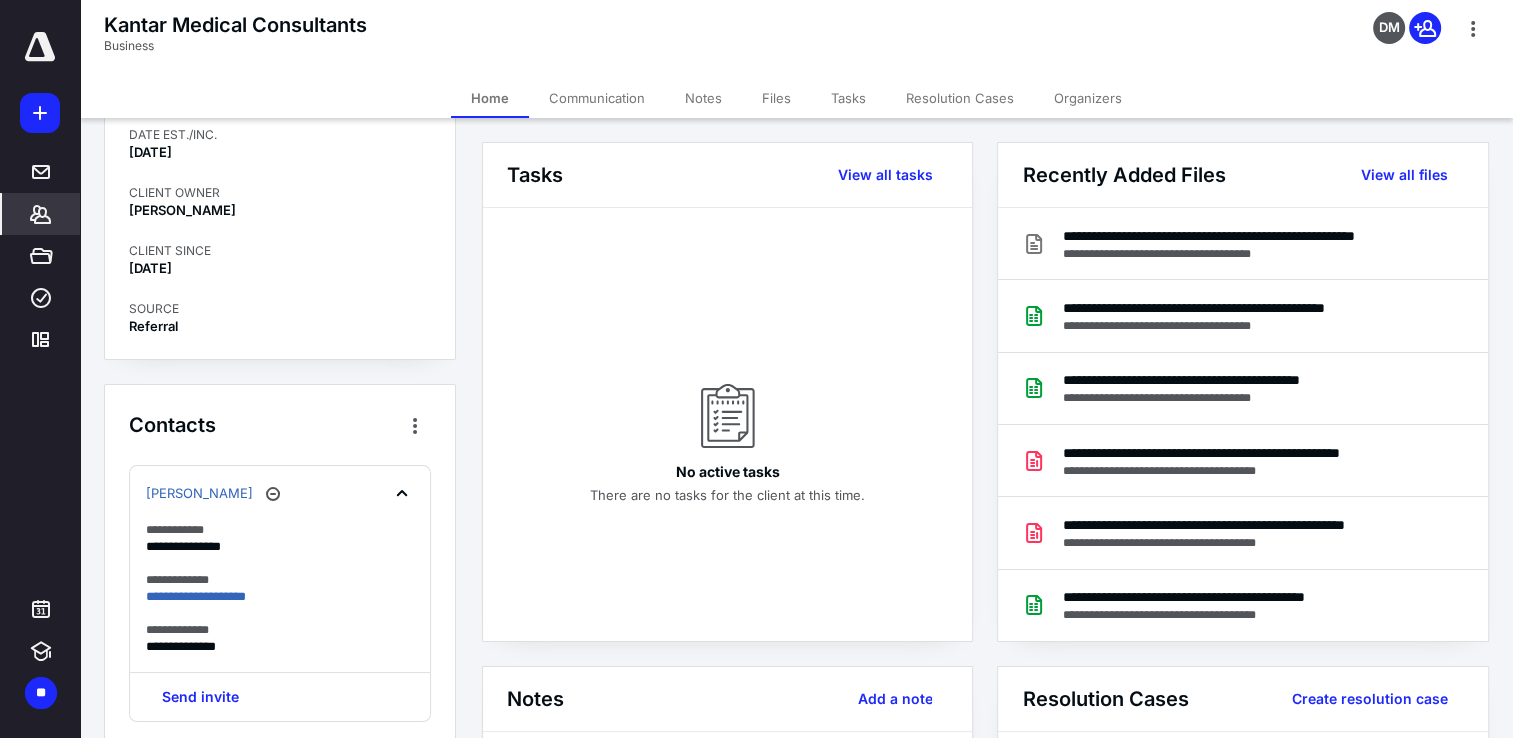 scroll, scrollTop: 400, scrollLeft: 0, axis: vertical 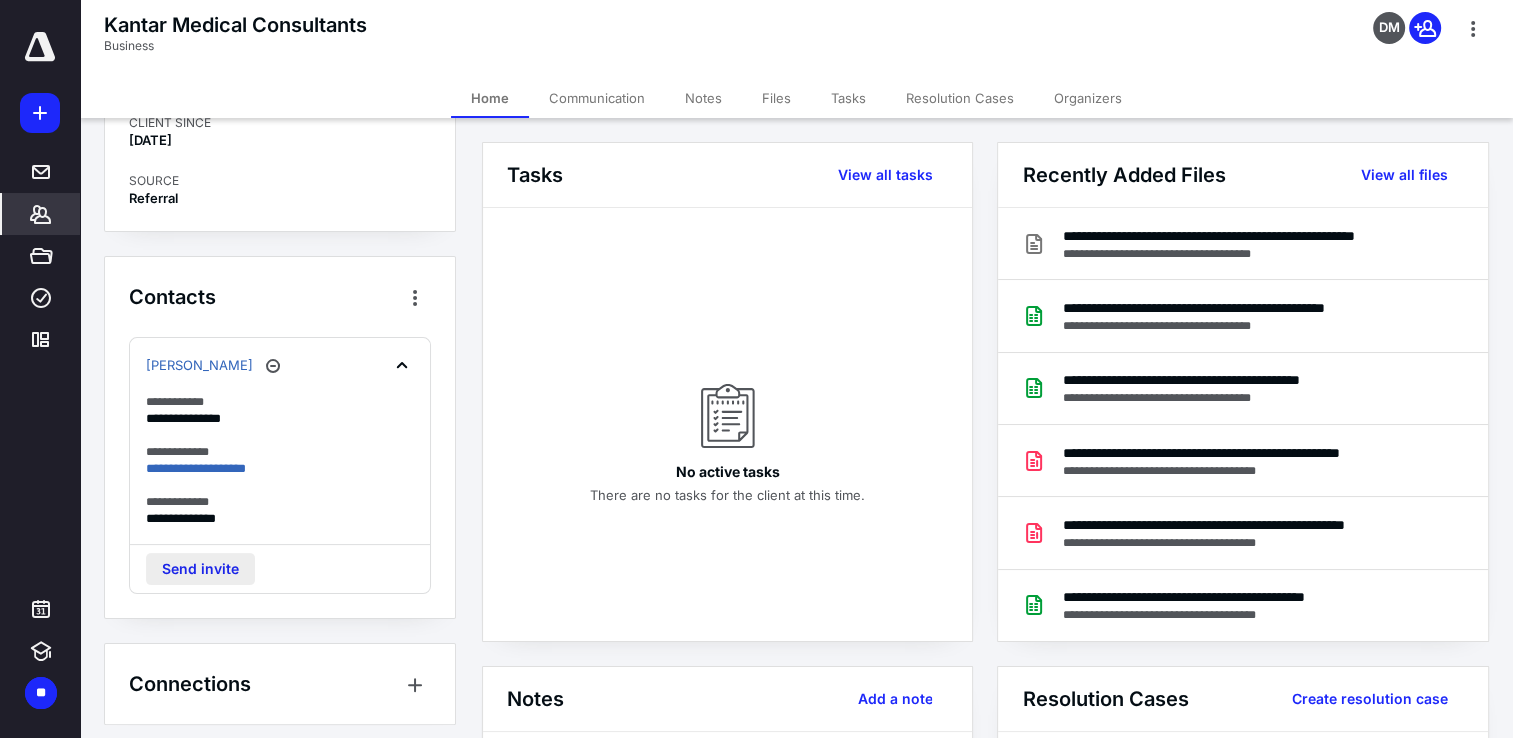 click on "Send invite" at bounding box center [200, 569] 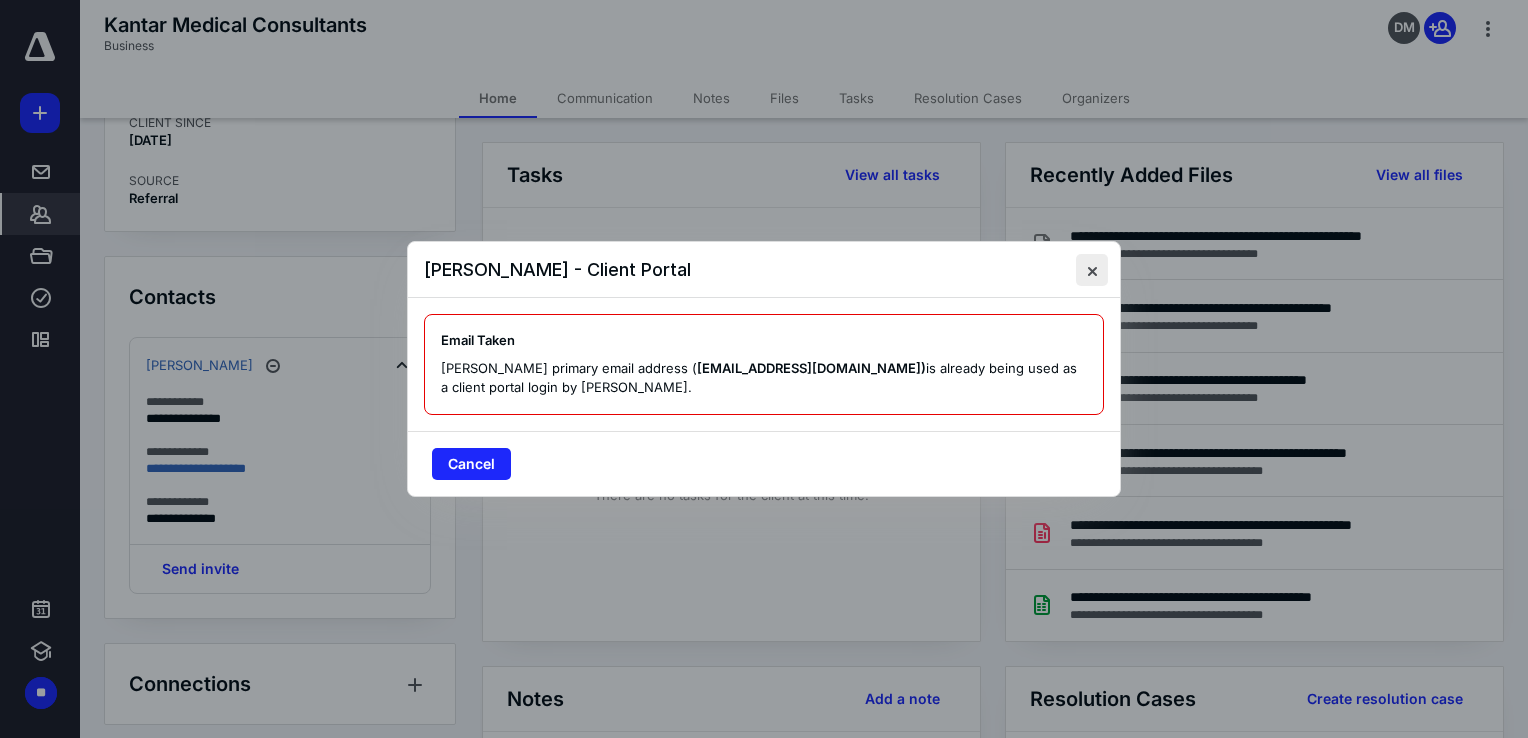 click at bounding box center (1092, 270) 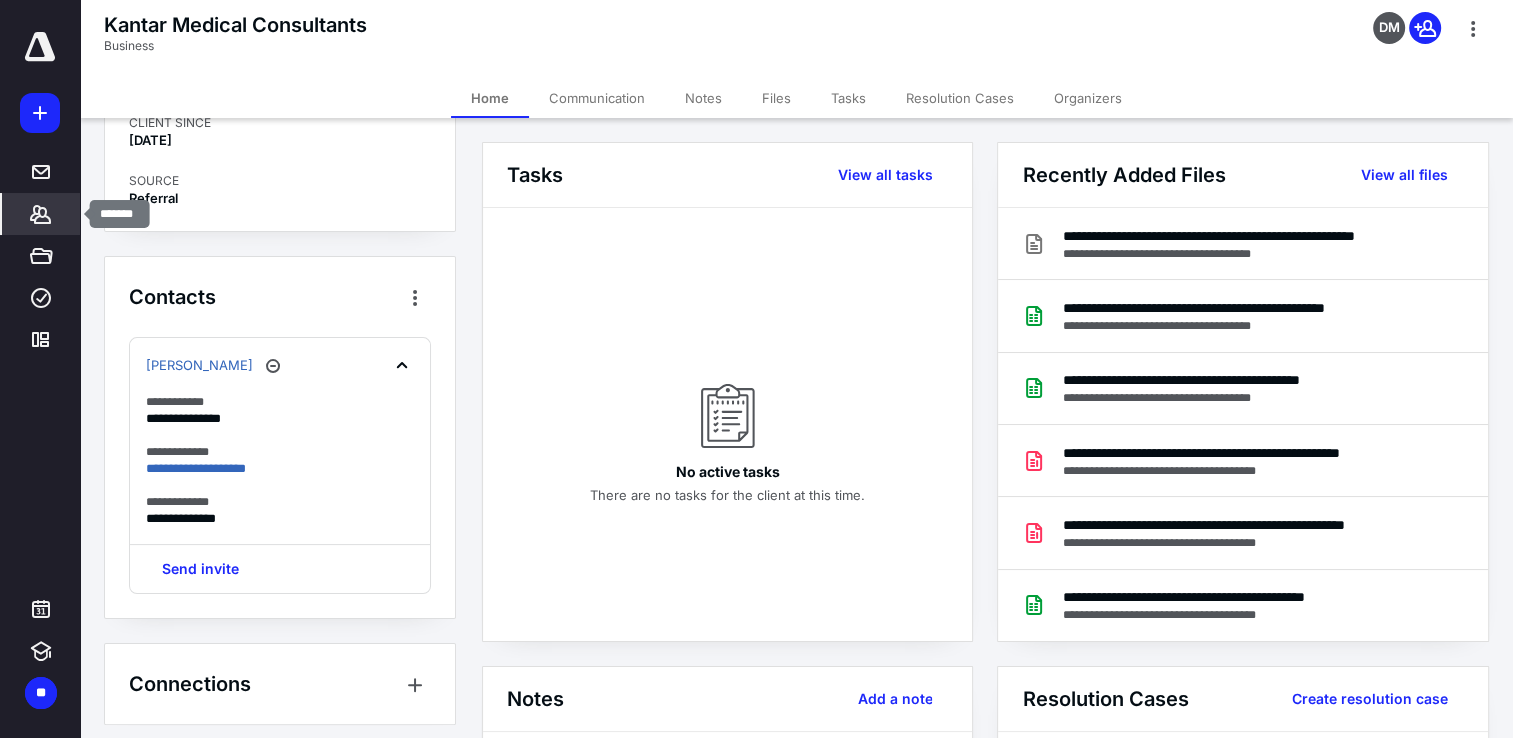 click on "*******" at bounding box center [41, 214] 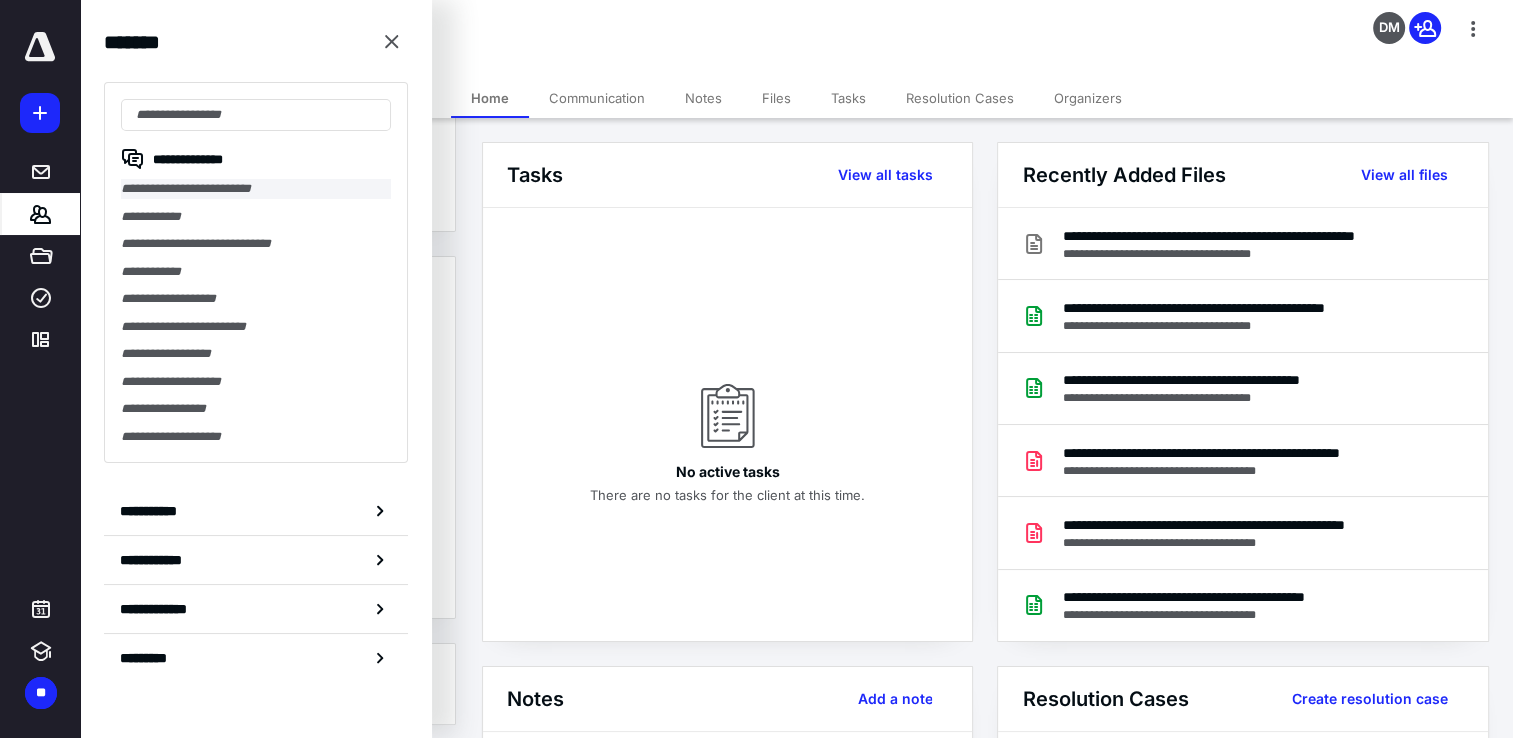 click on "**********" at bounding box center [256, 189] 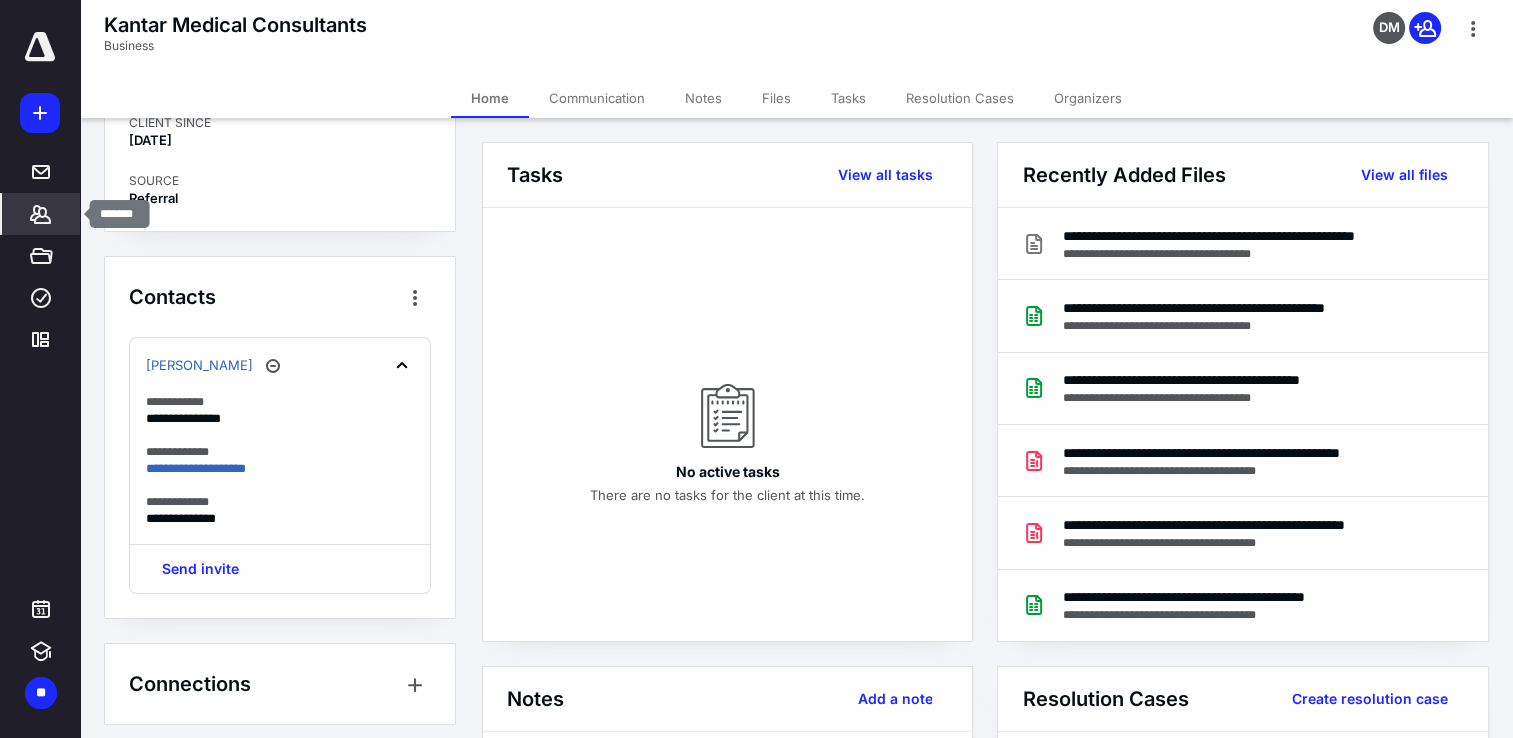 click 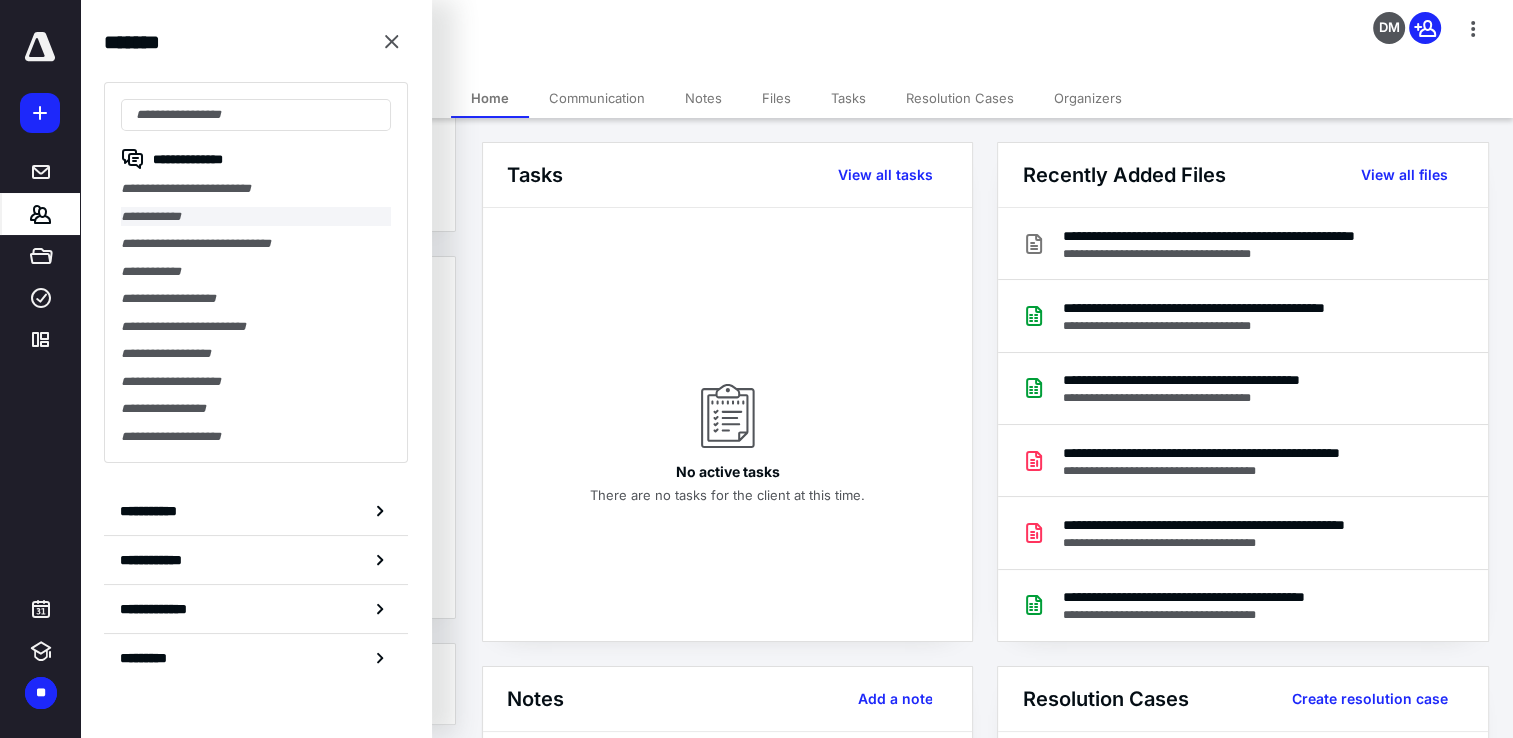 click on "**********" at bounding box center (256, 217) 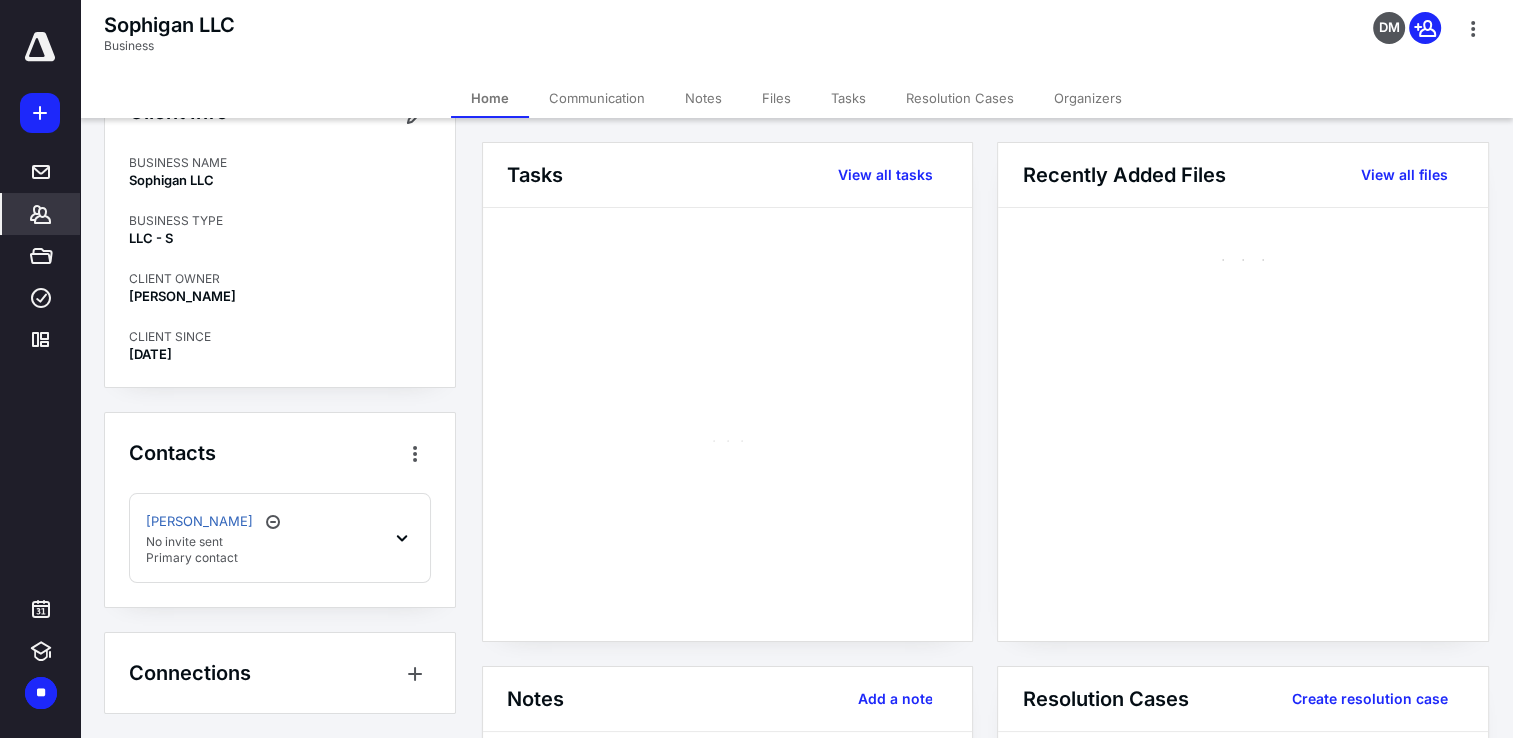 scroll, scrollTop: 65, scrollLeft: 0, axis: vertical 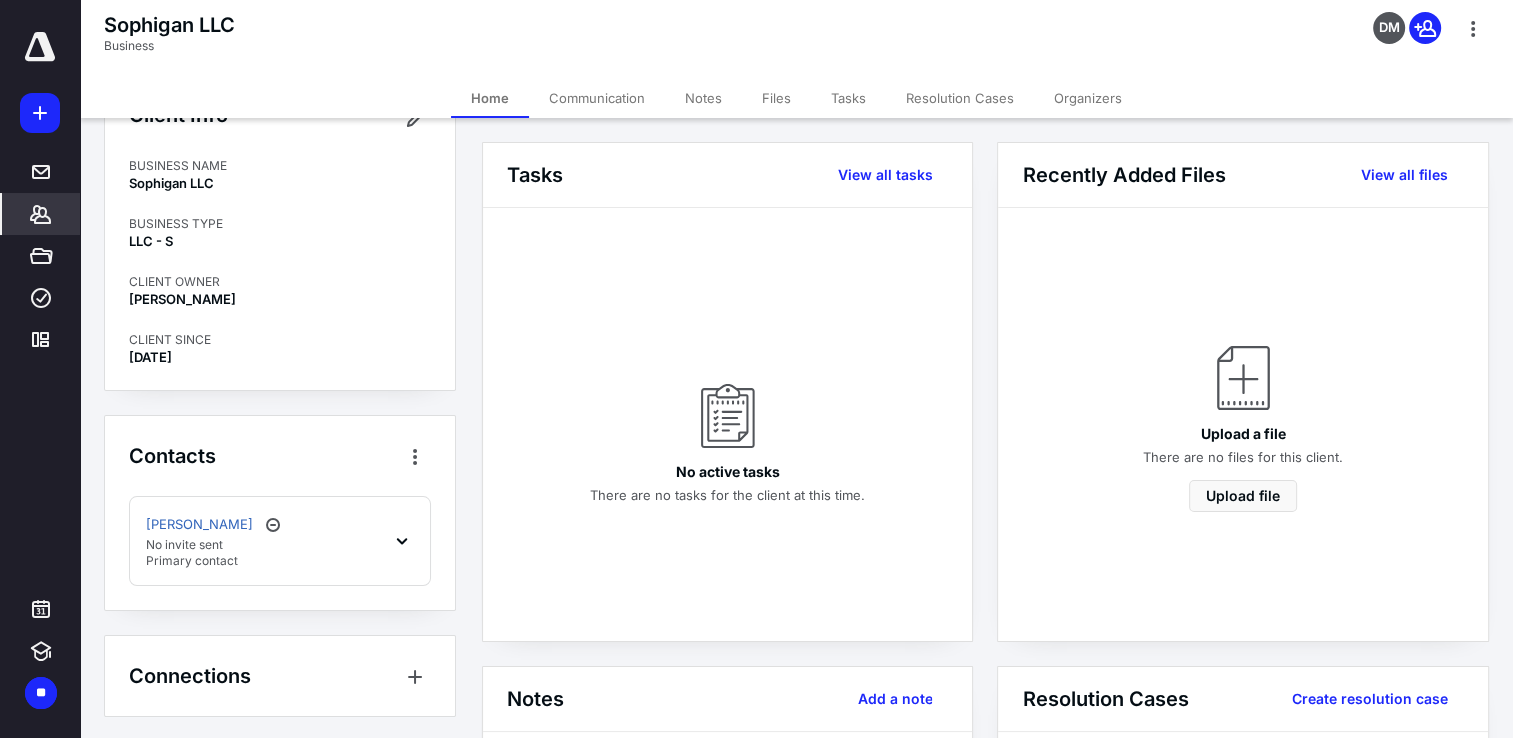 click 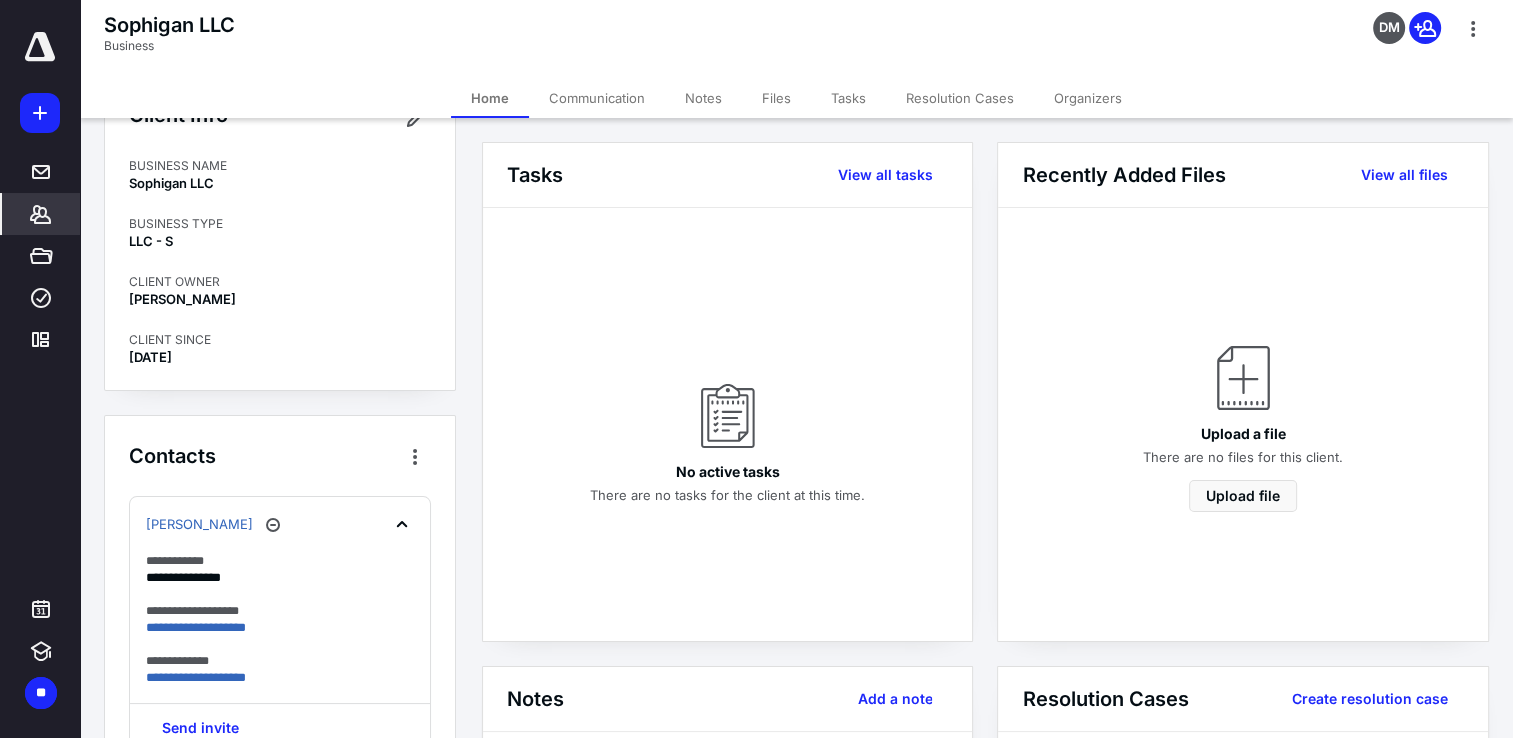 scroll, scrollTop: 232, scrollLeft: 0, axis: vertical 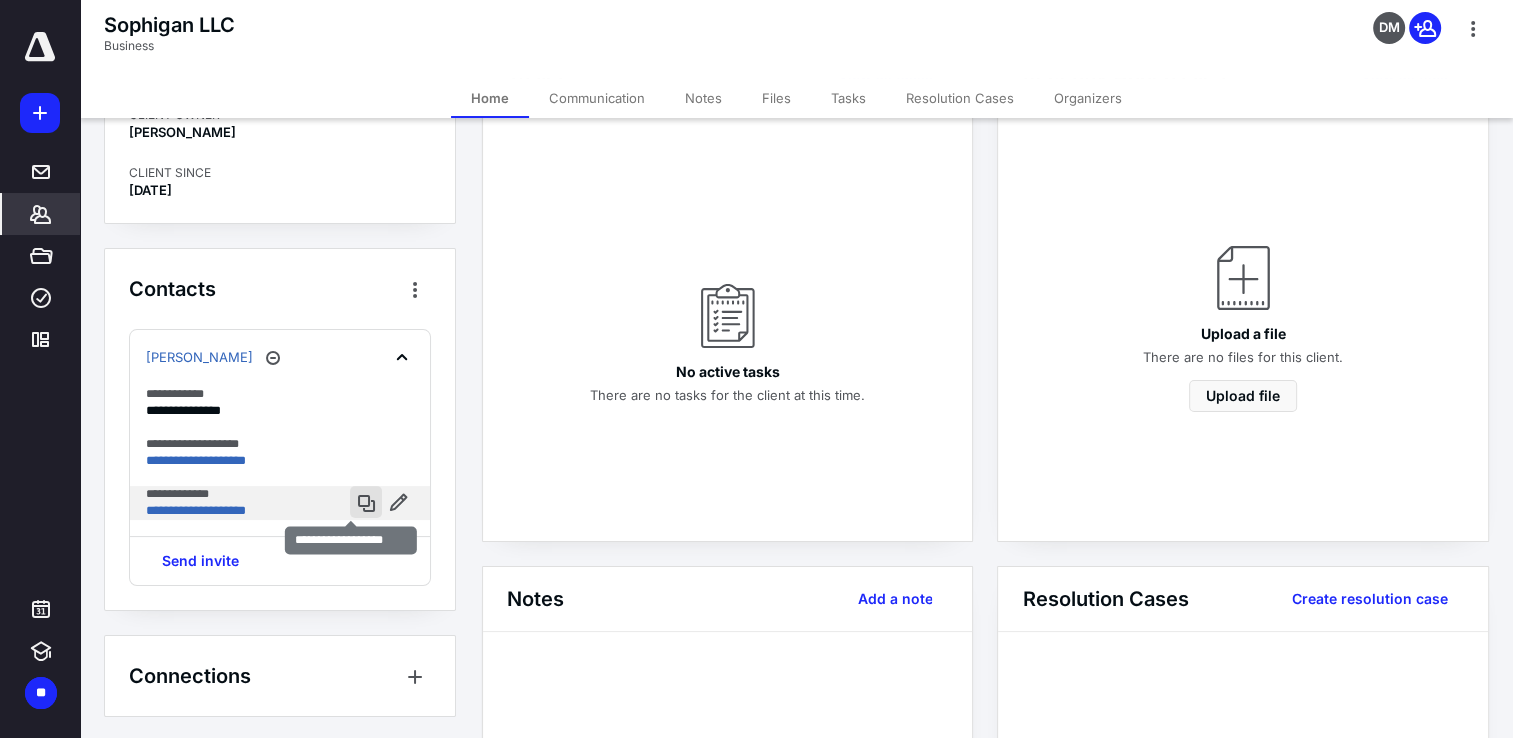 click at bounding box center (366, 502) 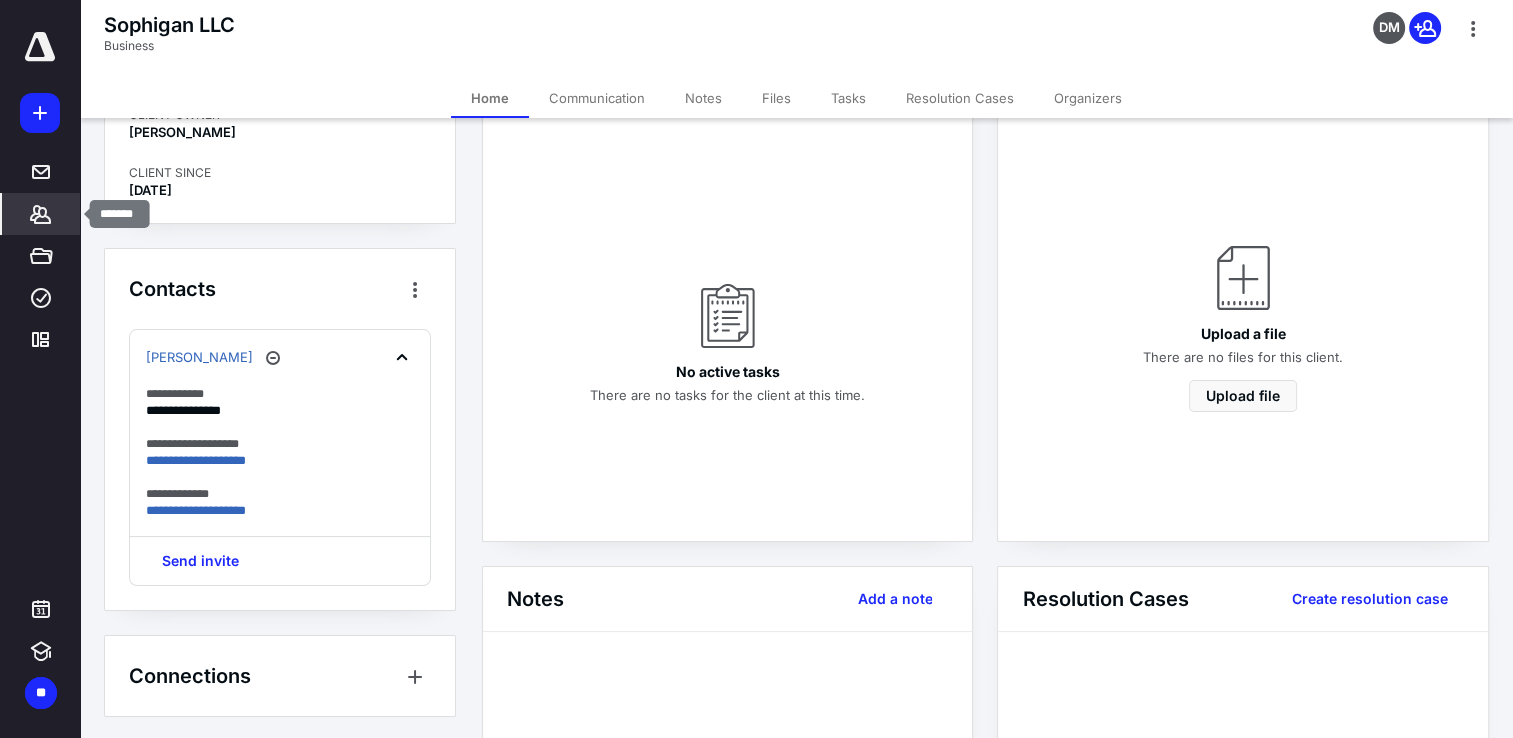 click 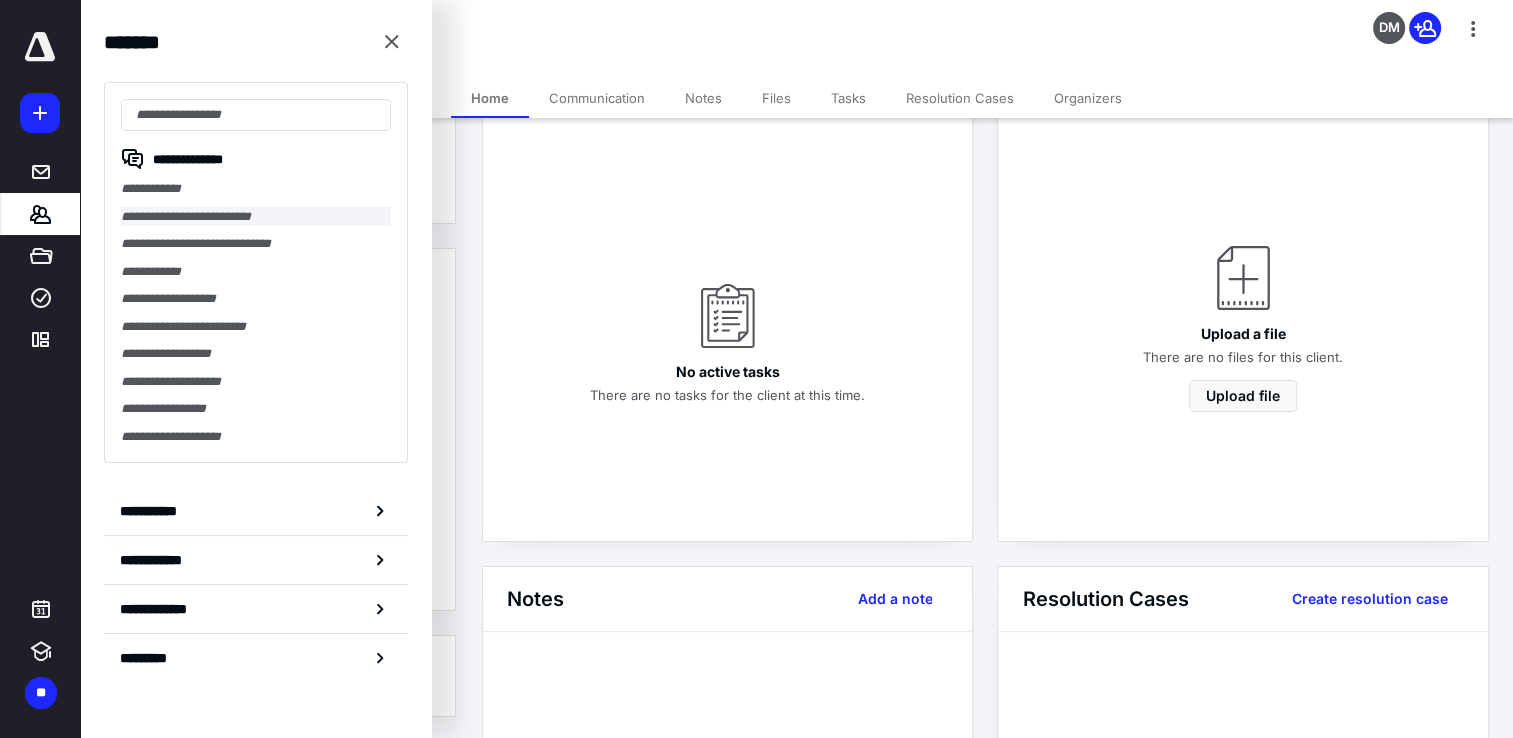 click on "**********" at bounding box center (256, 217) 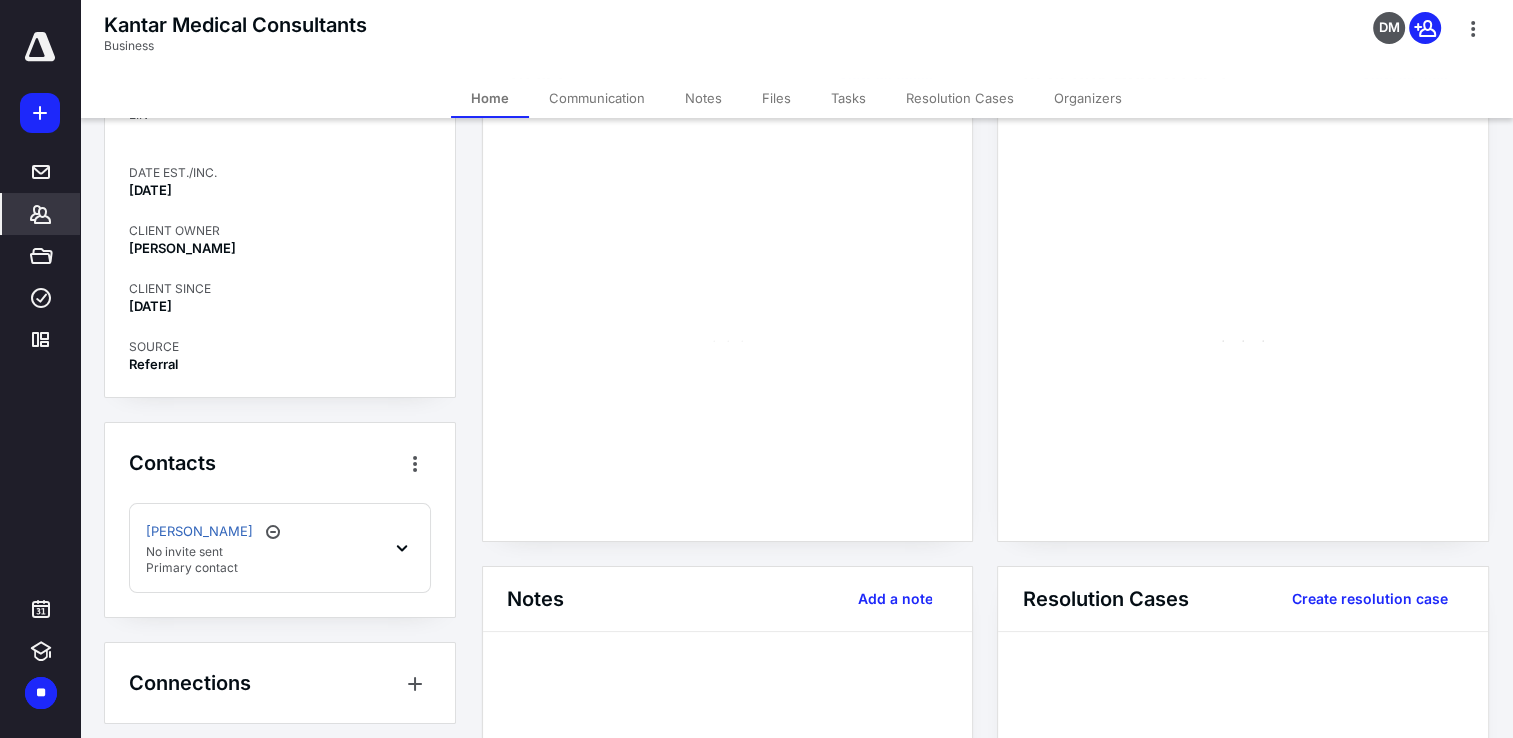scroll, scrollTop: 240, scrollLeft: 0, axis: vertical 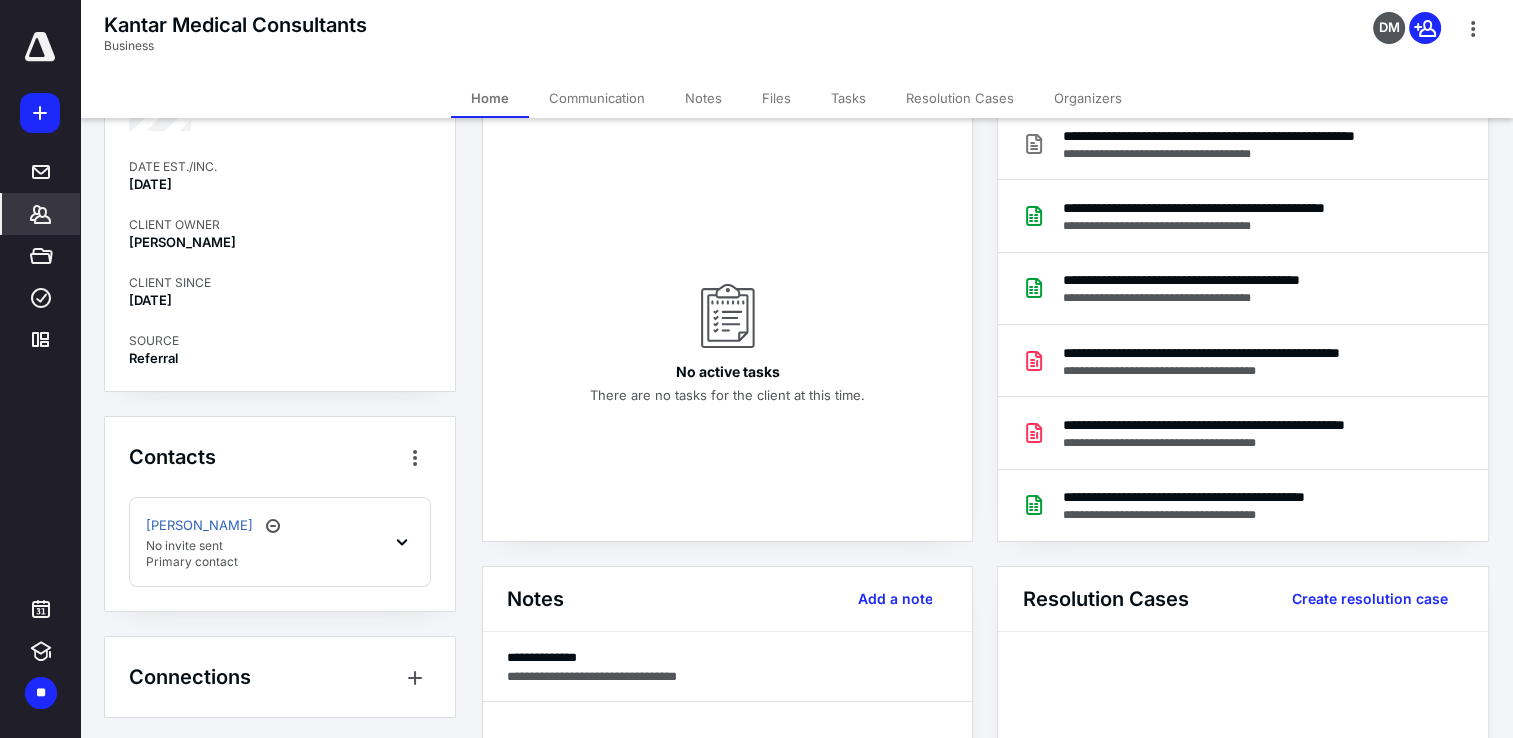 click 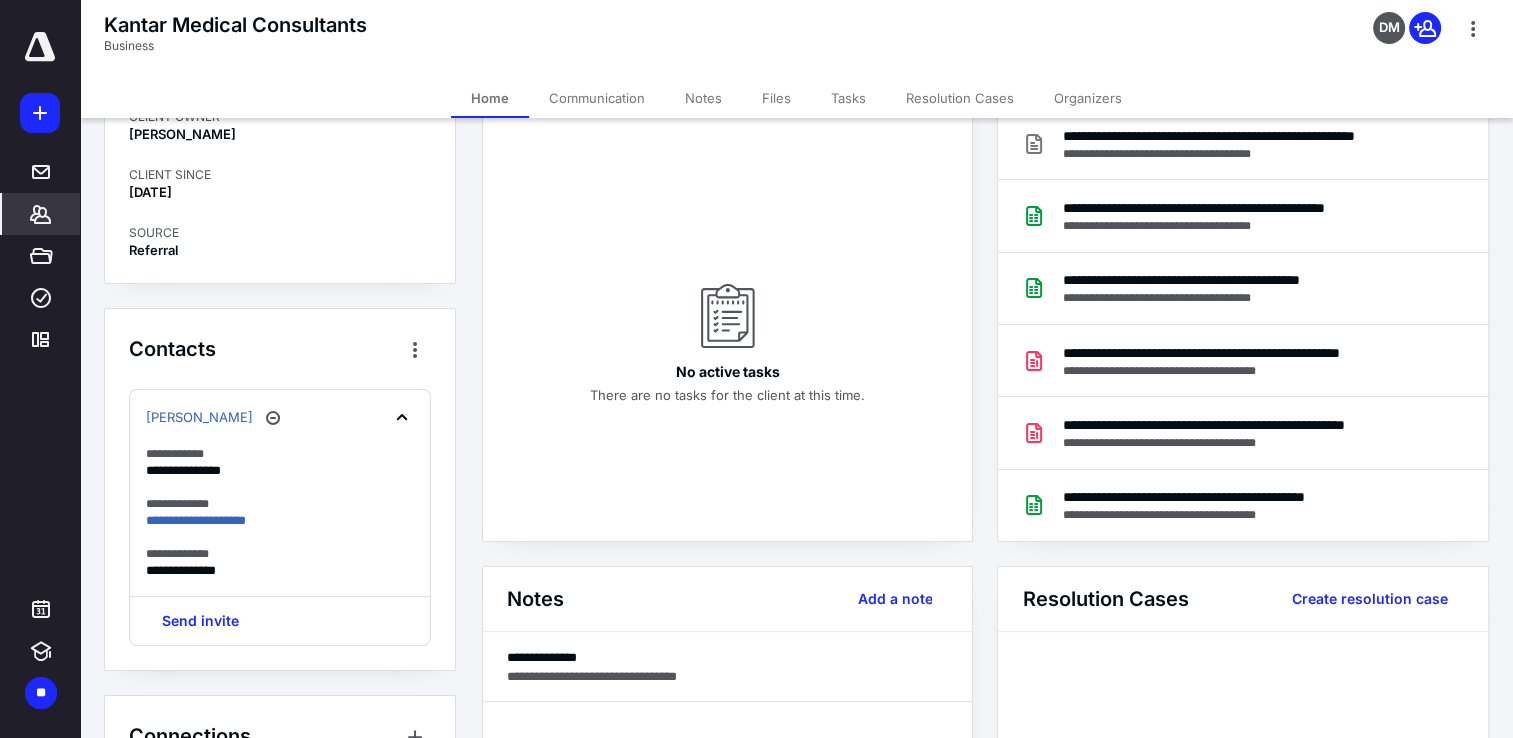 scroll, scrollTop: 406, scrollLeft: 0, axis: vertical 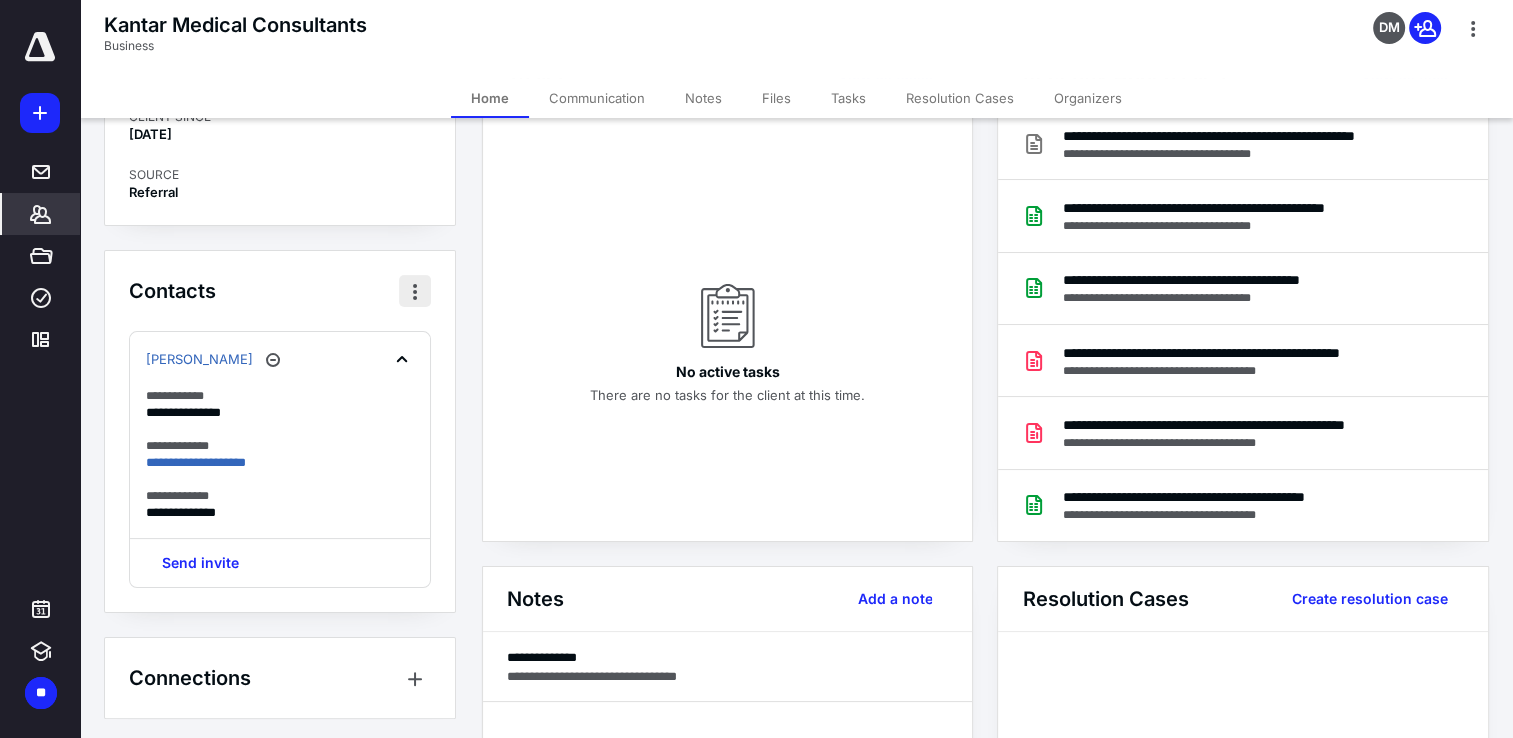 click at bounding box center [415, 291] 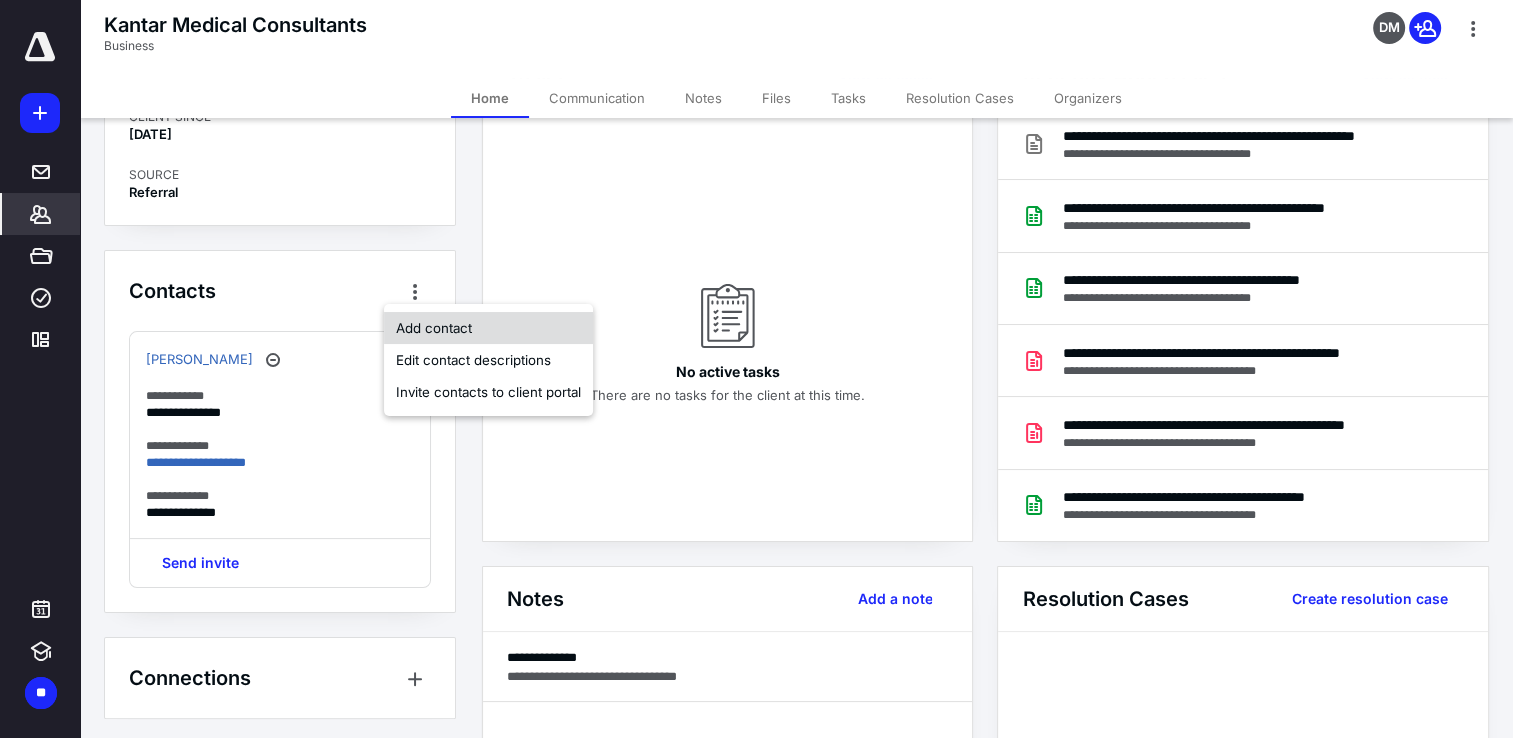 click on "Add contact" at bounding box center (488, 328) 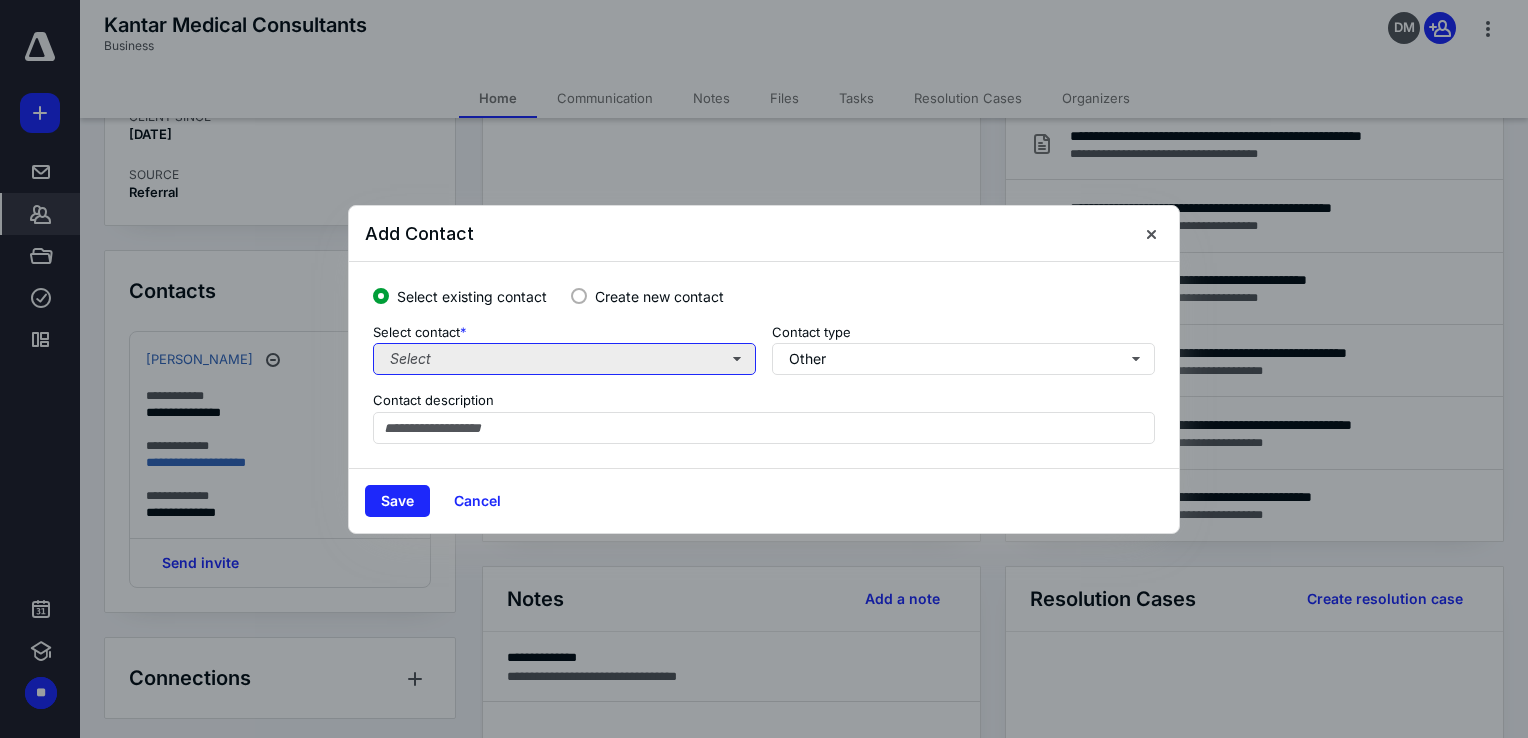 click on "Select" at bounding box center [564, 359] 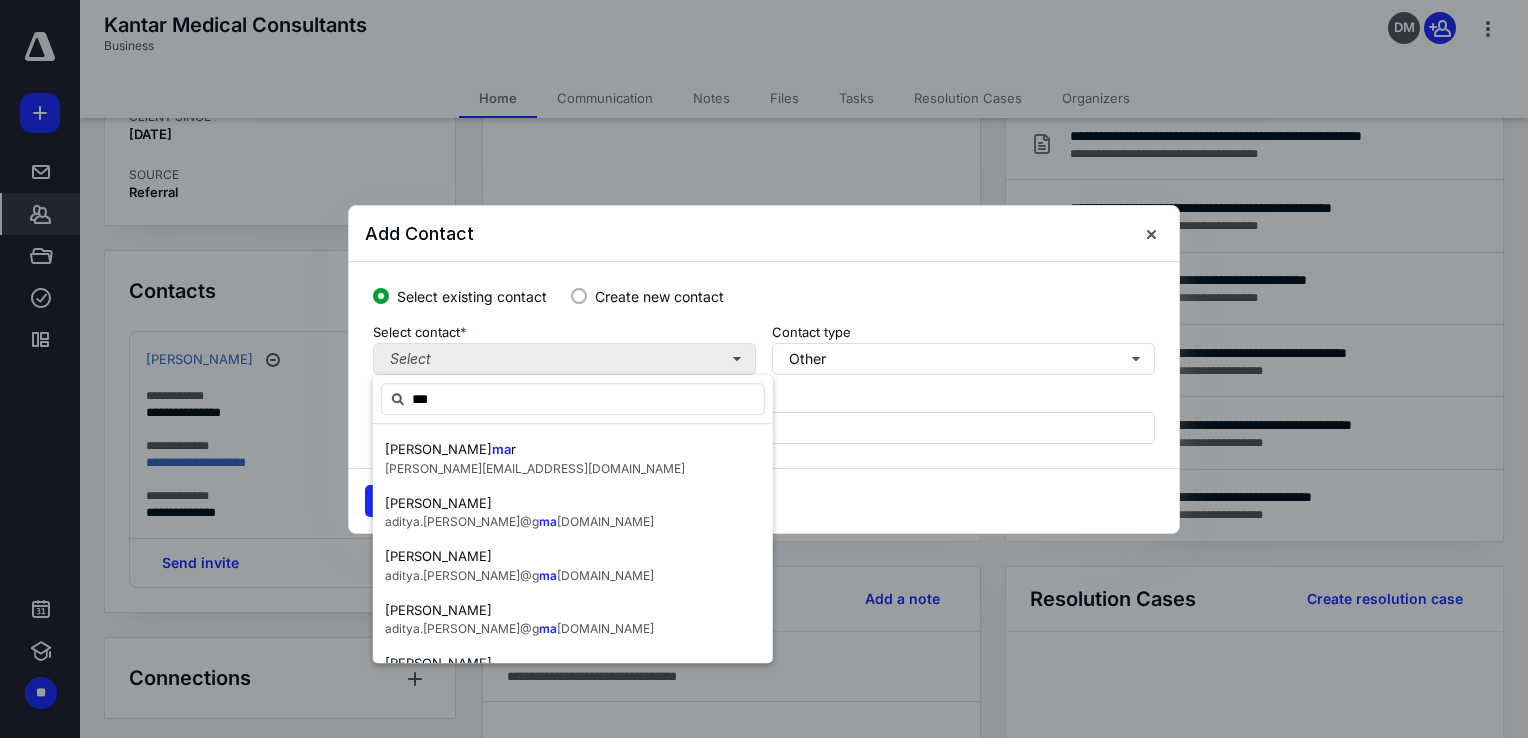 type on "****" 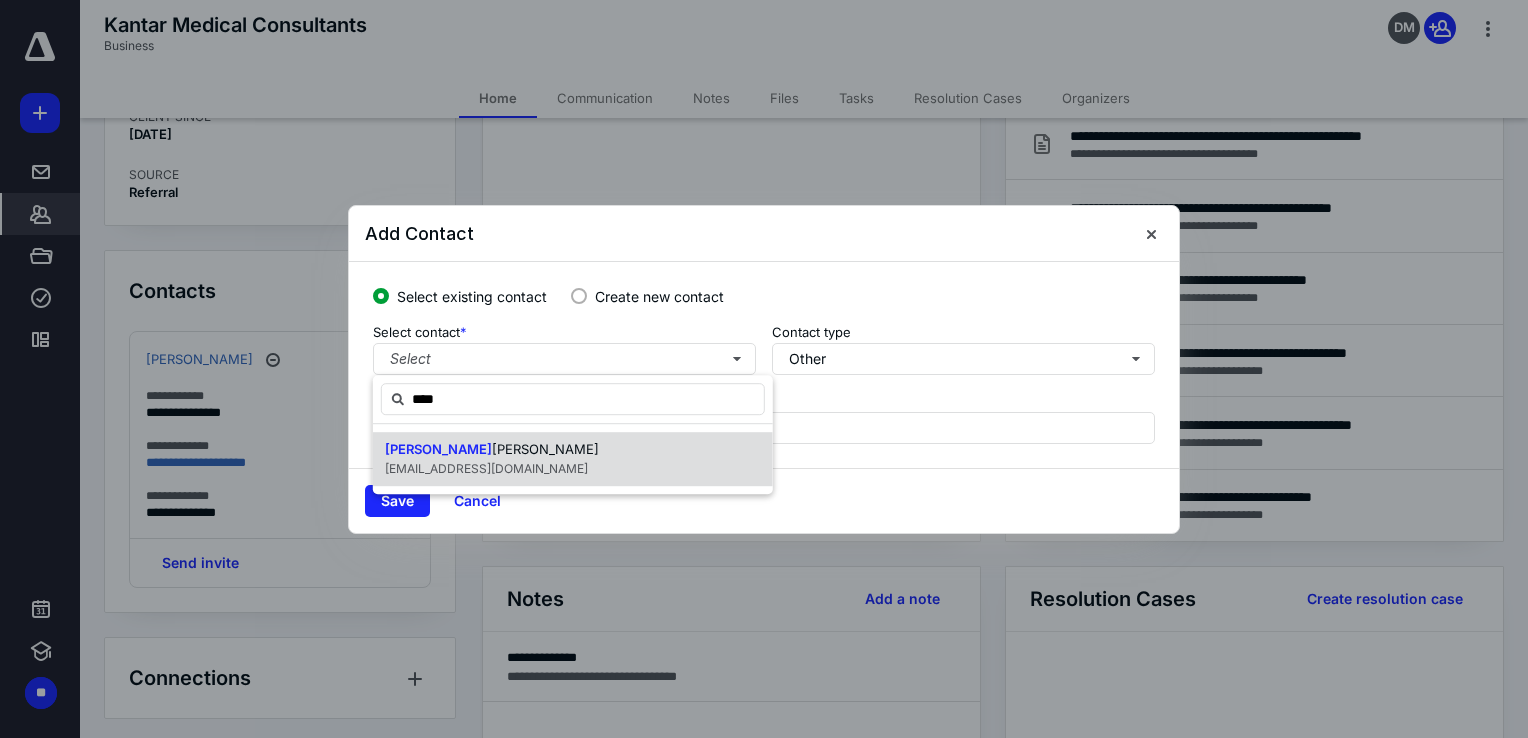 click on "[PERSON_NAME] [PERSON_NAME] [EMAIL_ADDRESS][DOMAIN_NAME]" at bounding box center (573, 459) 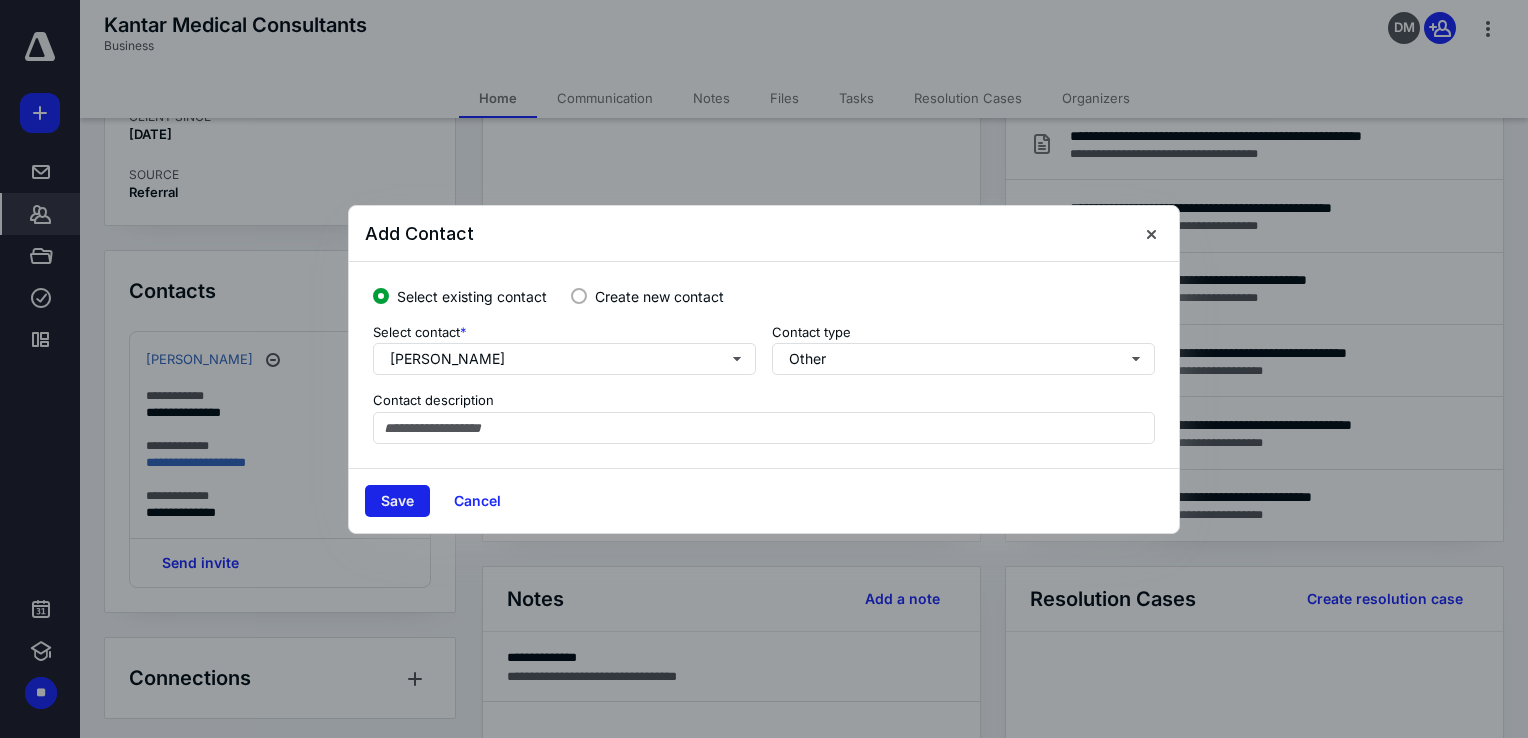click on "Save" at bounding box center [397, 501] 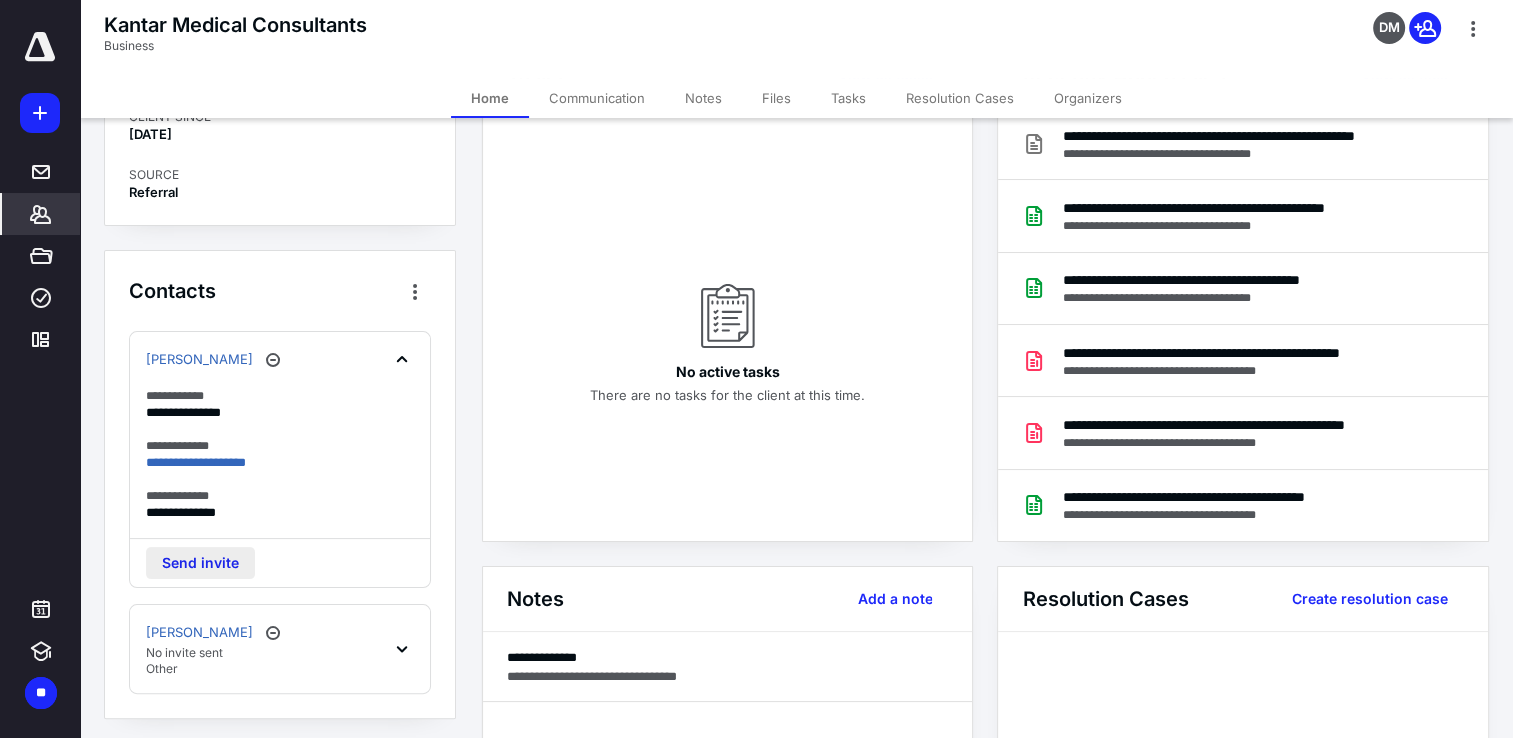 click on "Send invite" at bounding box center [200, 563] 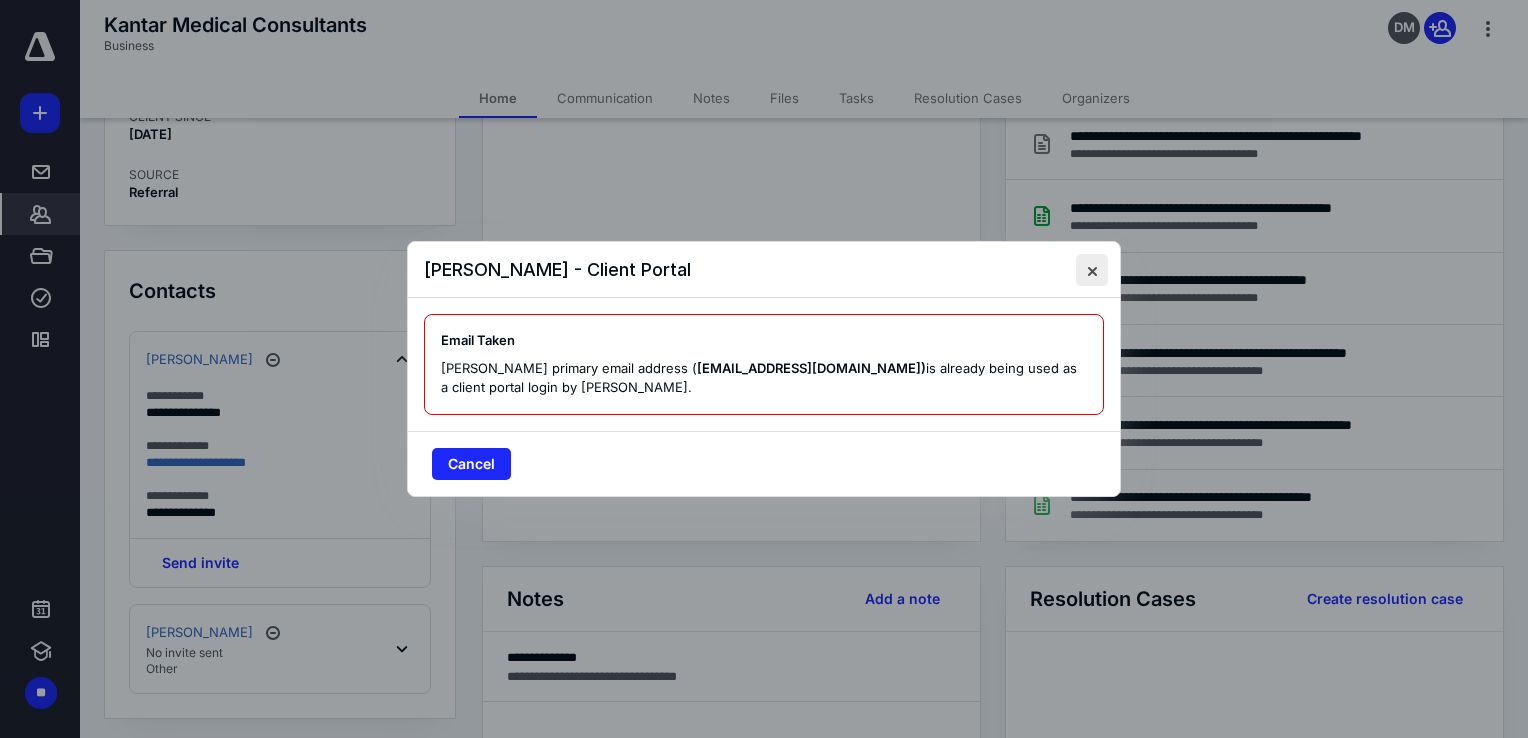 click at bounding box center (1092, 270) 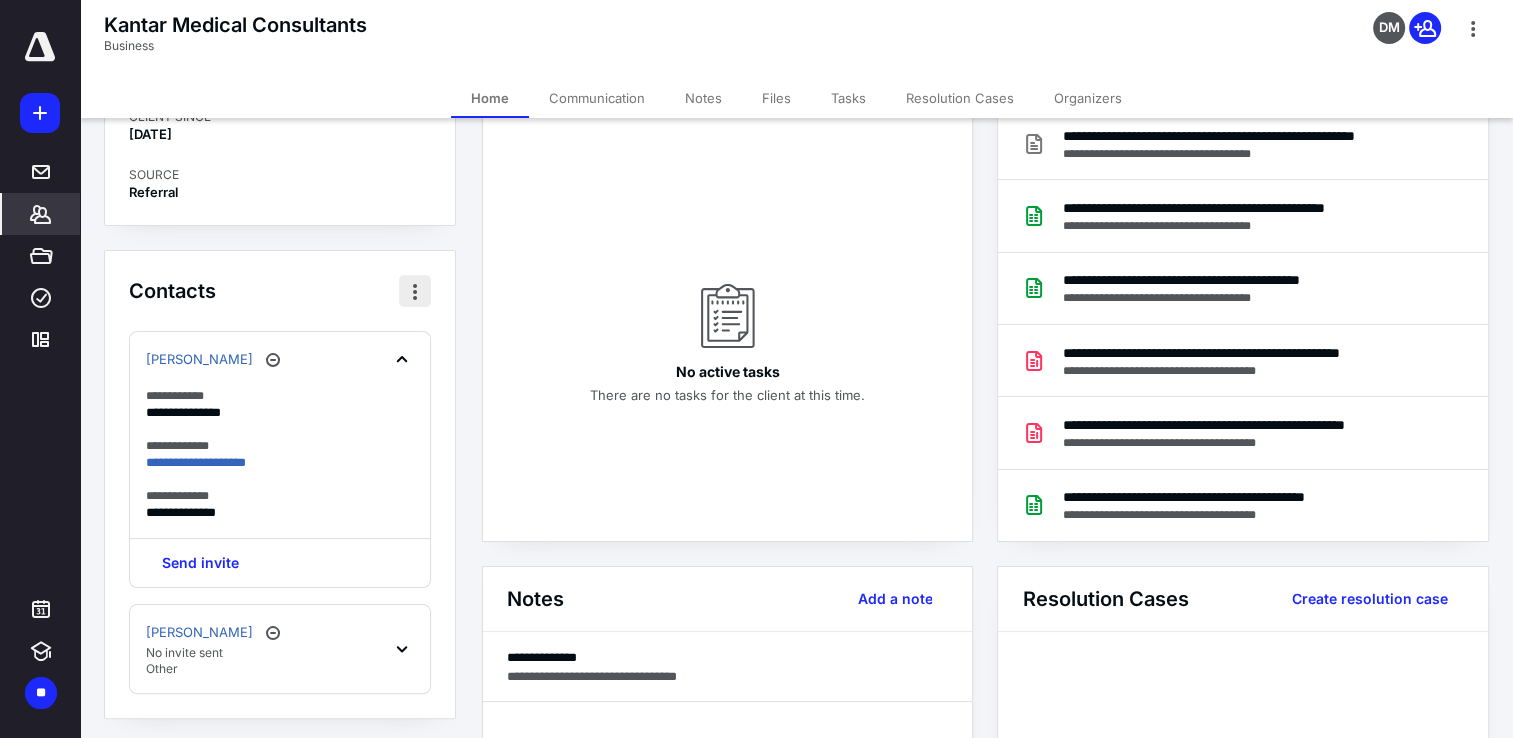 click at bounding box center [415, 291] 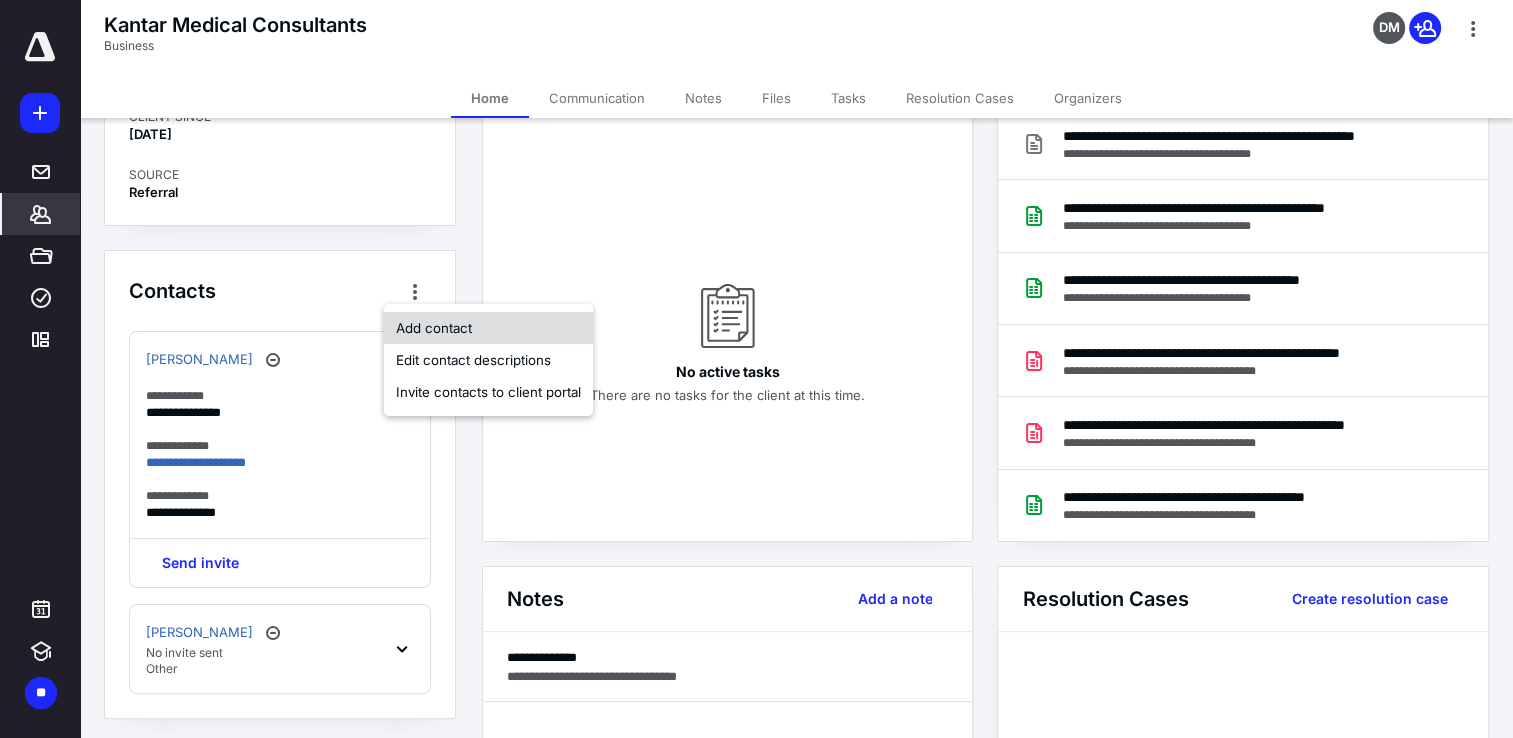 click on "Add contact" at bounding box center (488, 328) 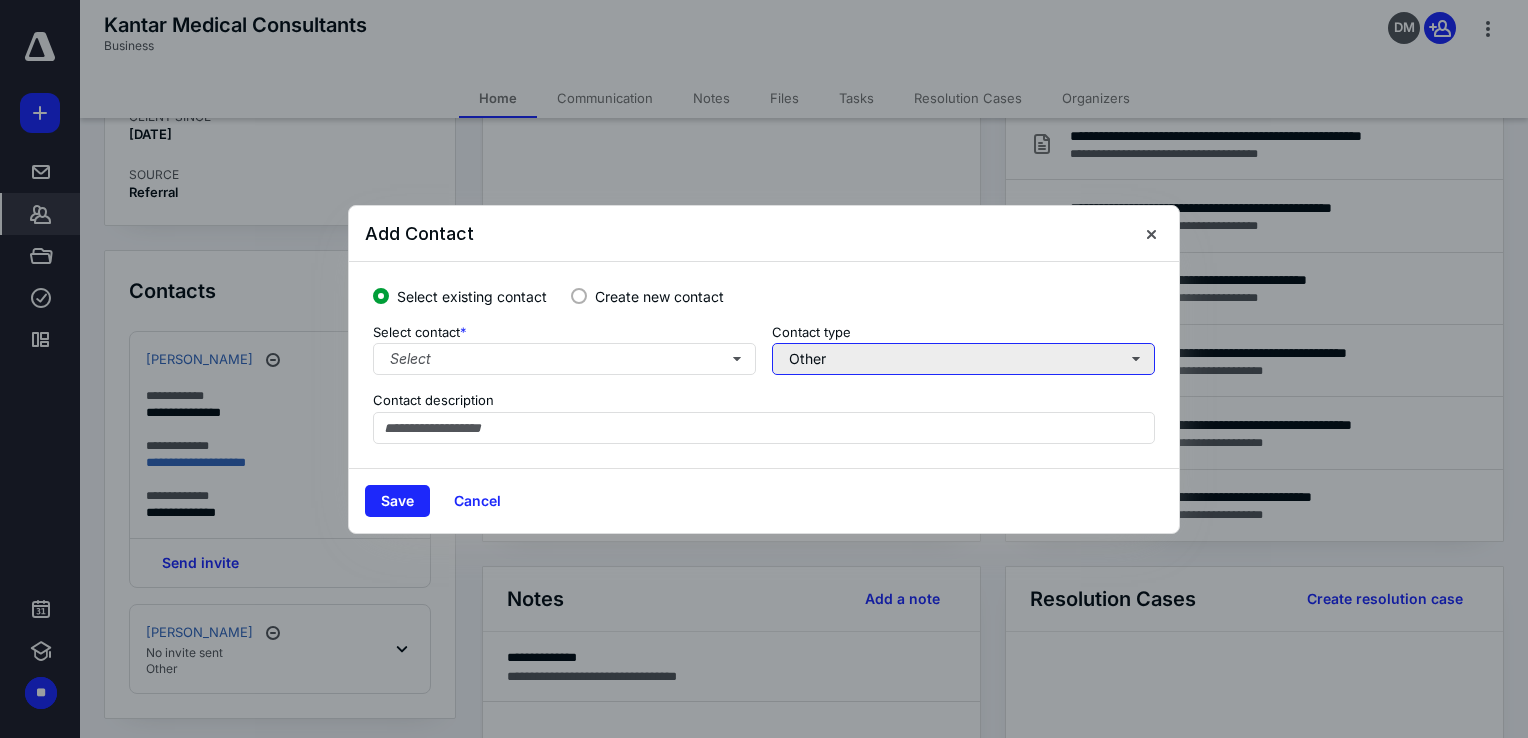 click on "Other" at bounding box center (963, 359) 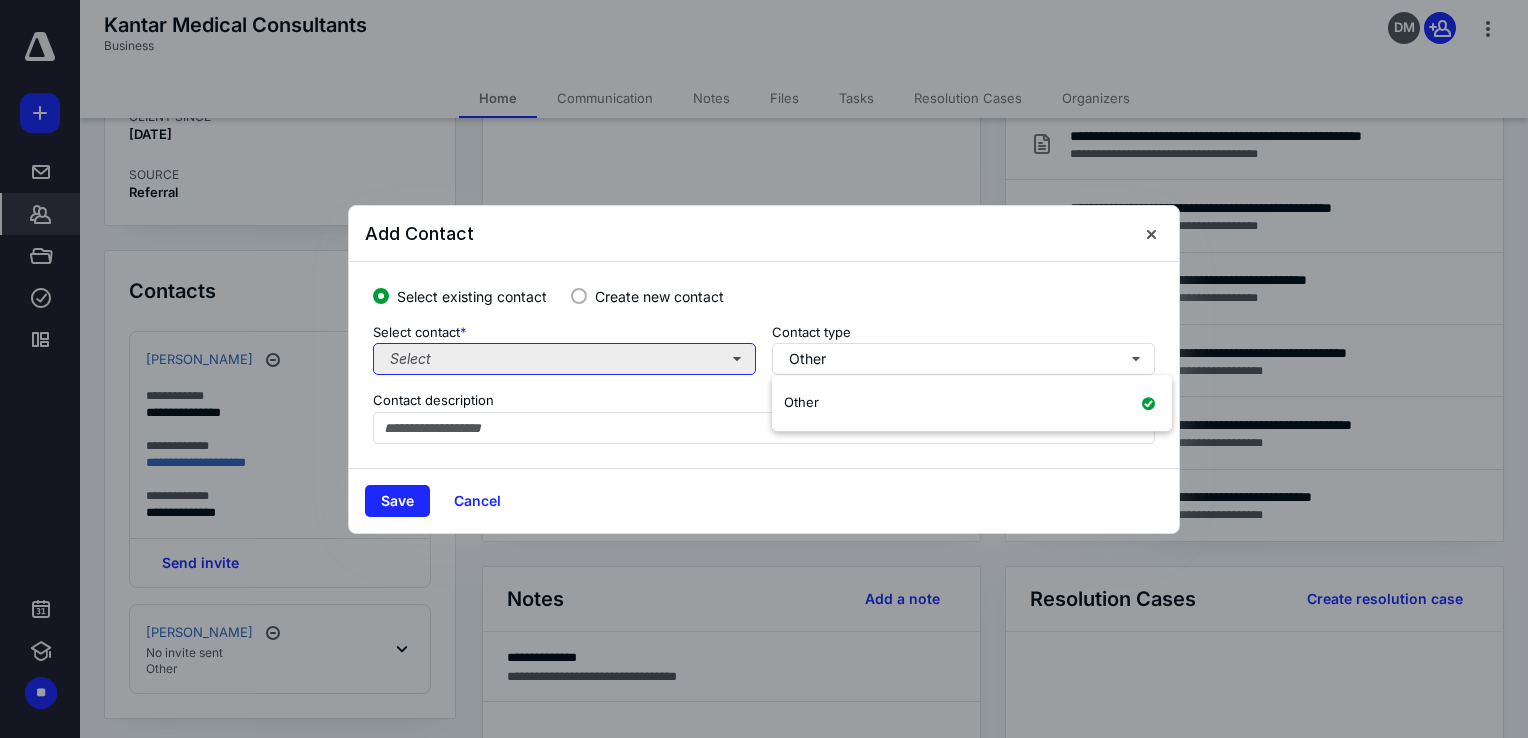 click on "Select" at bounding box center [564, 359] 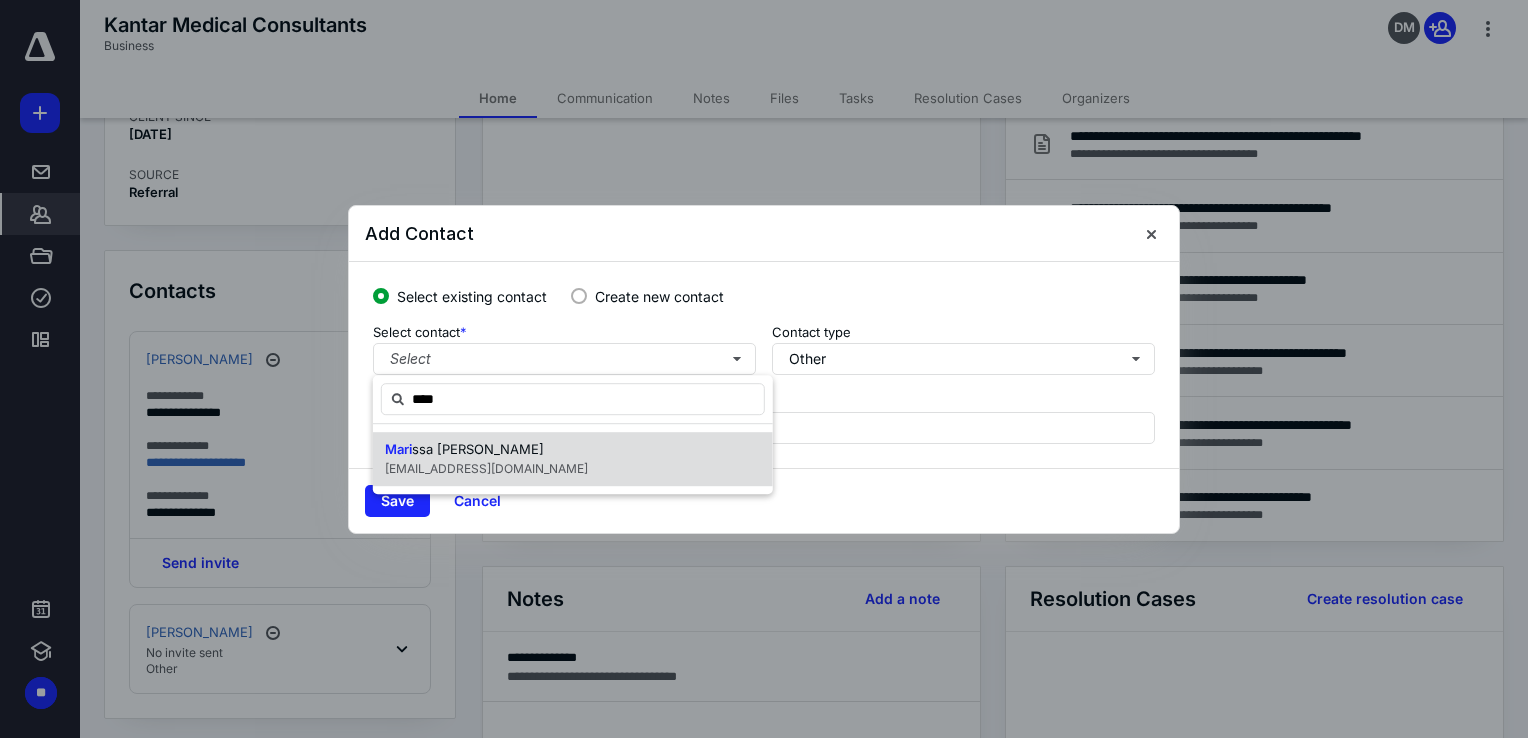 type on "****" 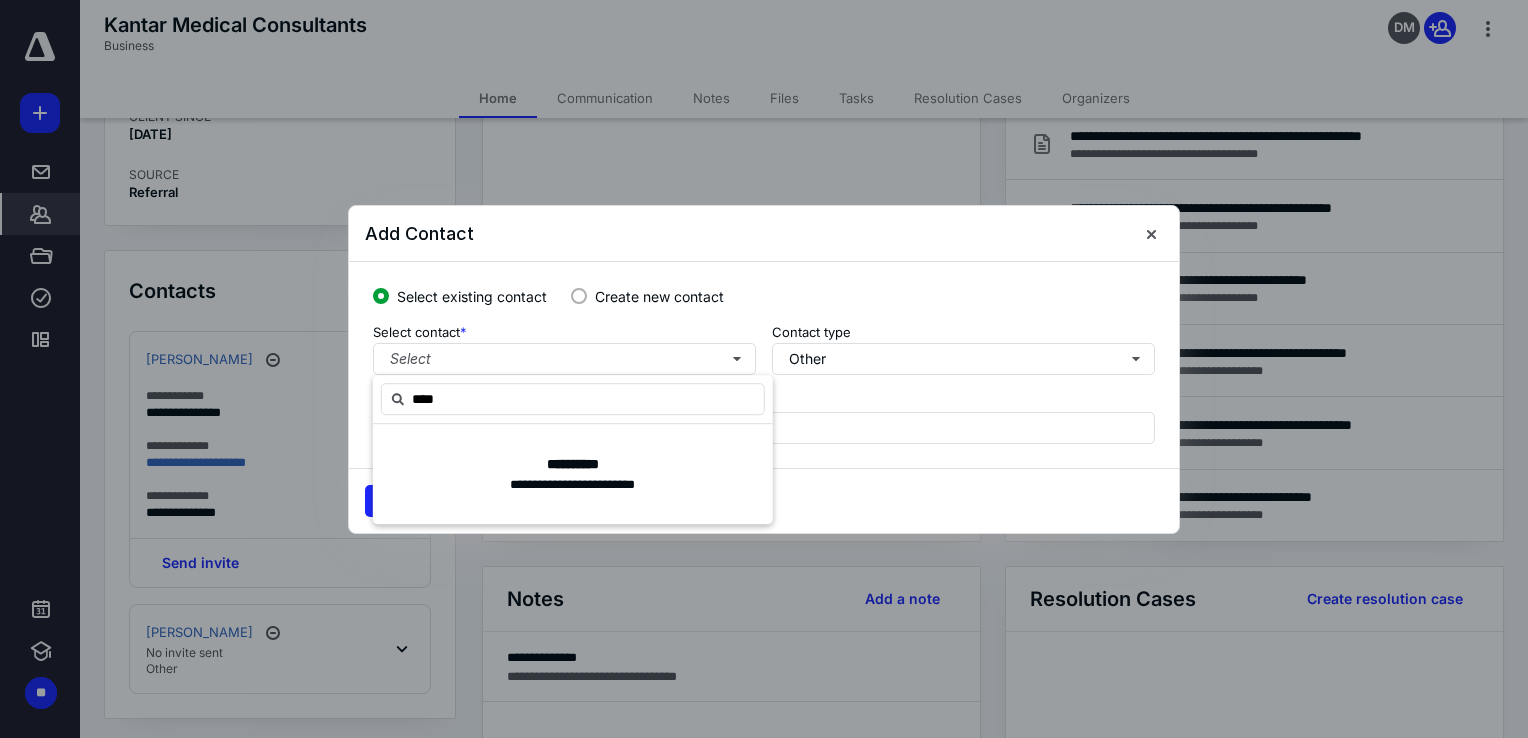click on "**********" at bounding box center (573, 464) 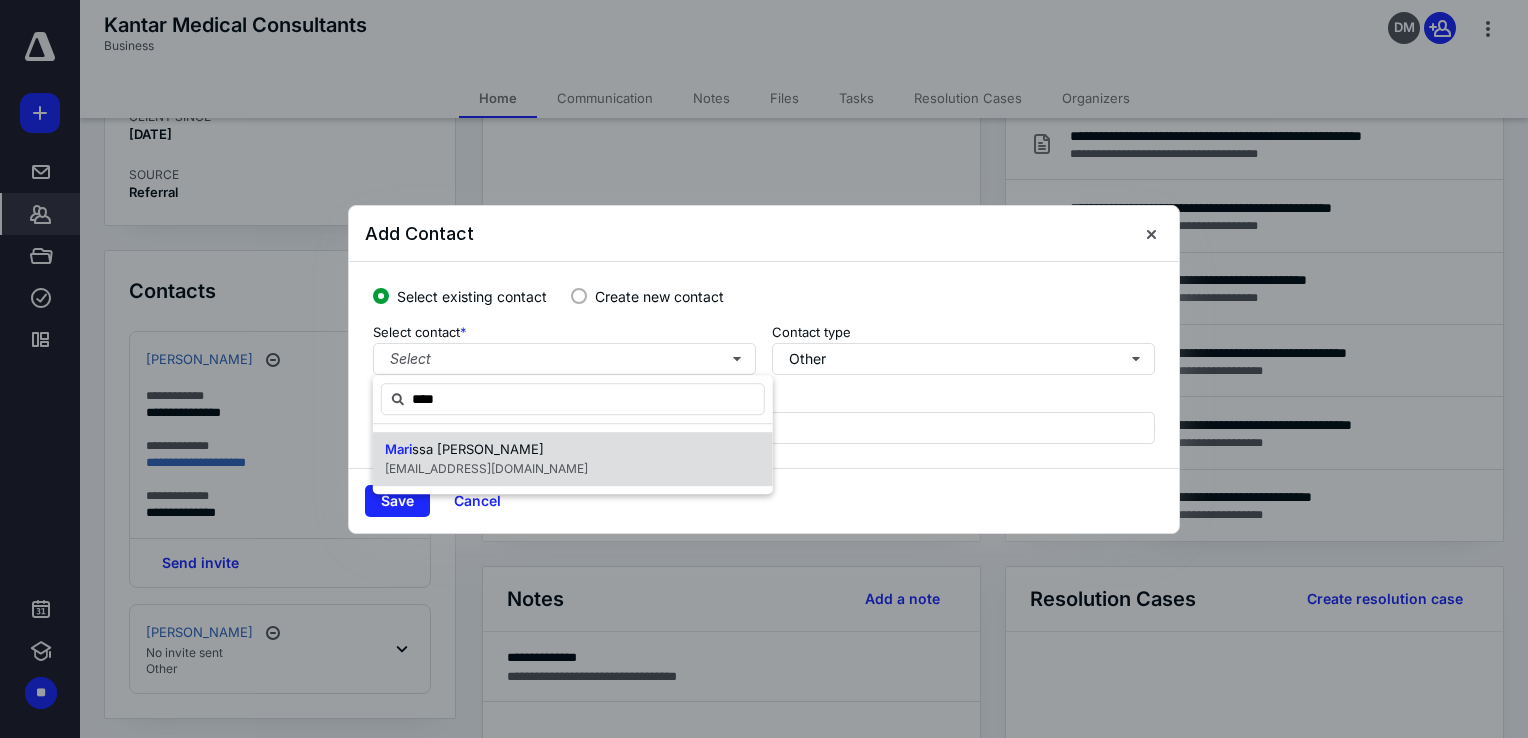 click on "Mari ssa [PERSON_NAME] [EMAIL_ADDRESS][DOMAIN_NAME]" at bounding box center [573, 459] 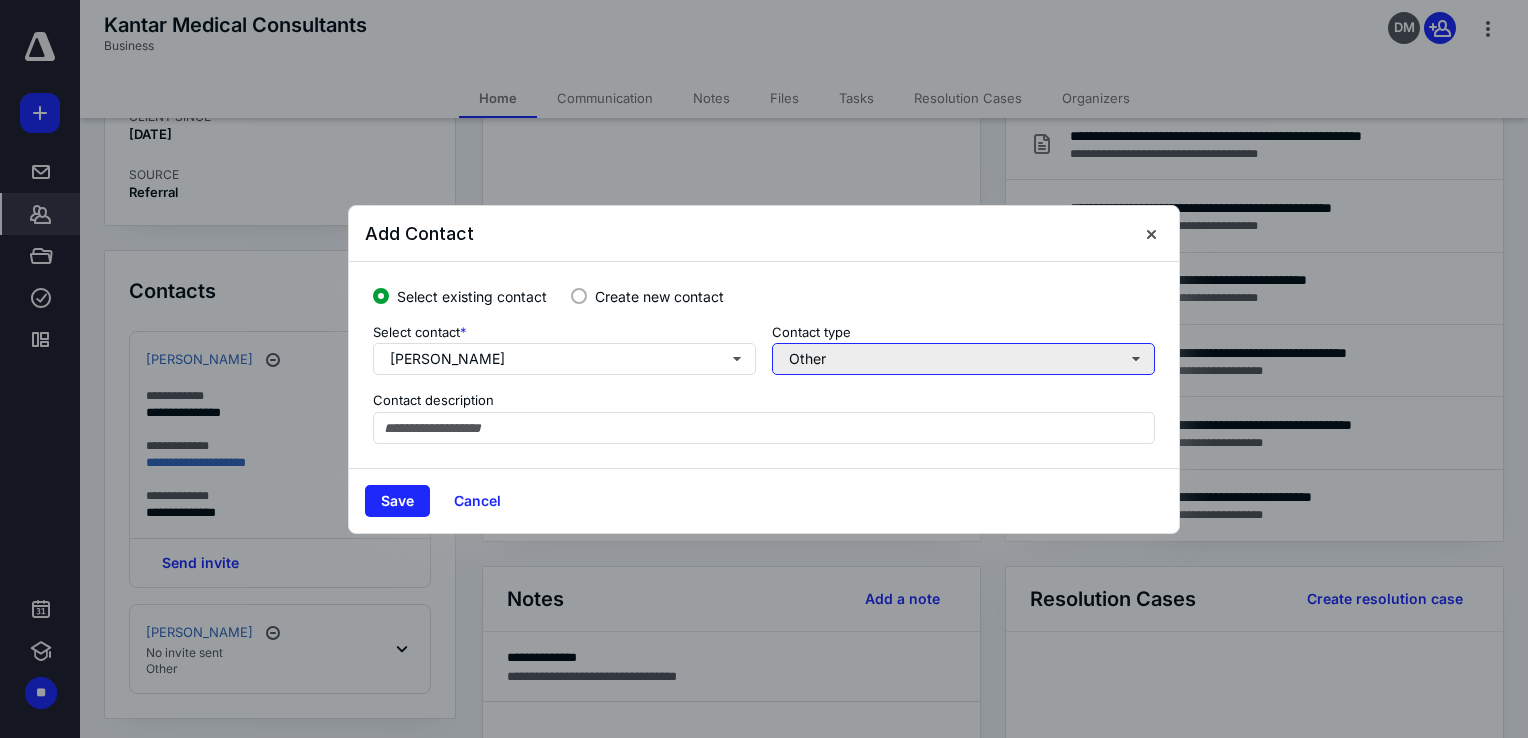click on "Other" at bounding box center [963, 359] 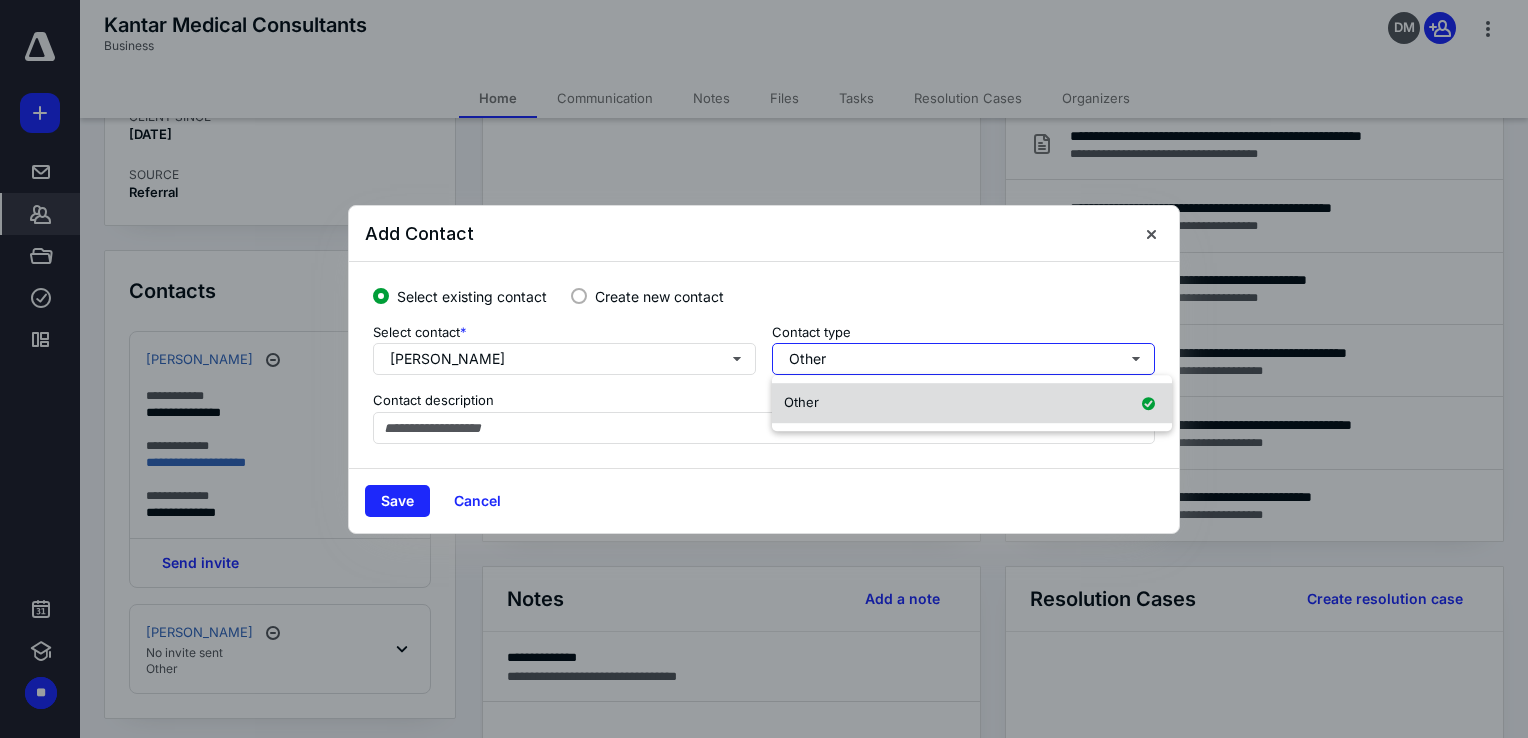 click on "Other" at bounding box center [972, 403] 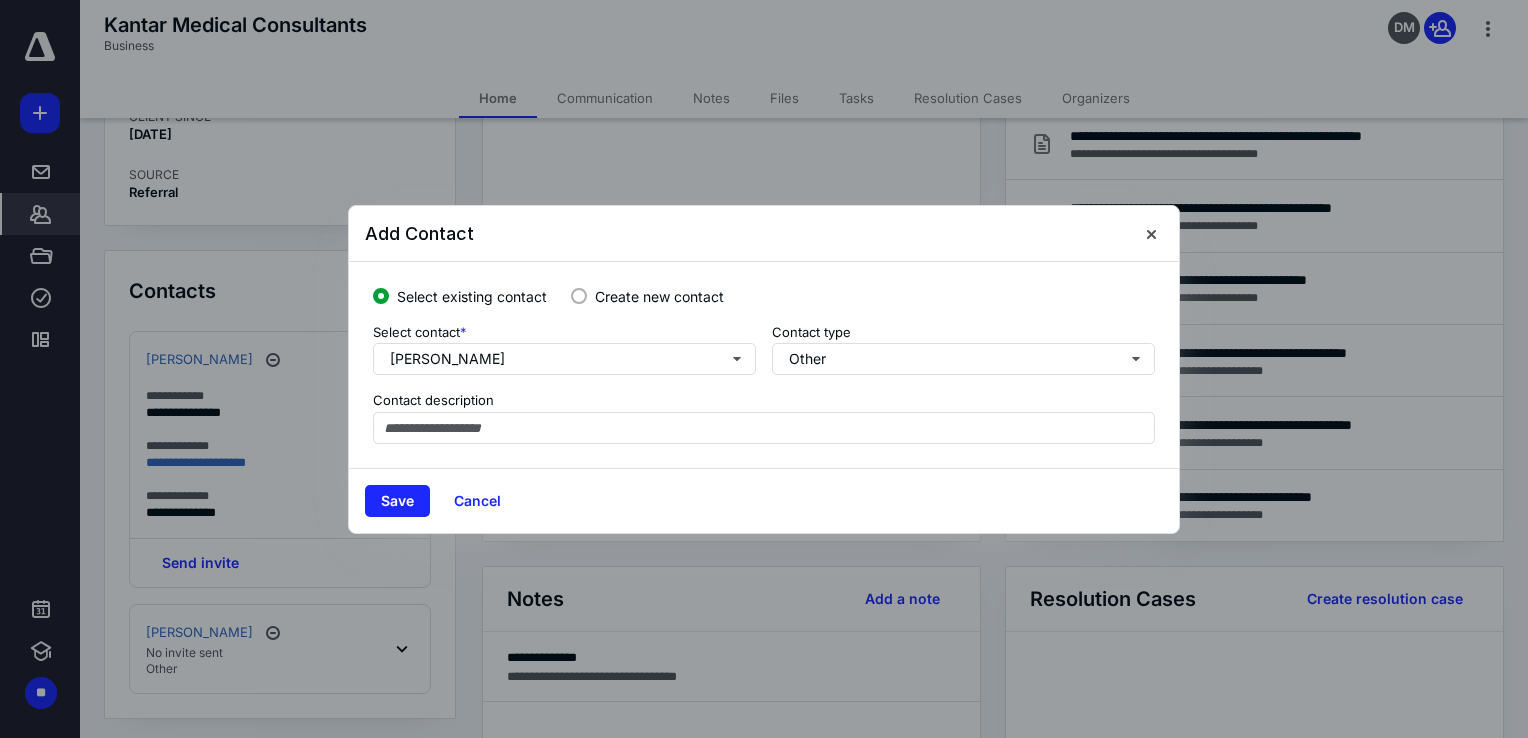 click at bounding box center (579, 296) 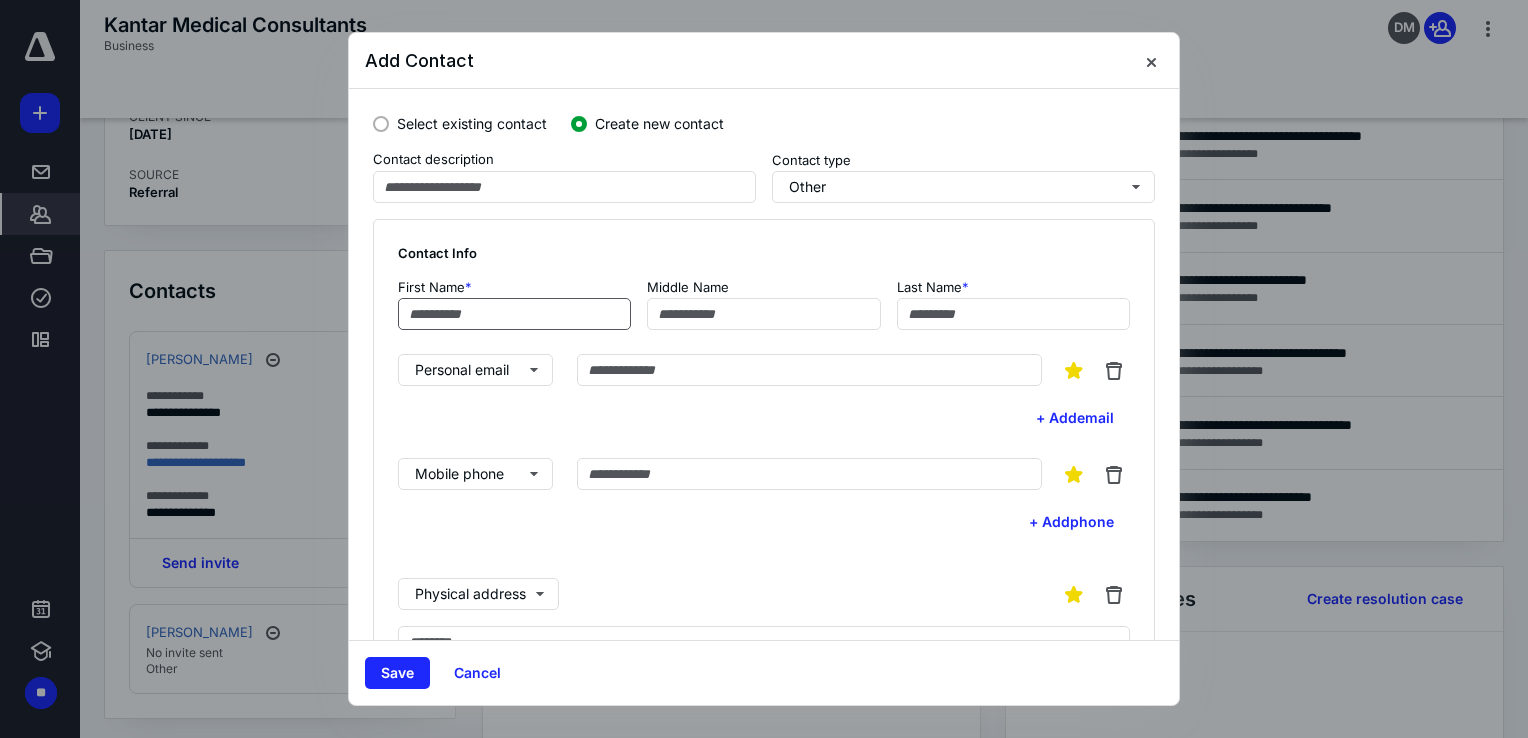 click at bounding box center (514, 314) 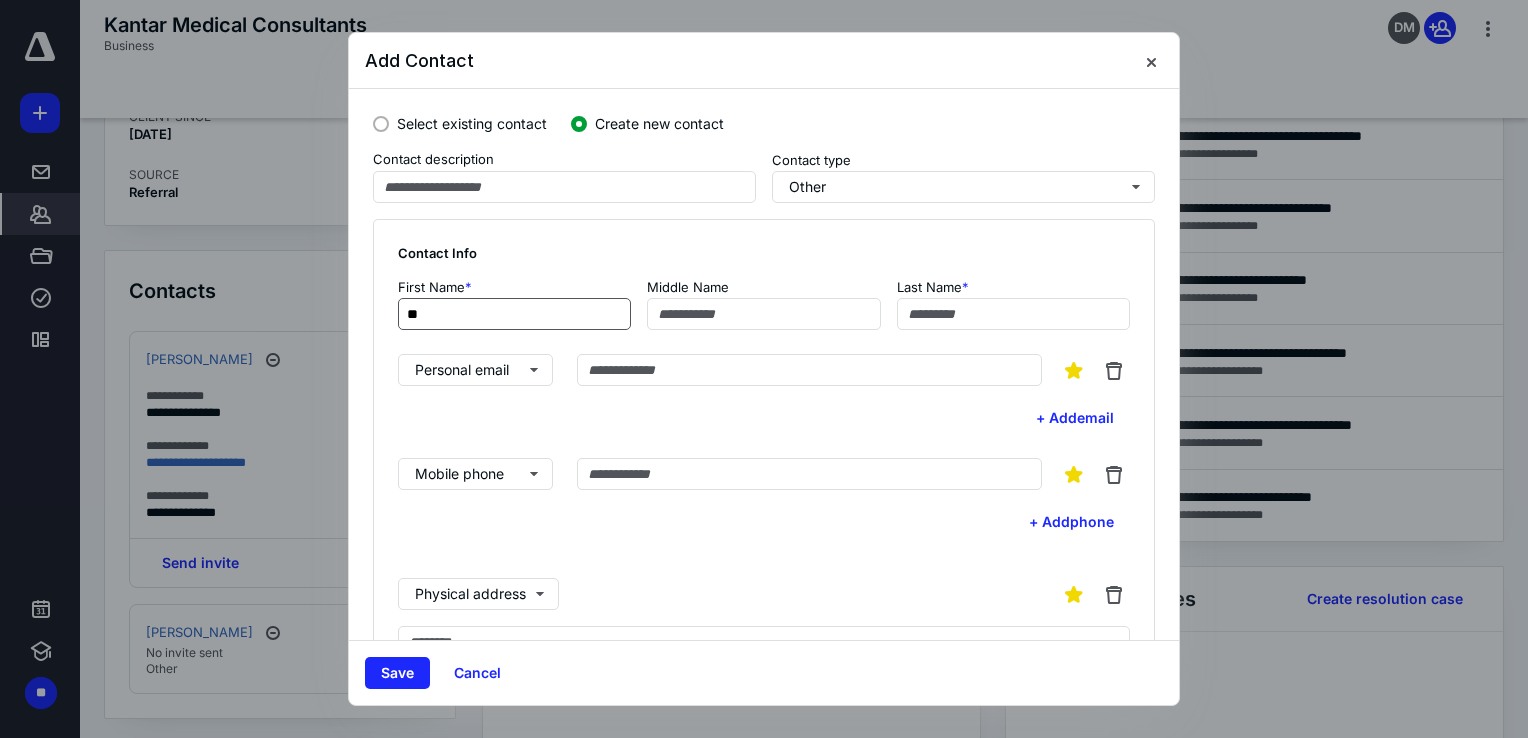 type on "*" 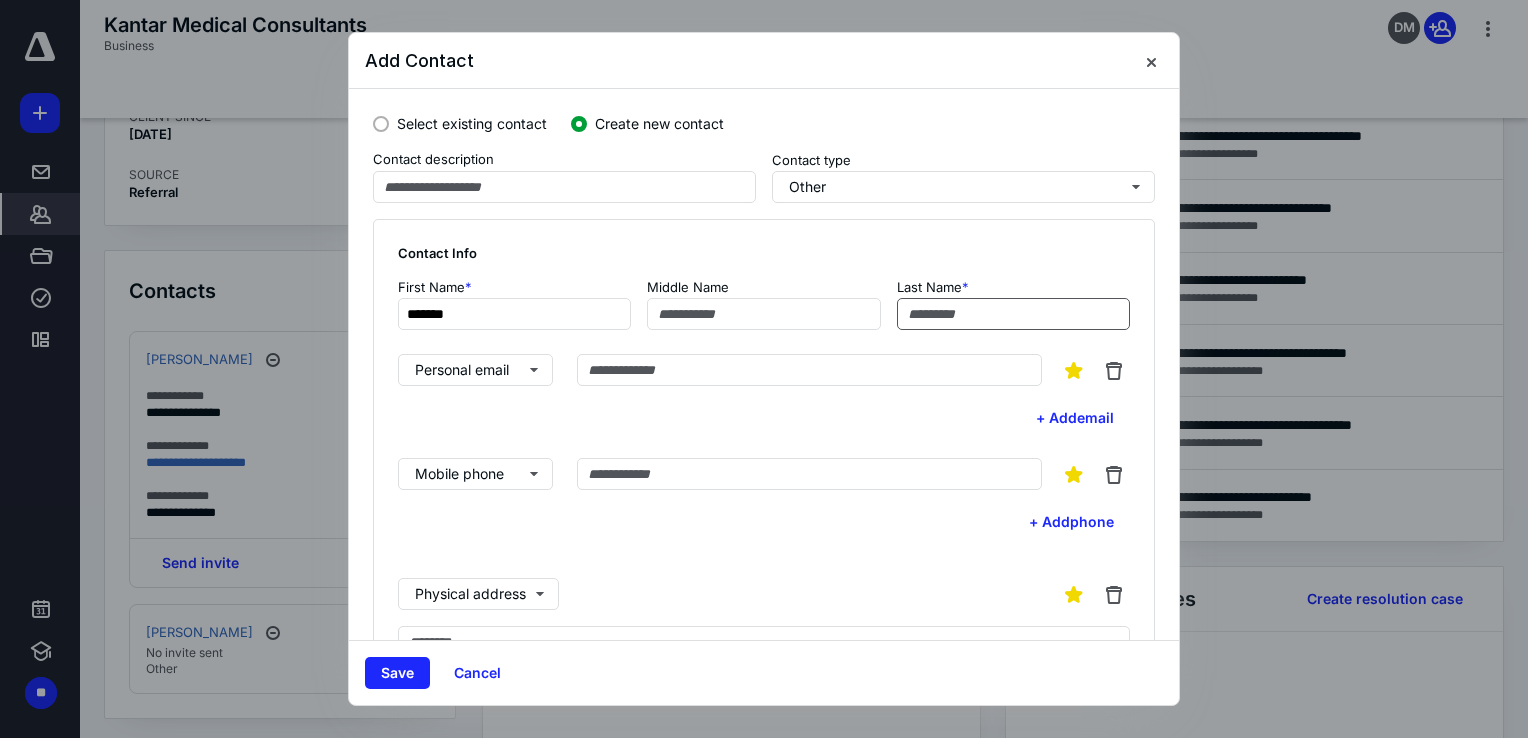 type on "*******" 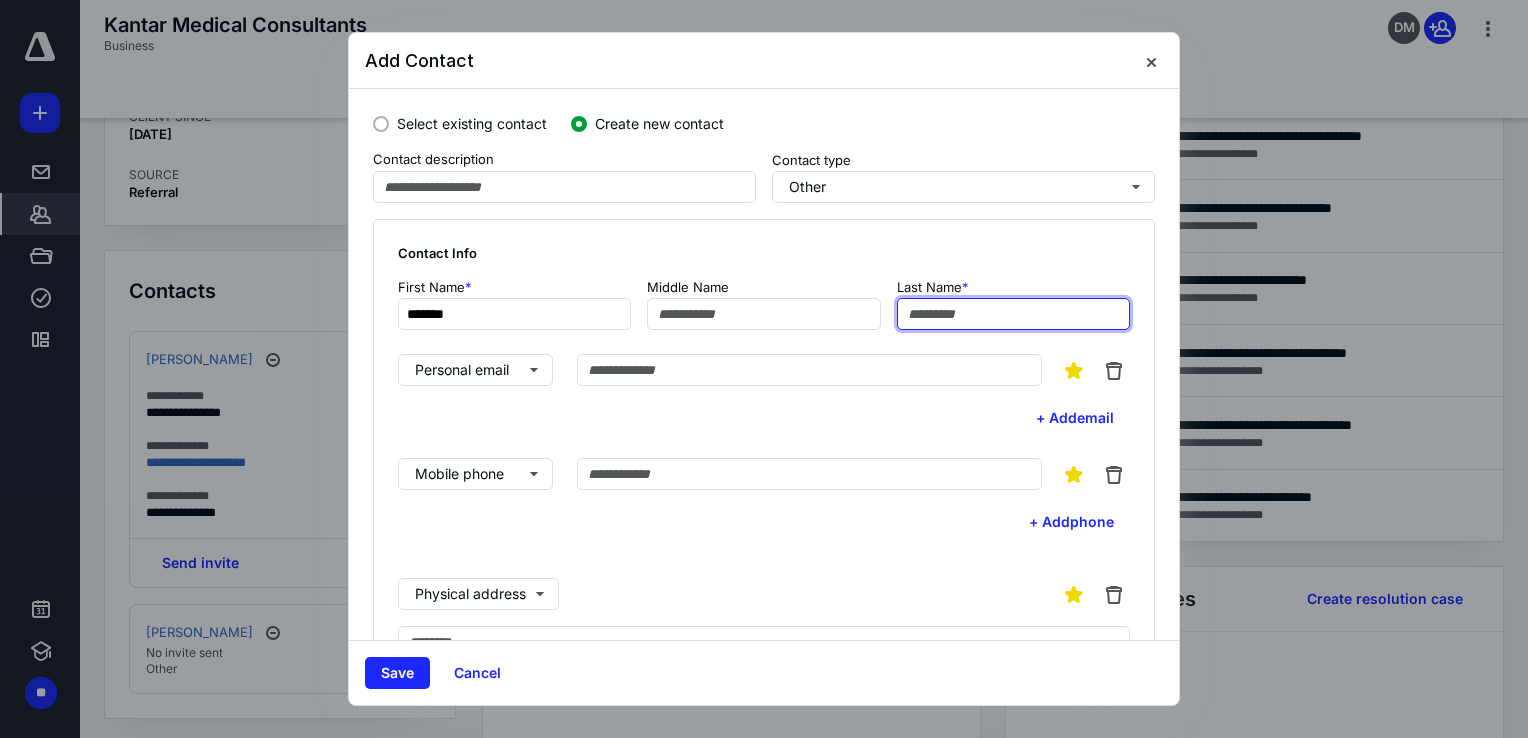 click at bounding box center [1013, 314] 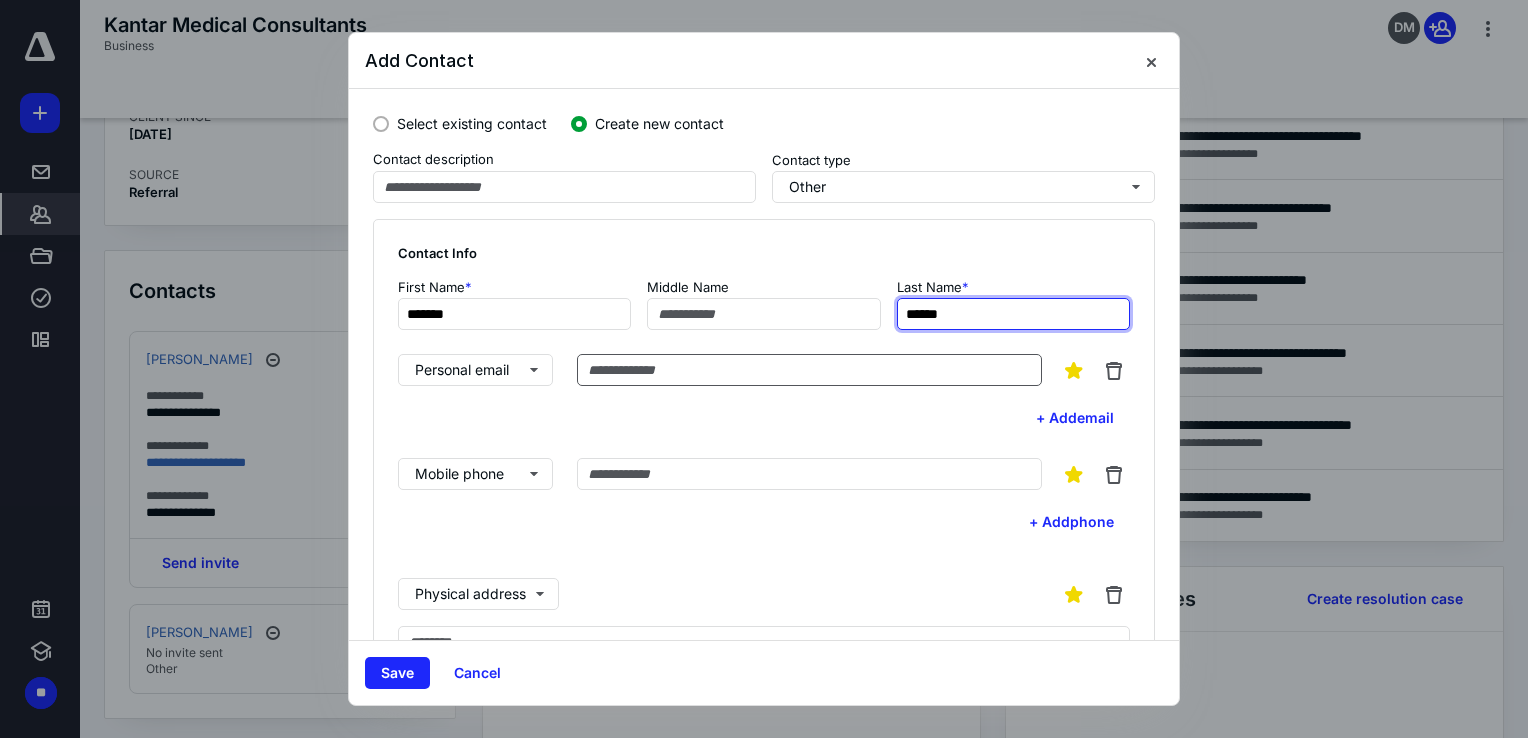 type on "******" 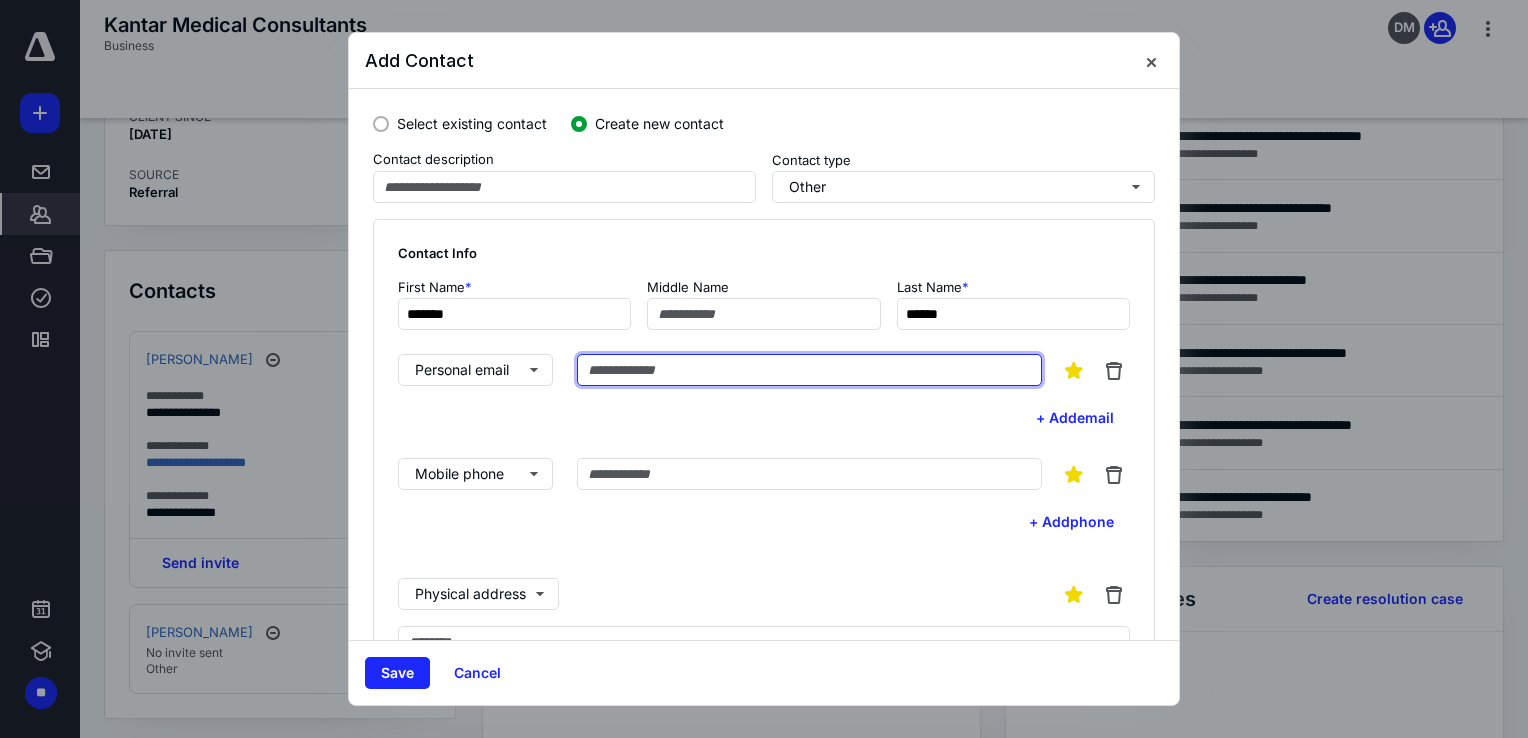 click at bounding box center [809, 370] 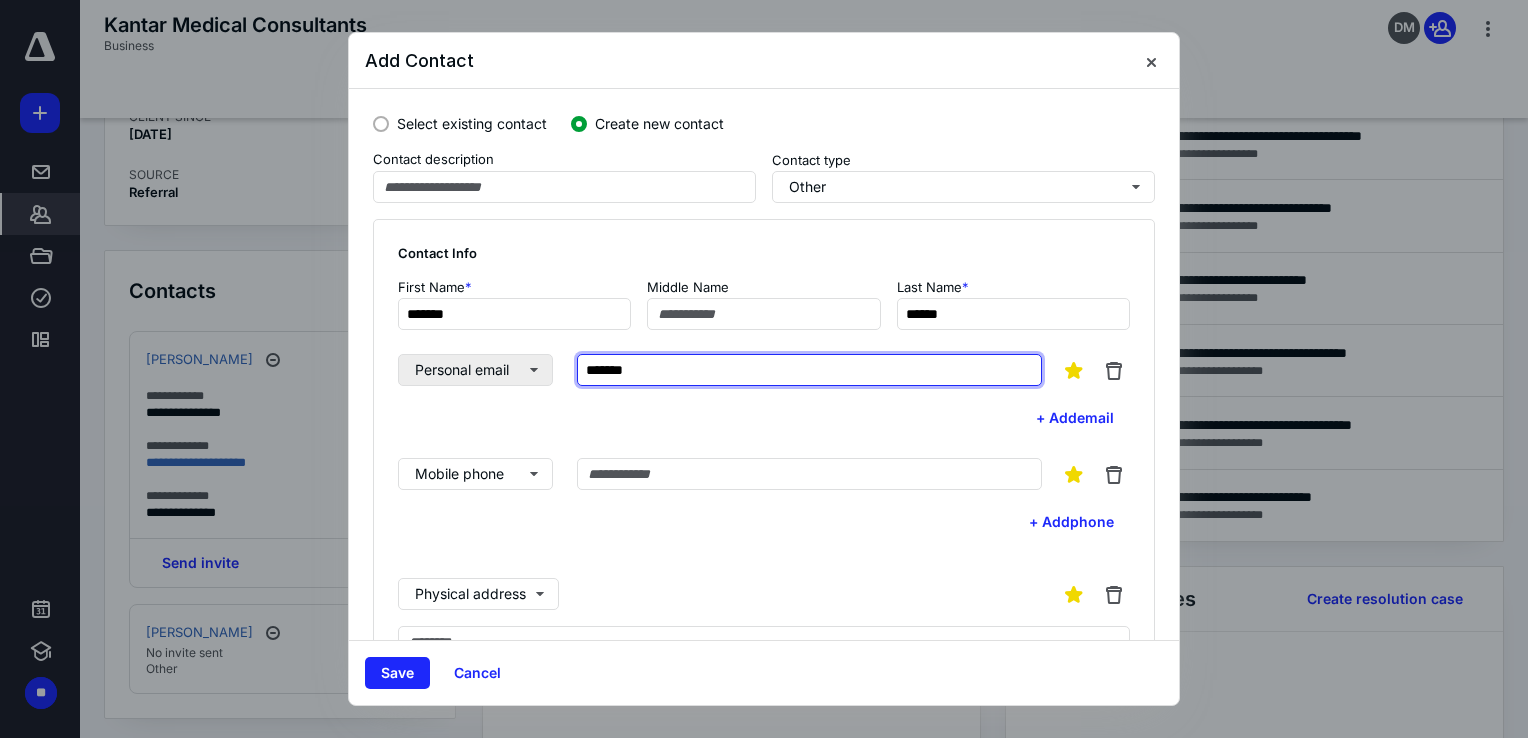 drag, startPoint x: 658, startPoint y: 370, endPoint x: 512, endPoint y: 364, distance: 146.12323 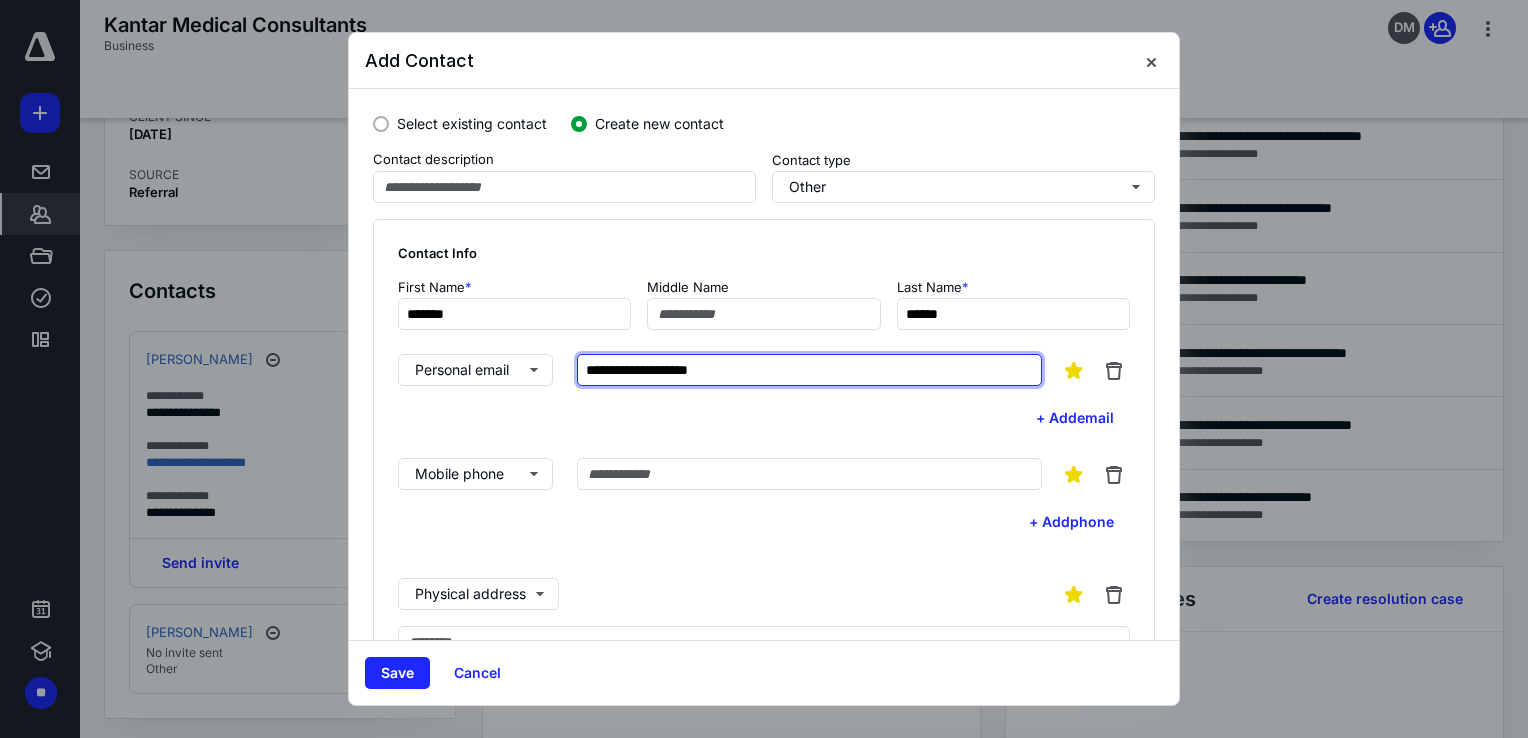 type on "**********" 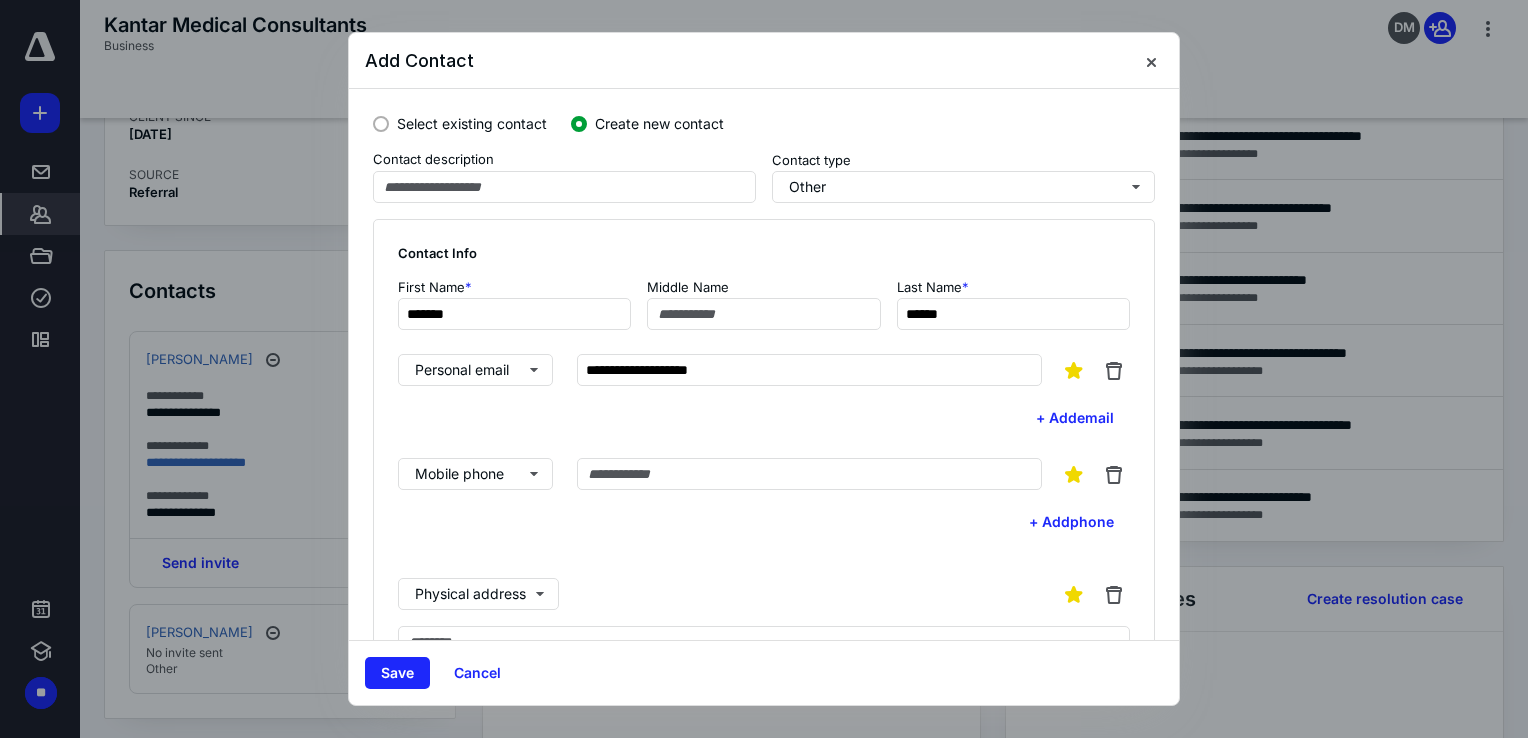 click on "Physical address State [GEOGRAPHIC_DATA]" at bounding box center (764, 682) 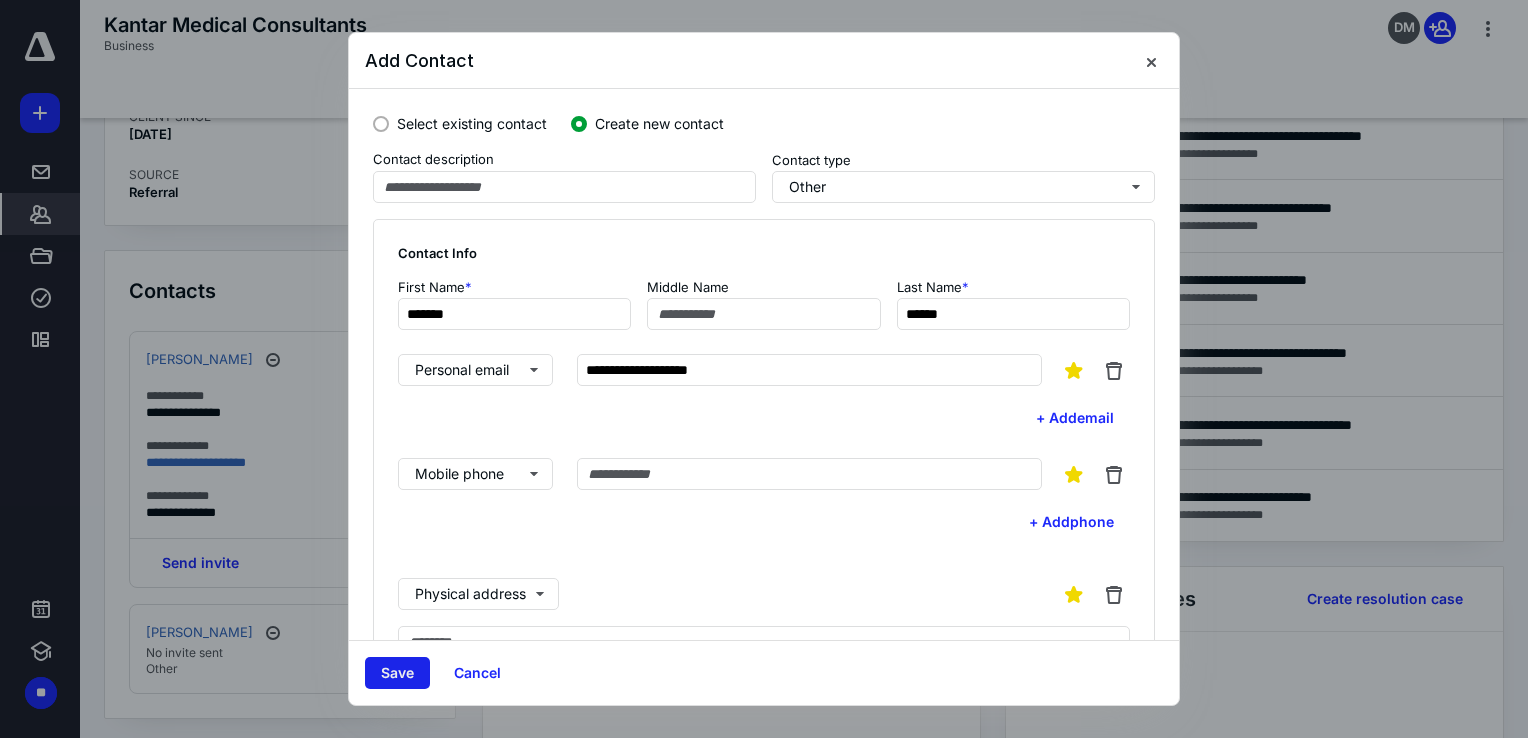 click on "Save" at bounding box center (397, 673) 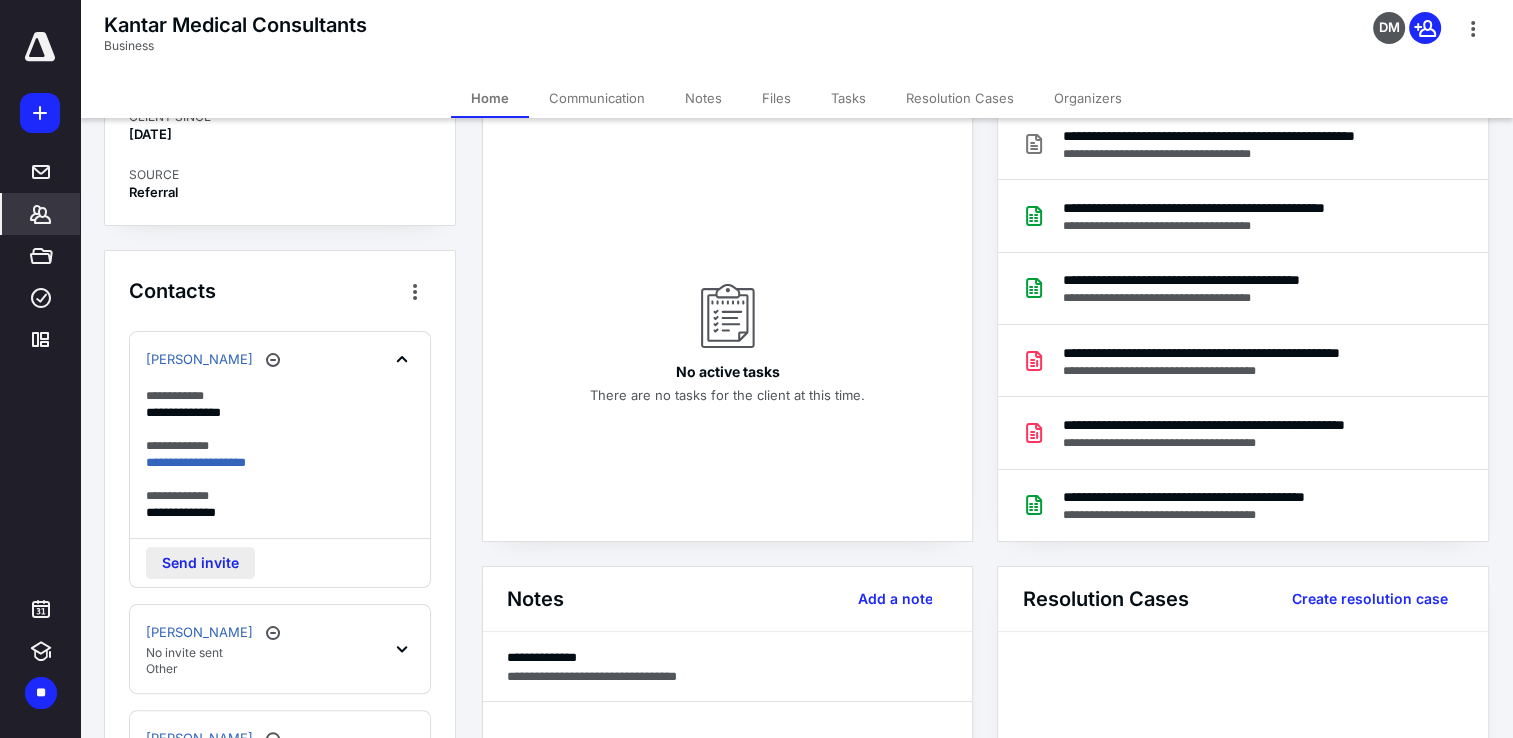 click on "Send invite" at bounding box center (200, 563) 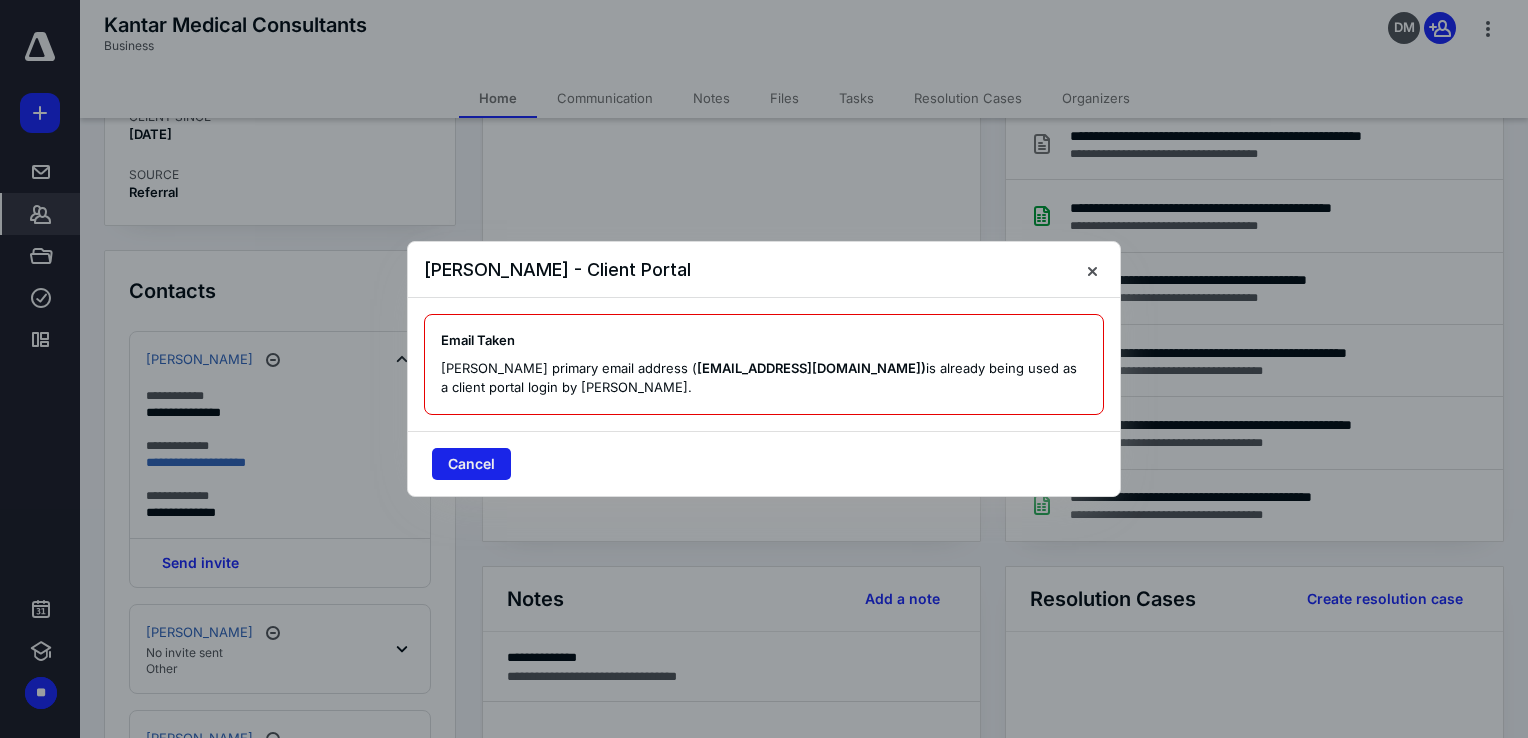 click on "Cancel" at bounding box center (471, 464) 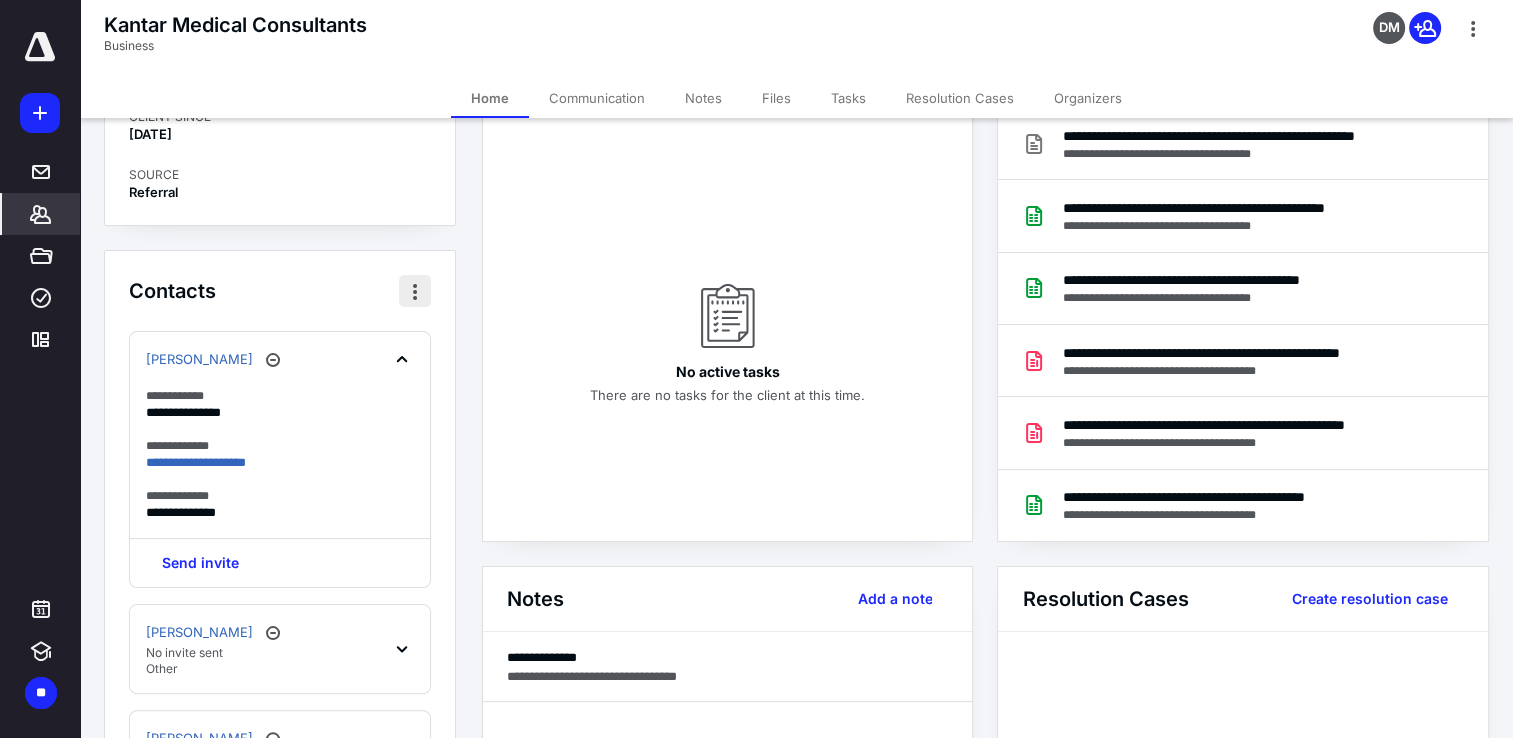 click at bounding box center [415, 291] 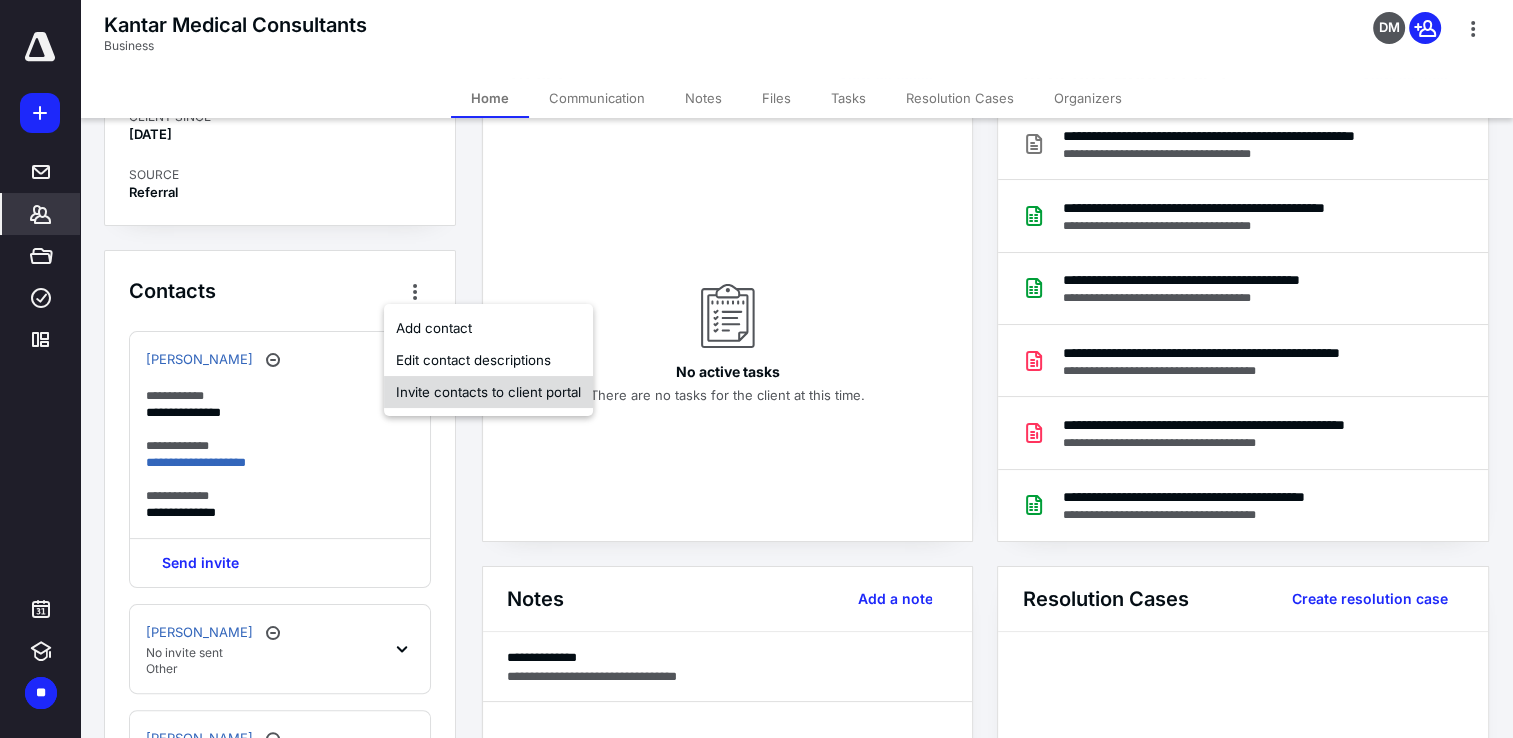 click on "Invite contacts to client portal" at bounding box center (488, 392) 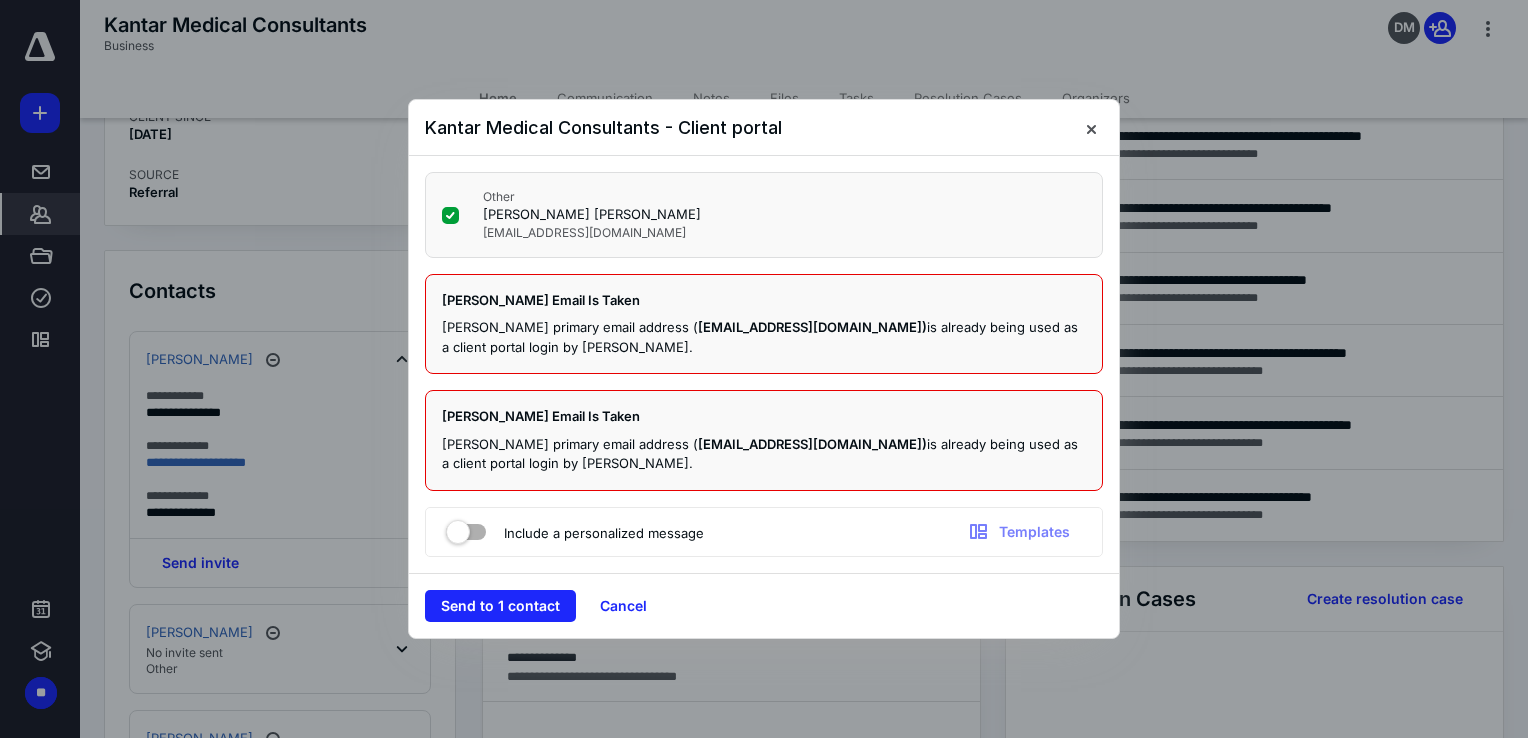 click on "[EMAIL_ADDRESS][DOMAIN_NAME]" at bounding box center (592, 233) 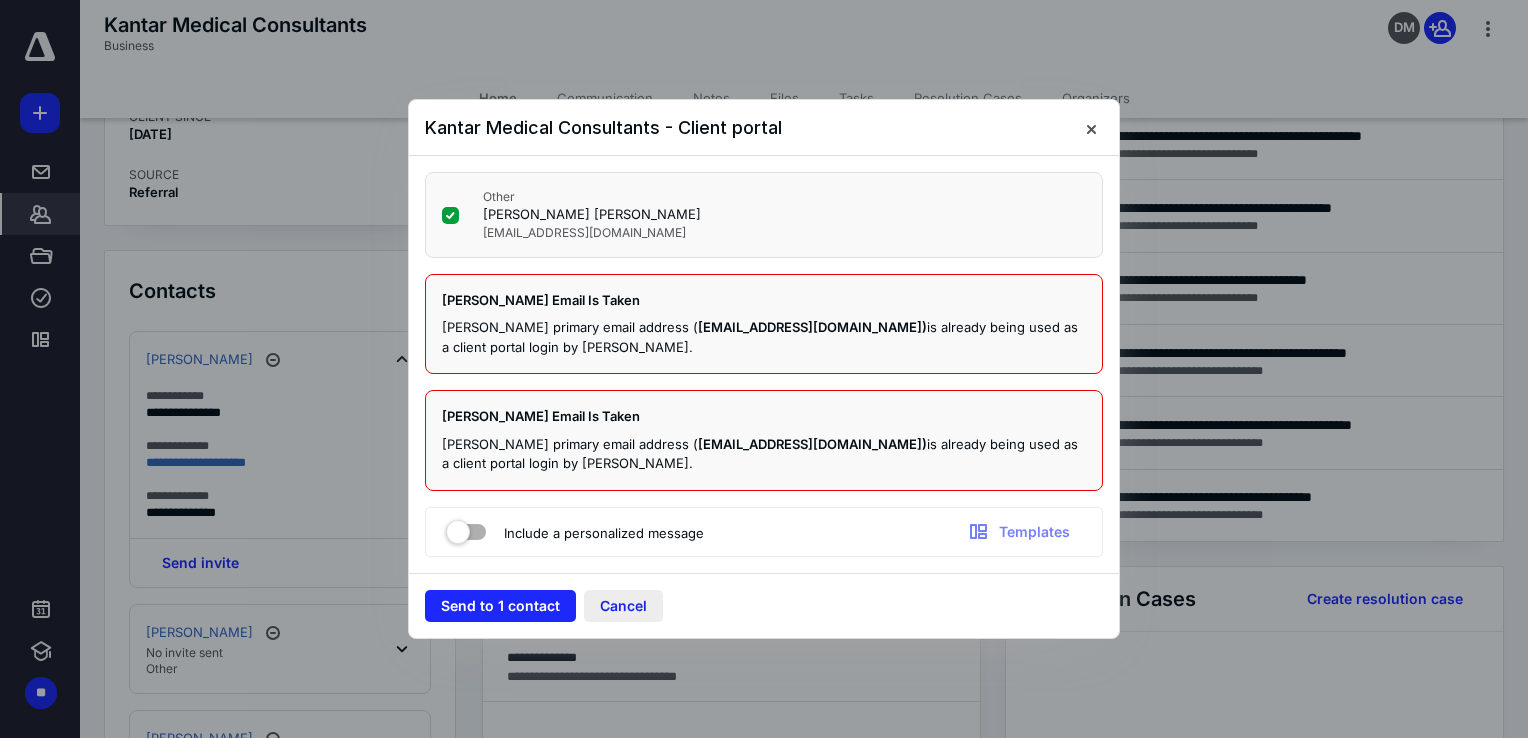 click on "Cancel" at bounding box center (623, 606) 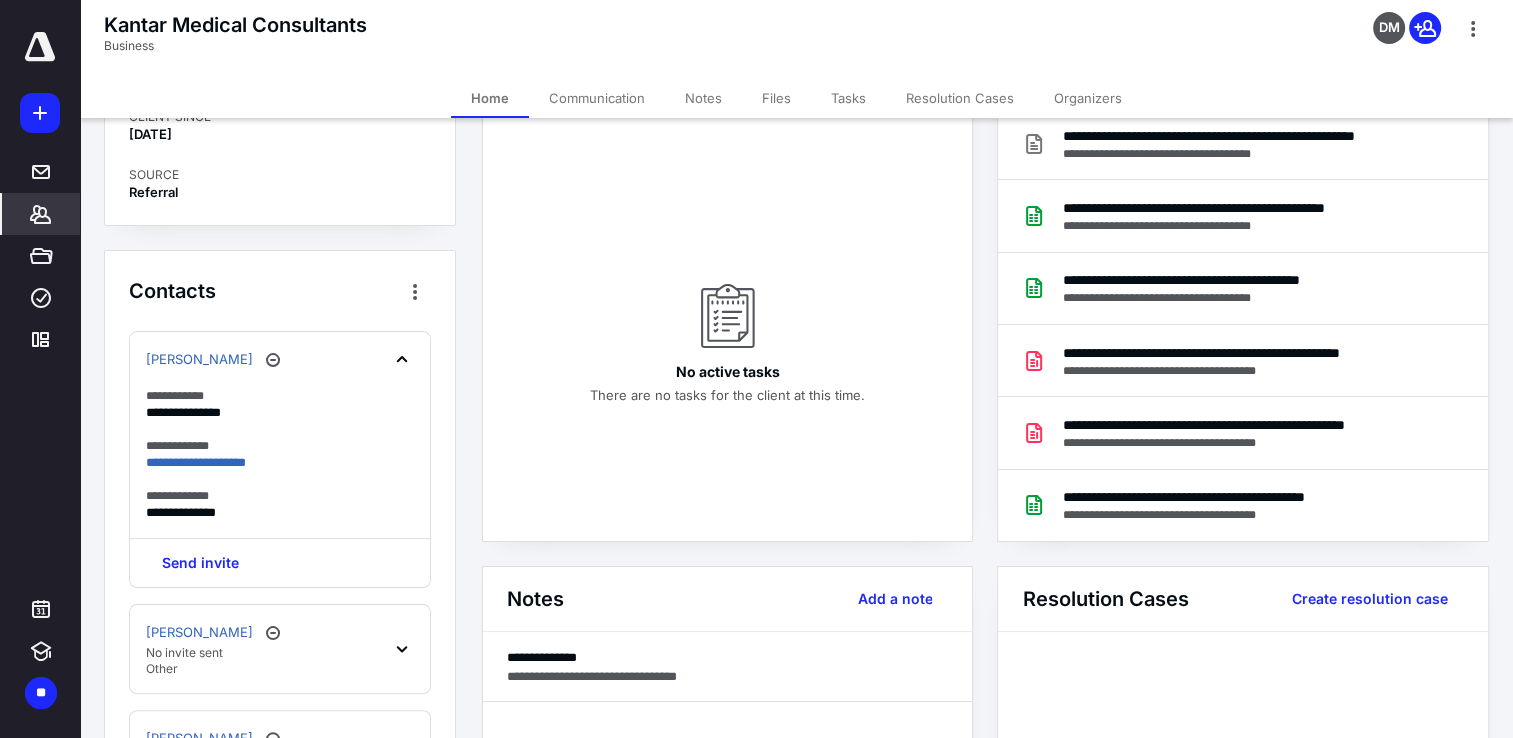 scroll, scrollTop: 506, scrollLeft: 0, axis: vertical 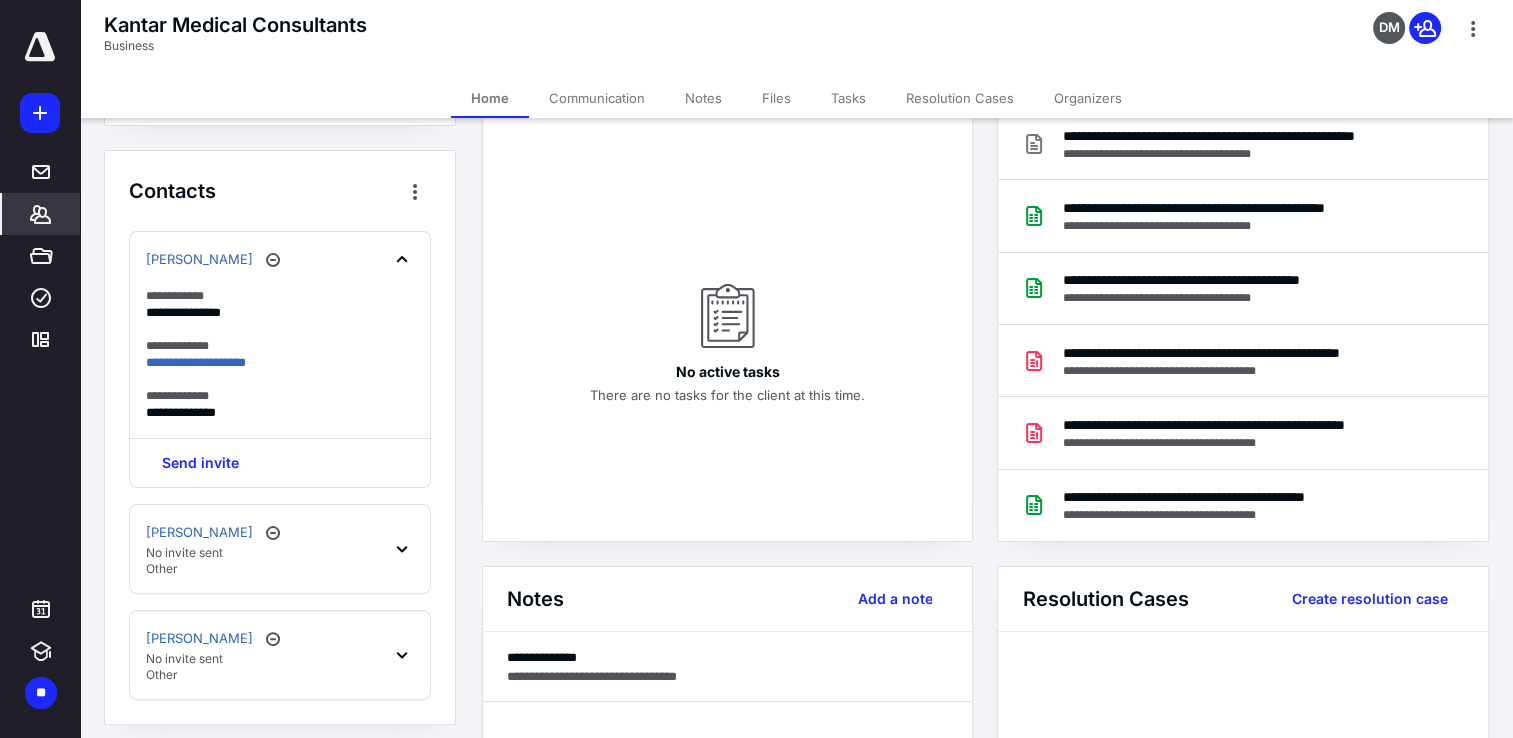 click 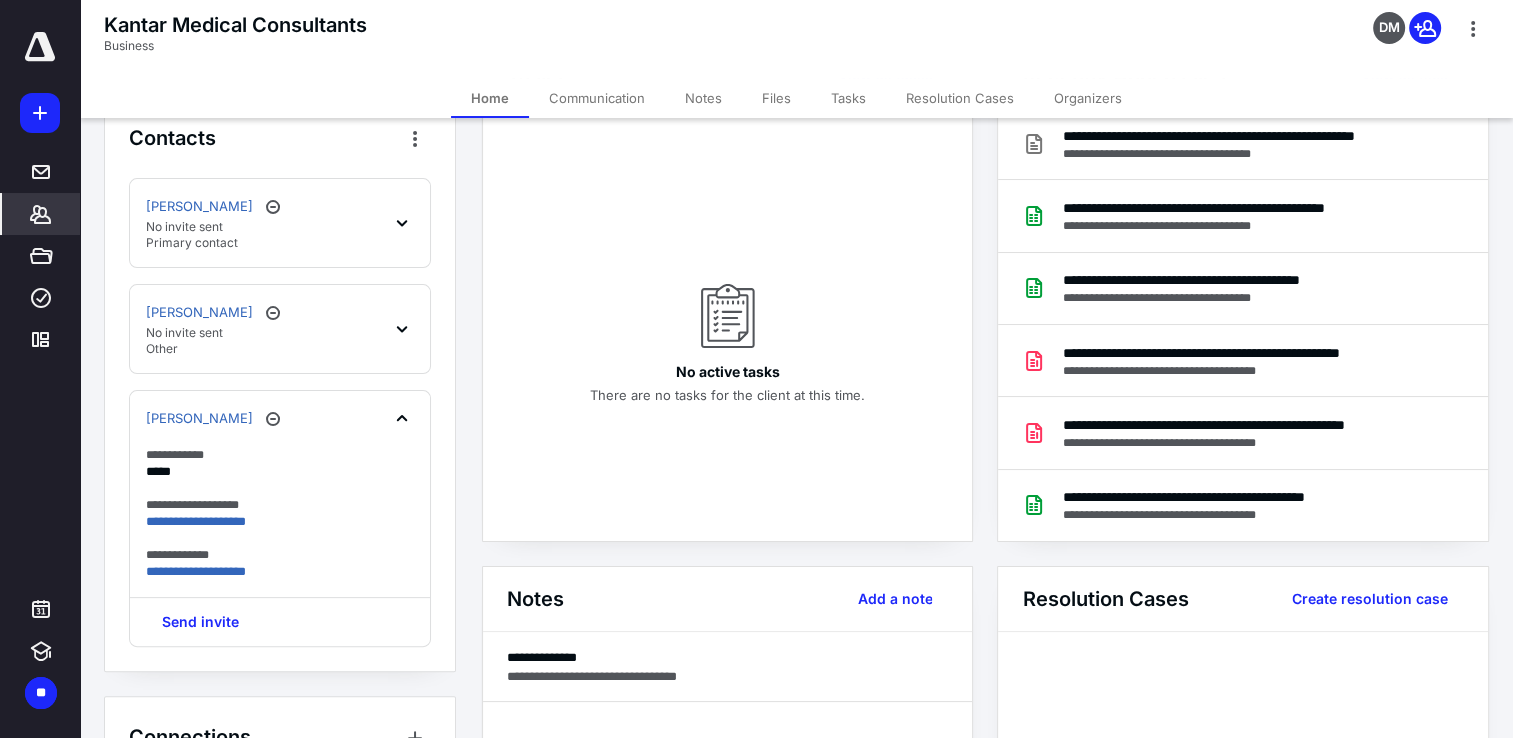 scroll, scrollTop: 606, scrollLeft: 0, axis: vertical 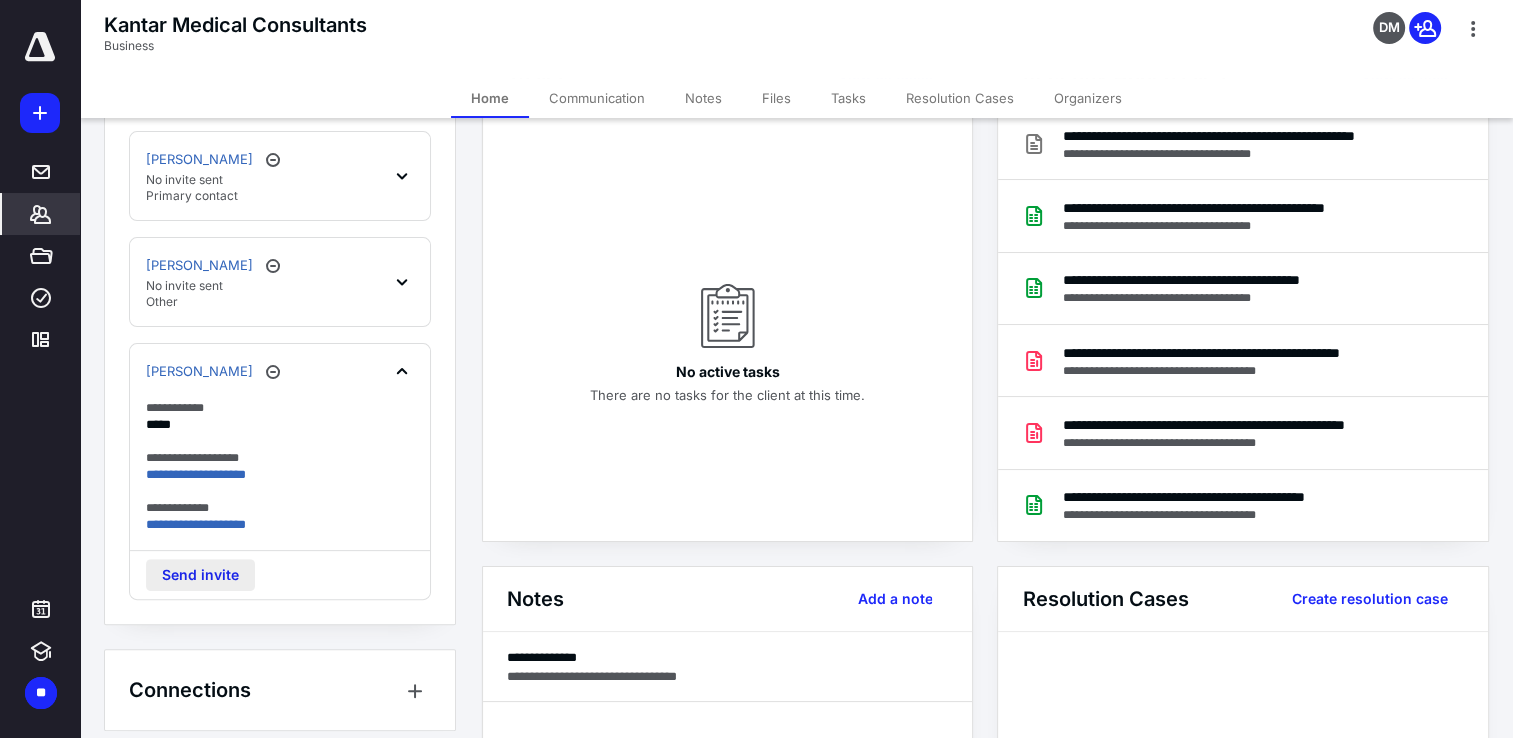 click on "Send invite" at bounding box center [200, 575] 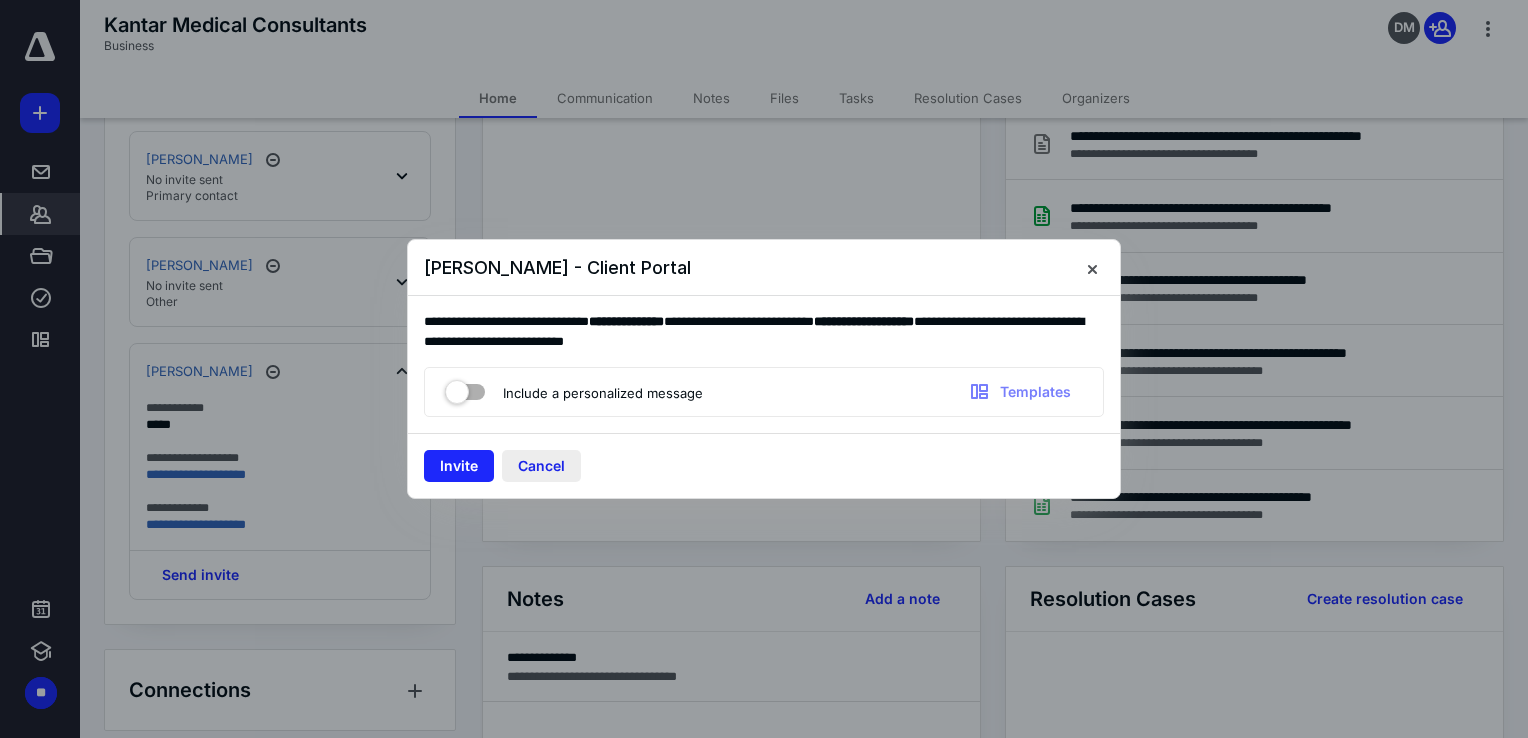 click on "Cancel" at bounding box center (541, 466) 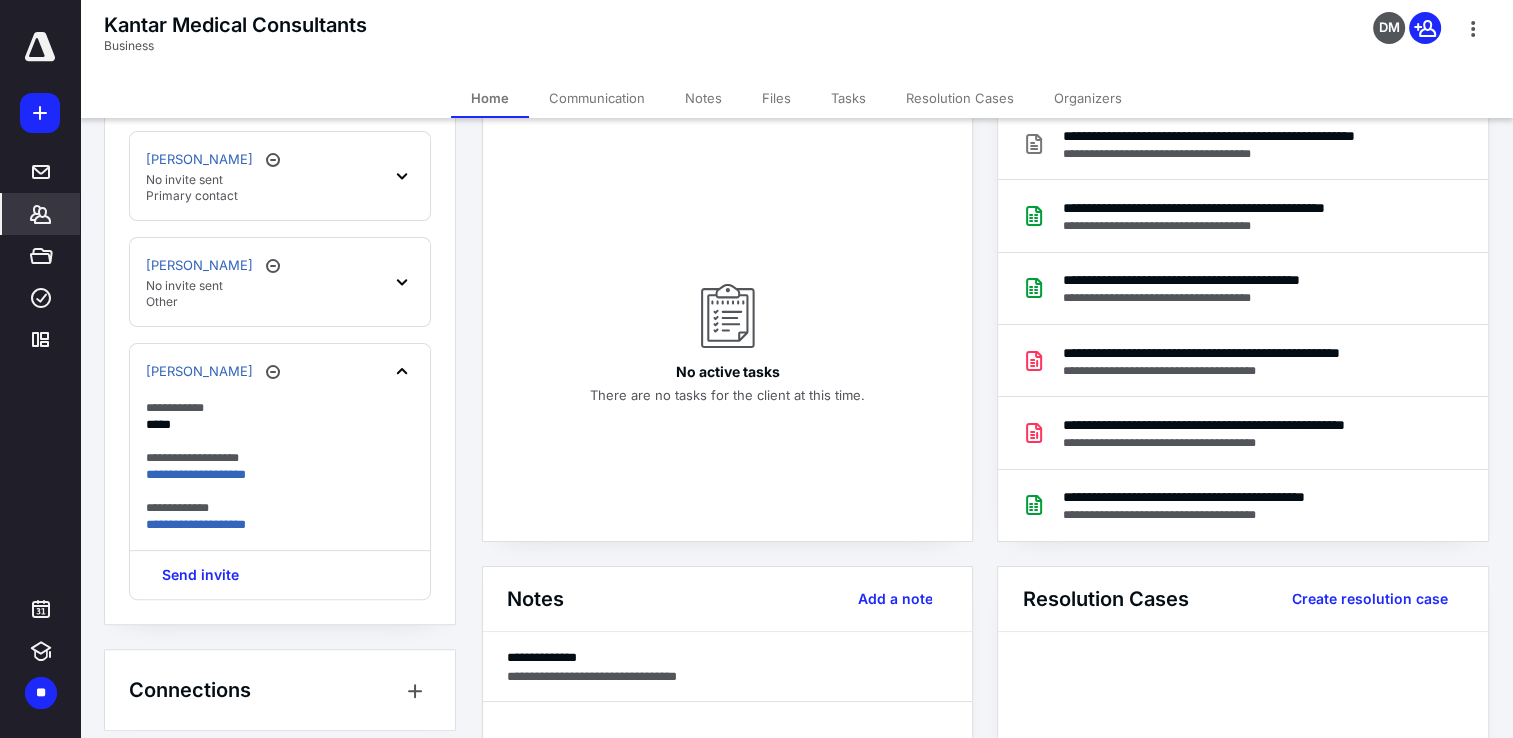 click 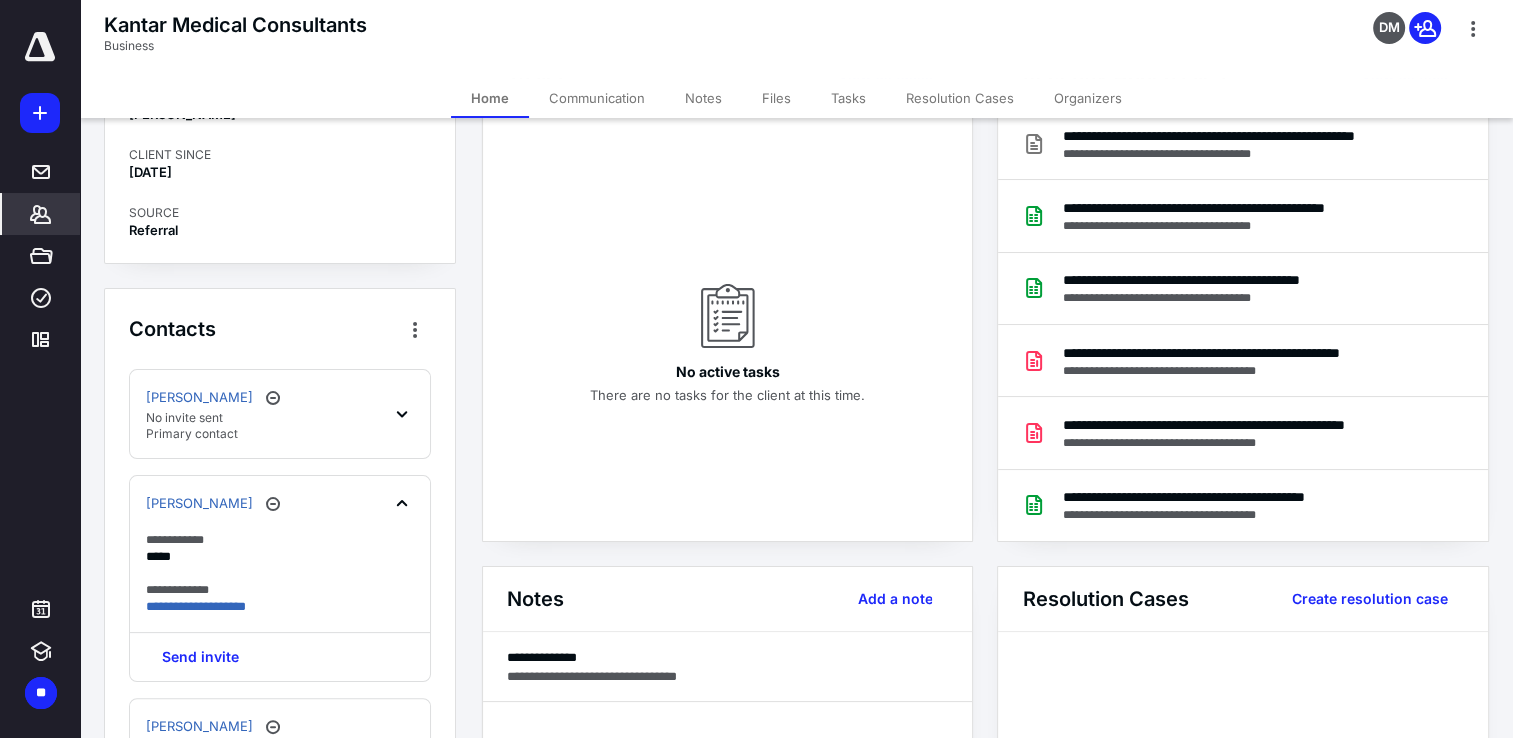 scroll, scrollTop: 468, scrollLeft: 0, axis: vertical 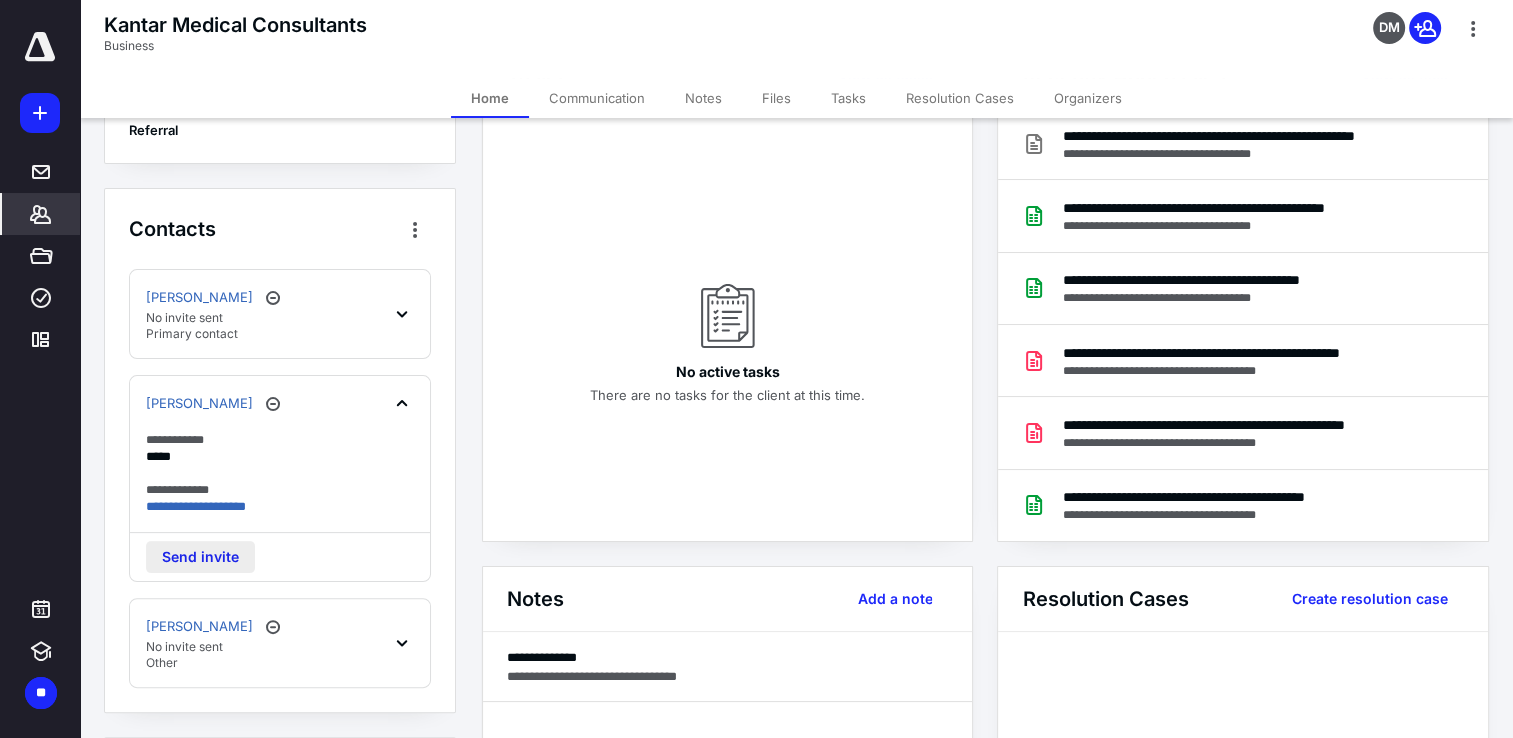 click on "Send invite" at bounding box center [200, 557] 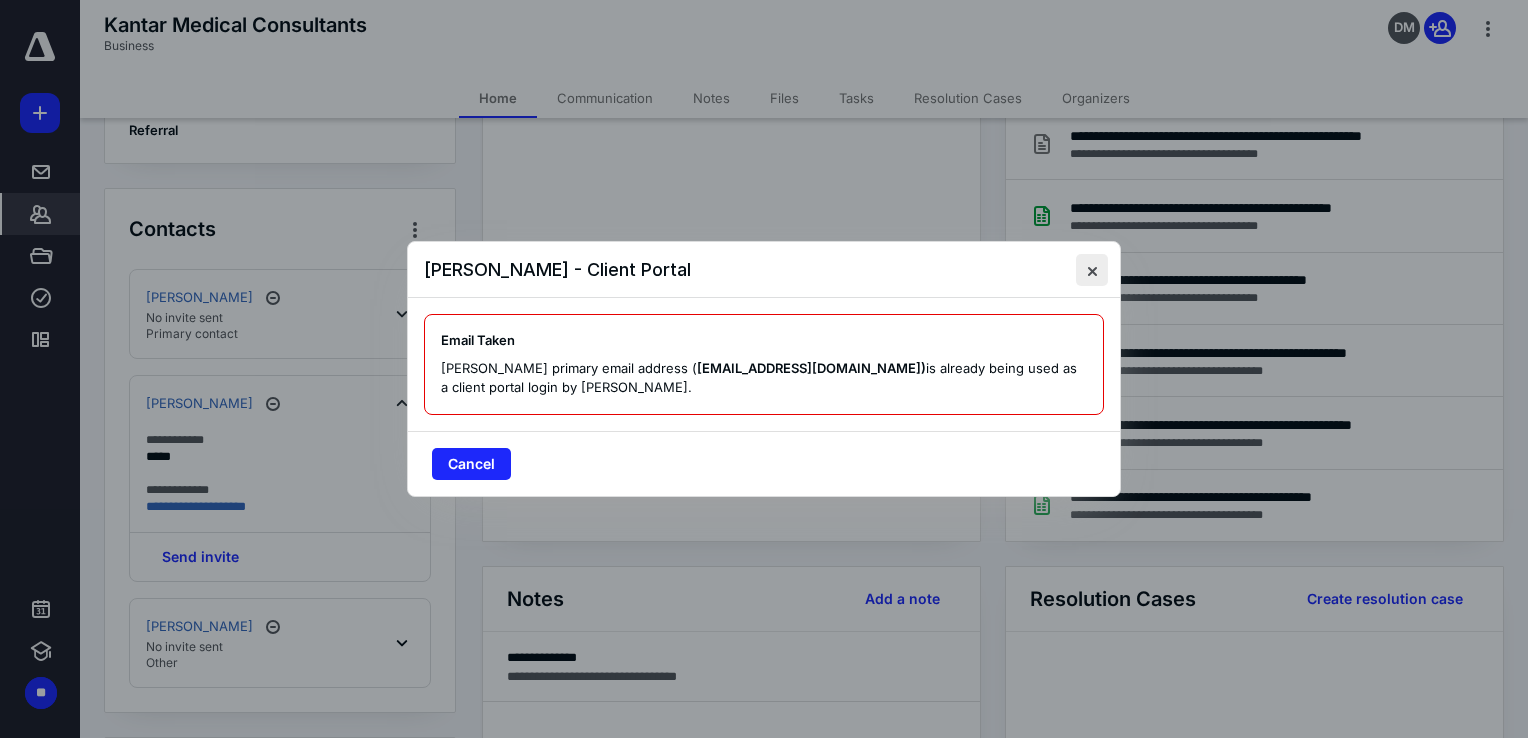 click at bounding box center [1092, 270] 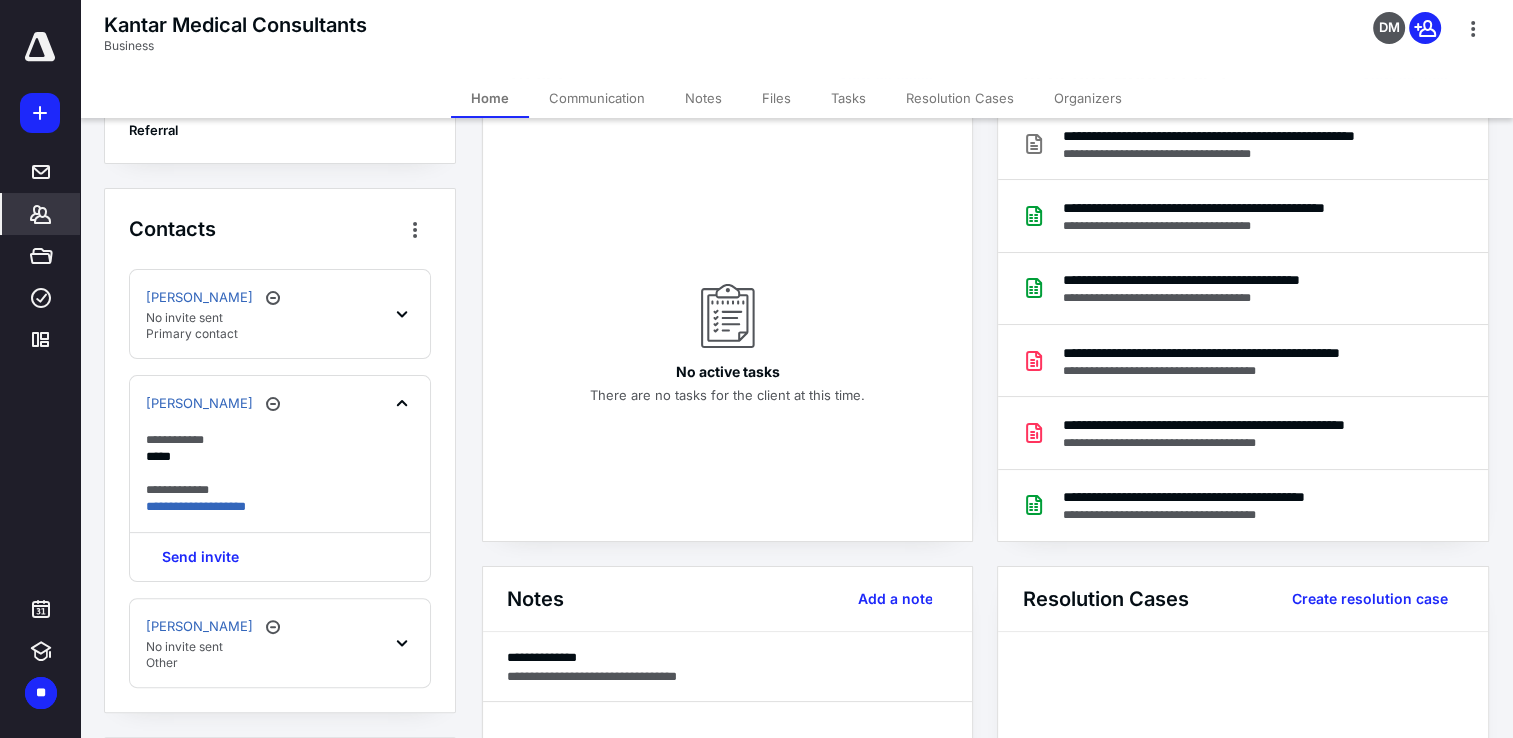 click 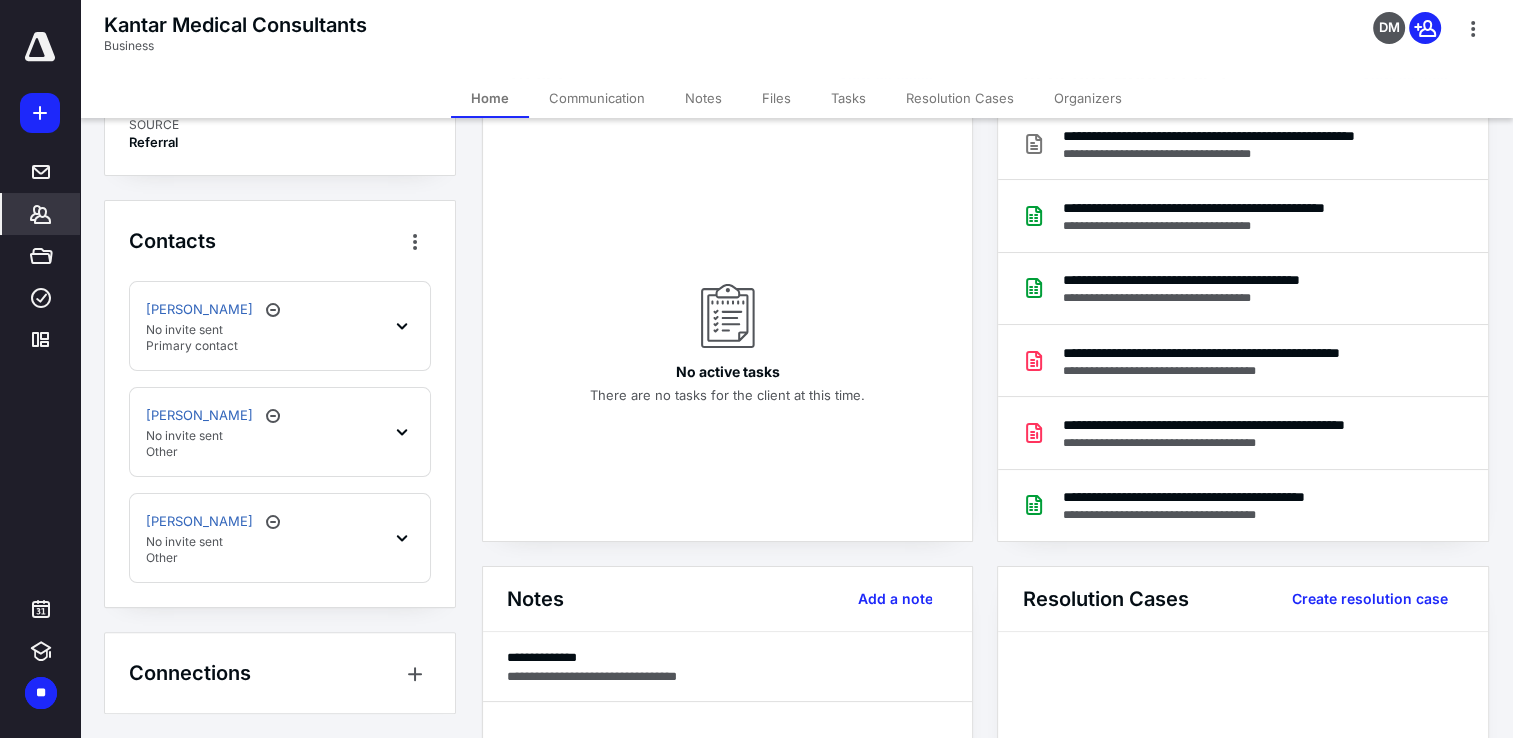 scroll, scrollTop: 451, scrollLeft: 0, axis: vertical 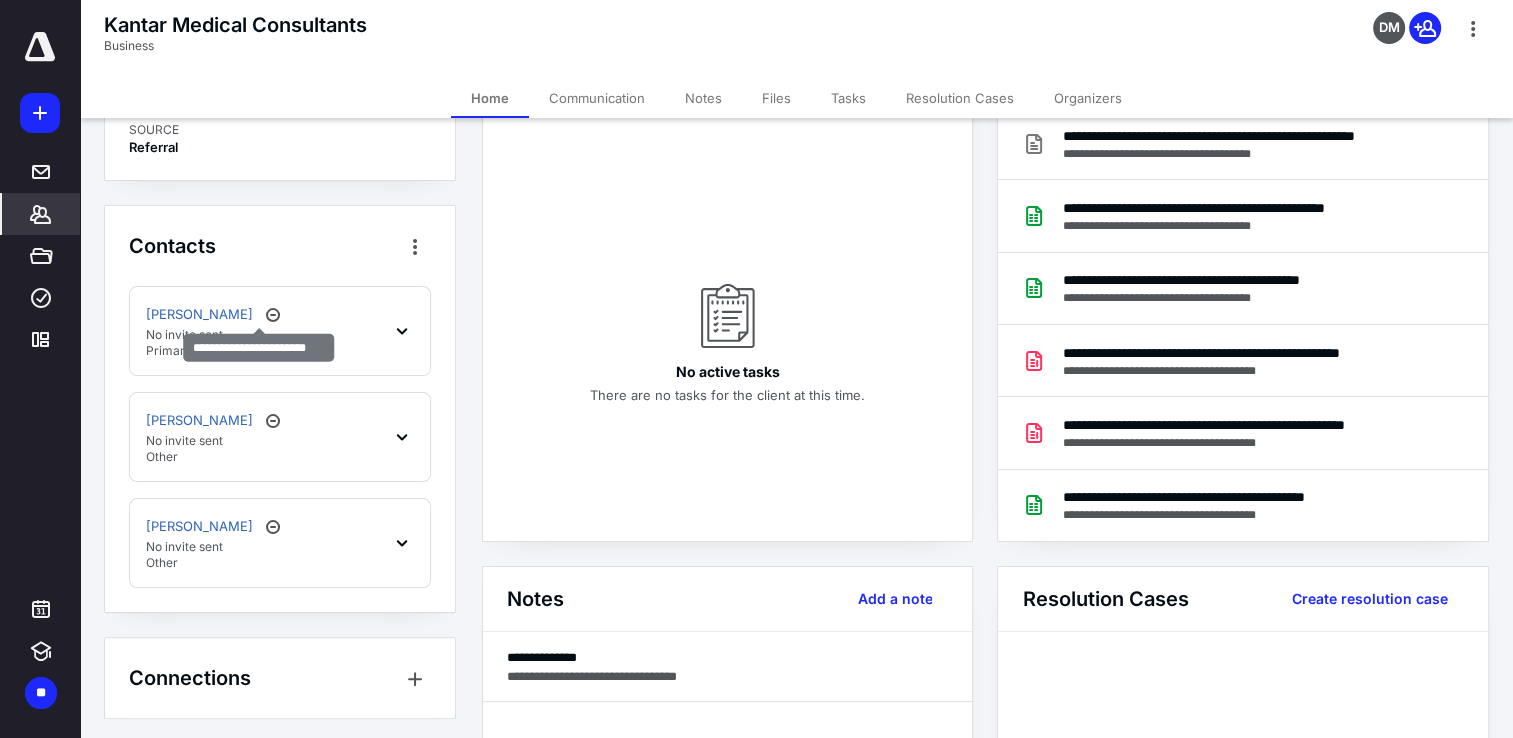 click 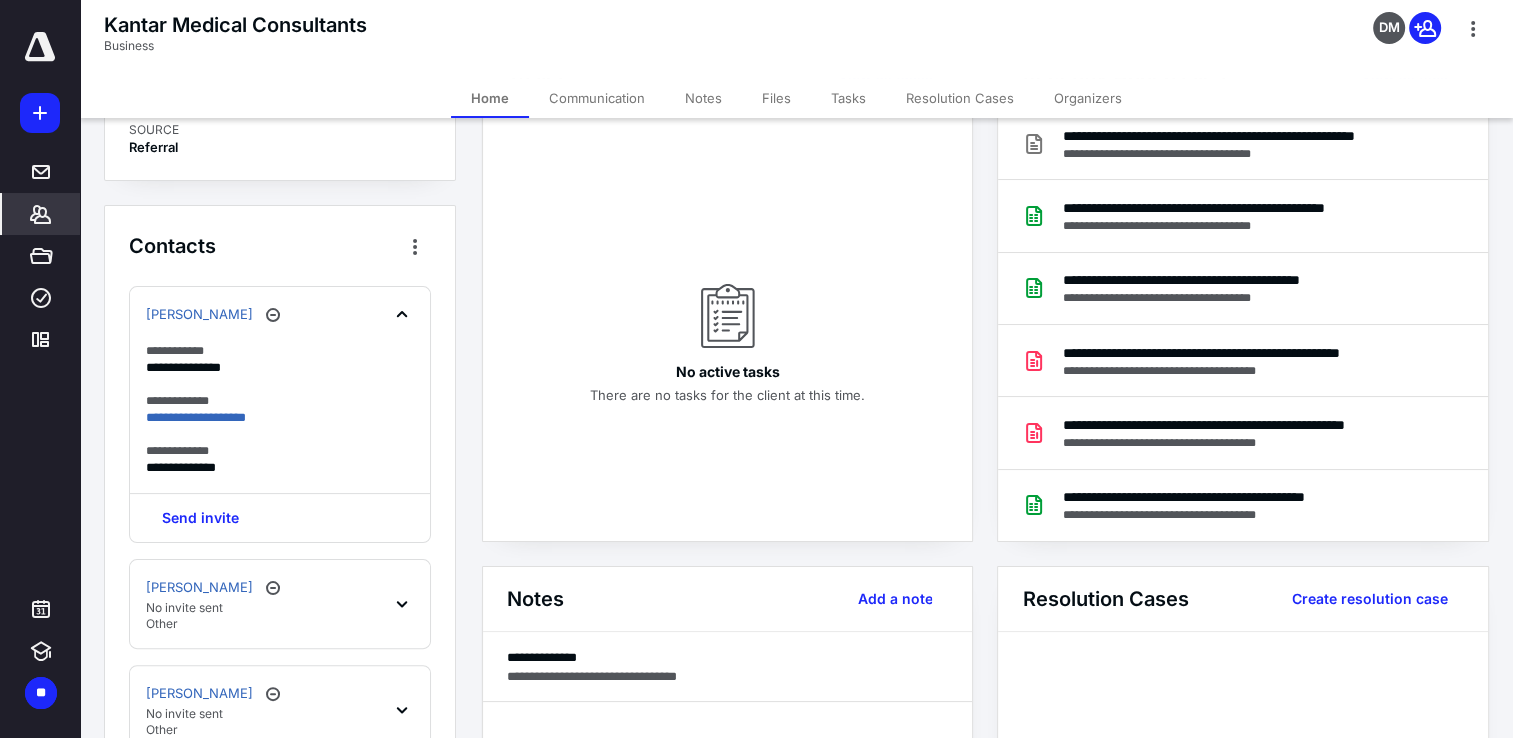 scroll, scrollTop: 468, scrollLeft: 0, axis: vertical 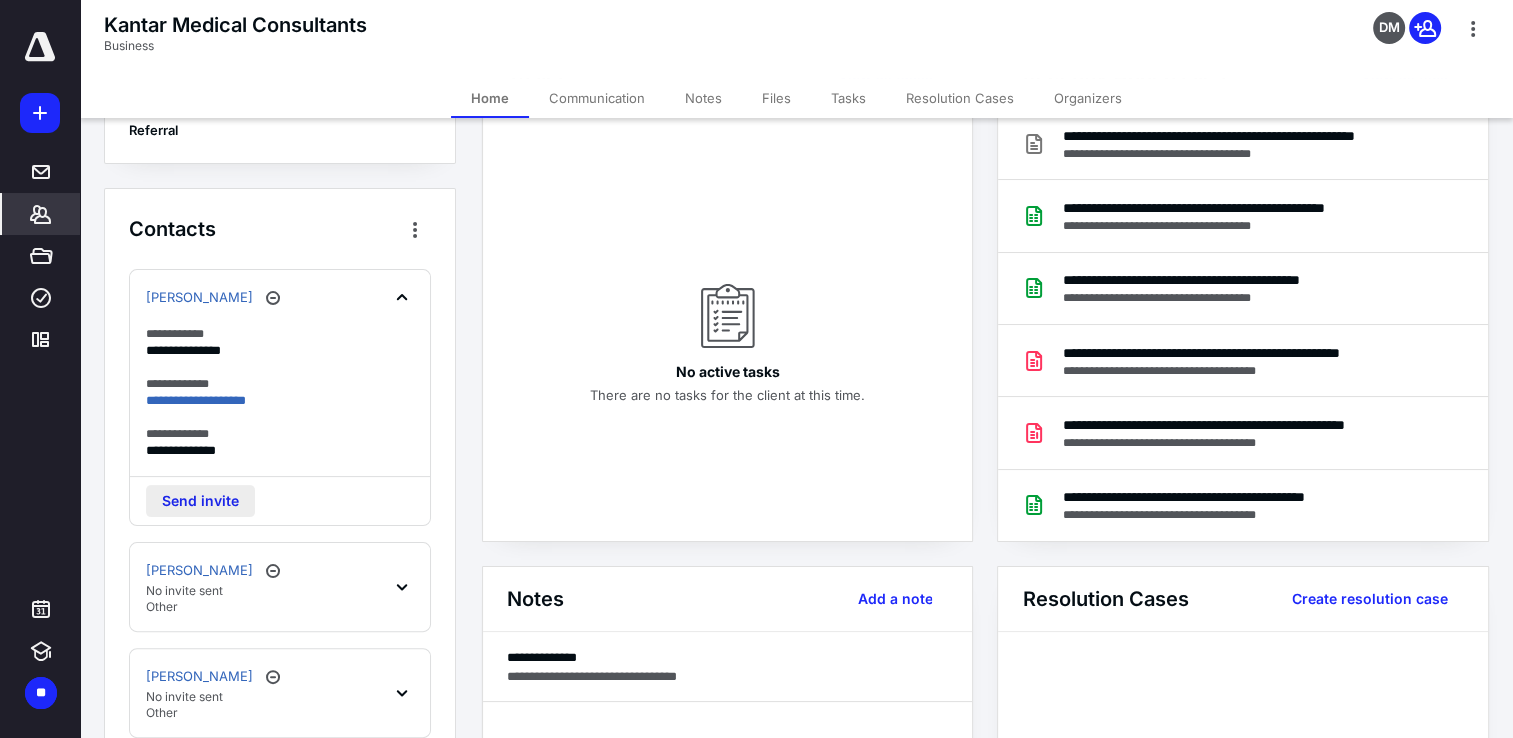 click on "Send invite" at bounding box center [200, 501] 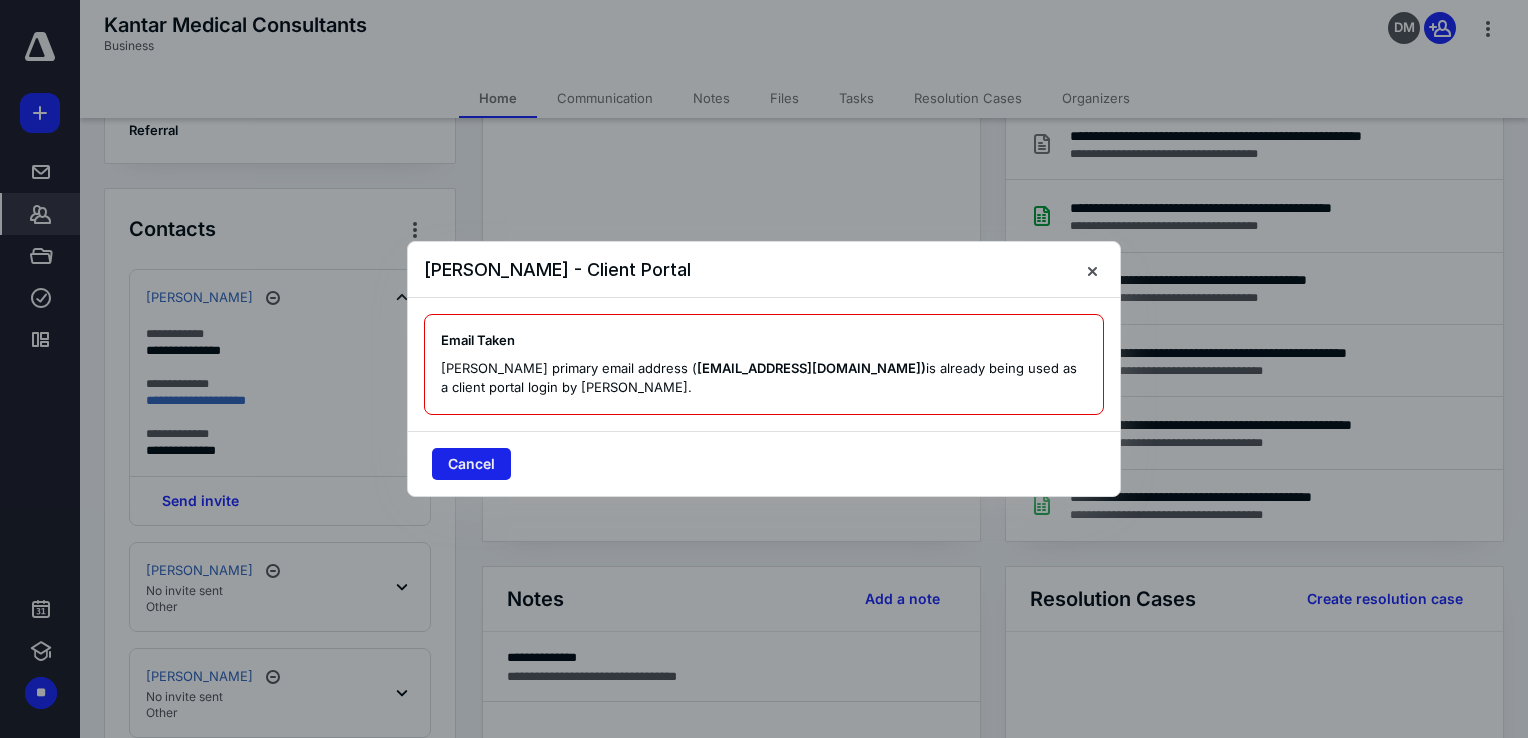 click on "Cancel" at bounding box center [471, 464] 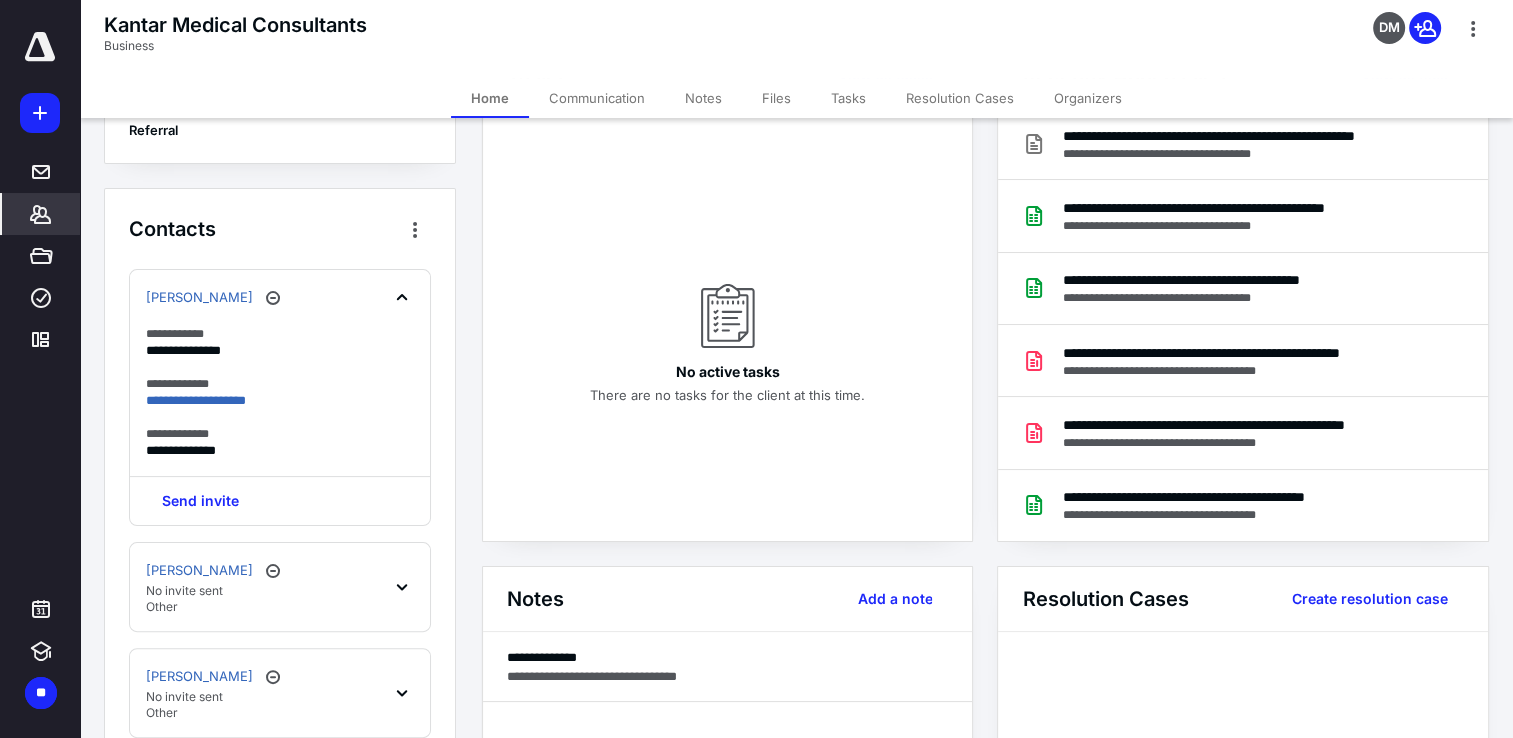 scroll, scrollTop: 617, scrollLeft: 0, axis: vertical 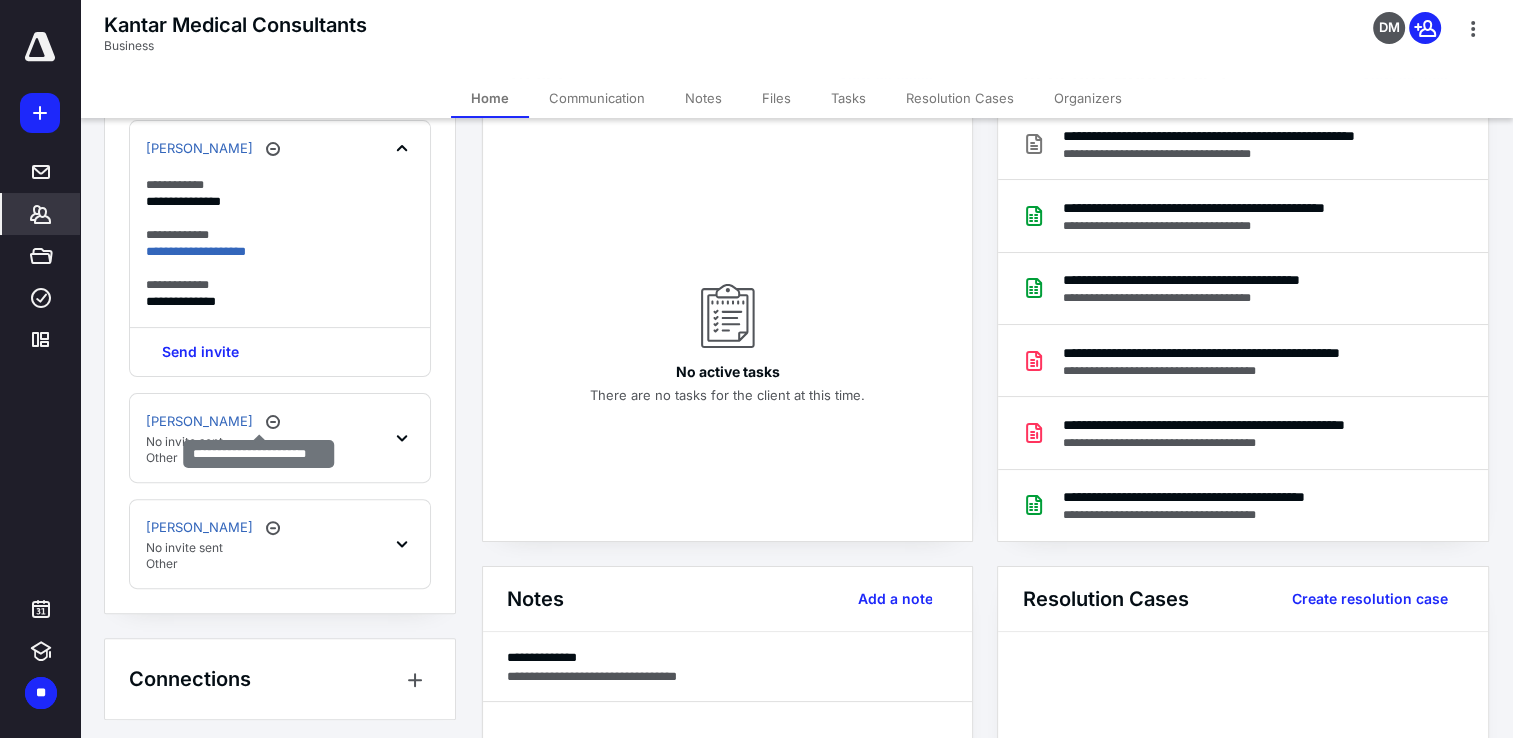 click 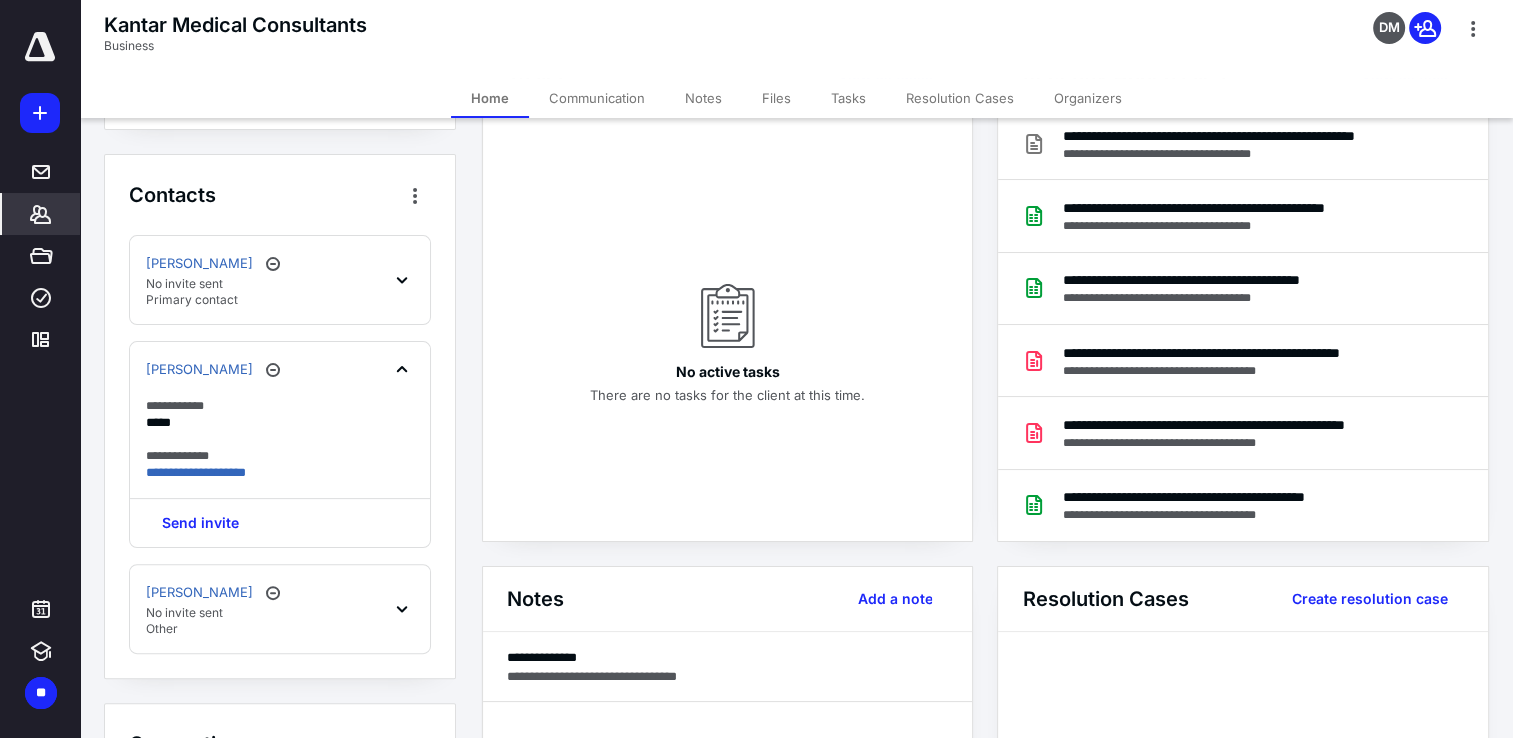 scroll, scrollTop: 468, scrollLeft: 0, axis: vertical 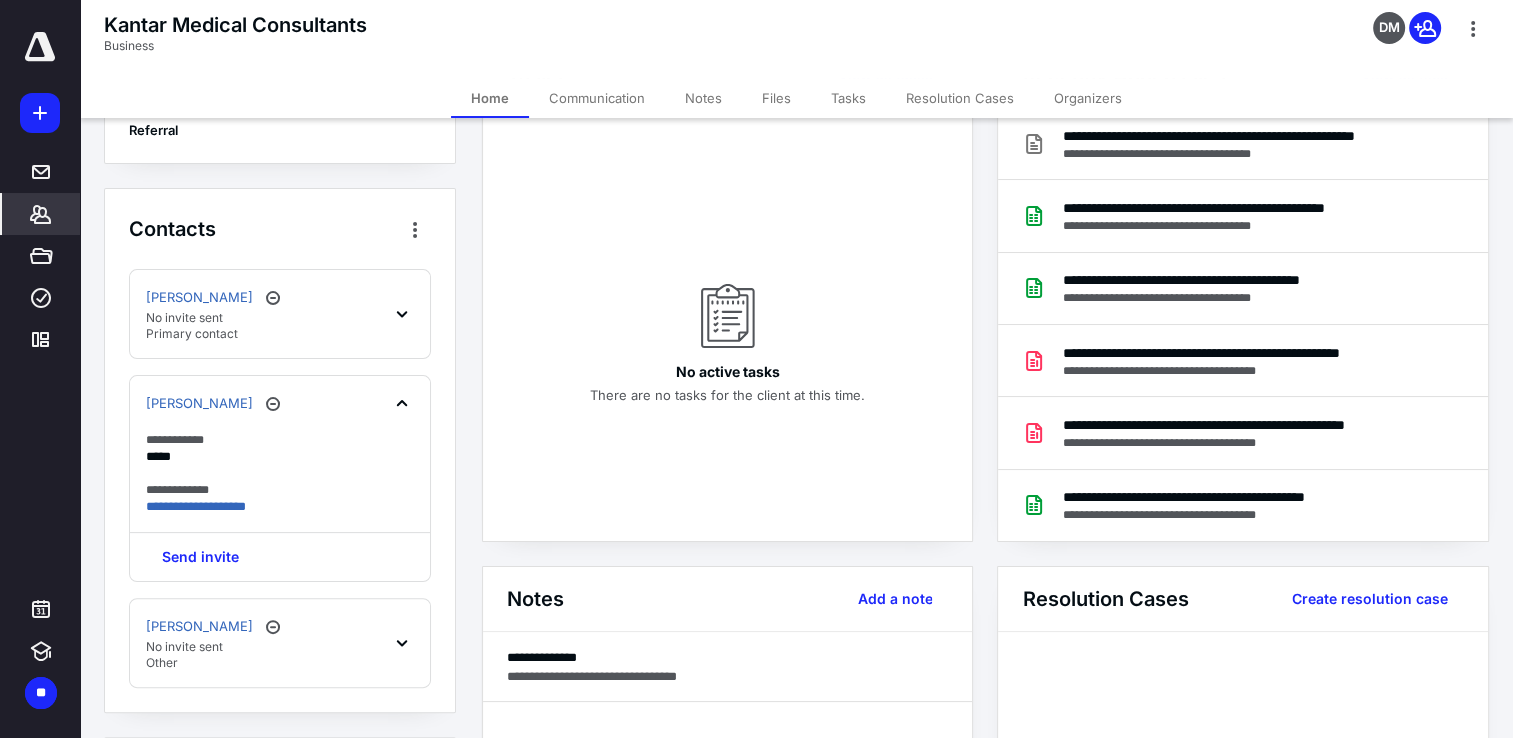 drag, startPoint x: 382, startPoint y: 394, endPoint x: 366, endPoint y: 229, distance: 165.77394 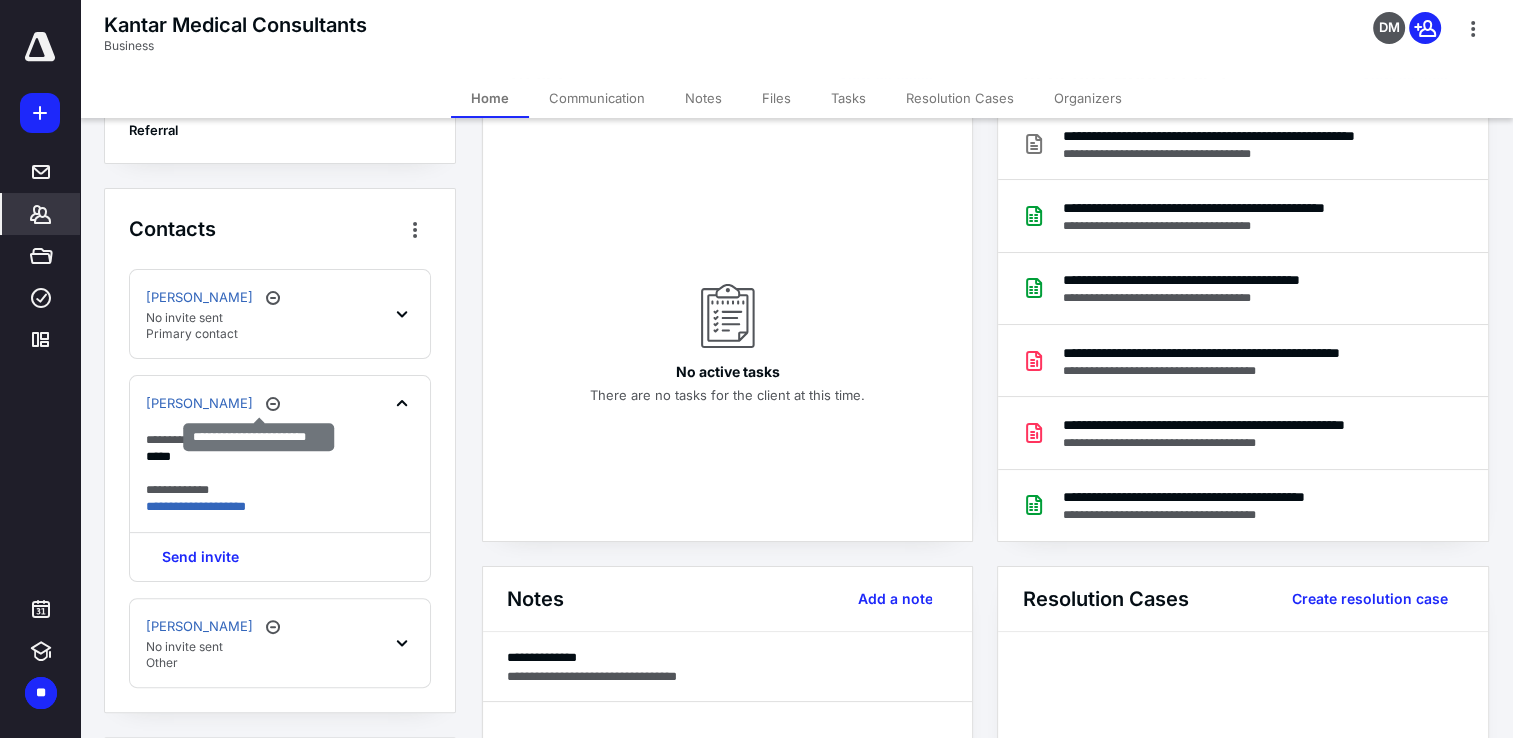 click 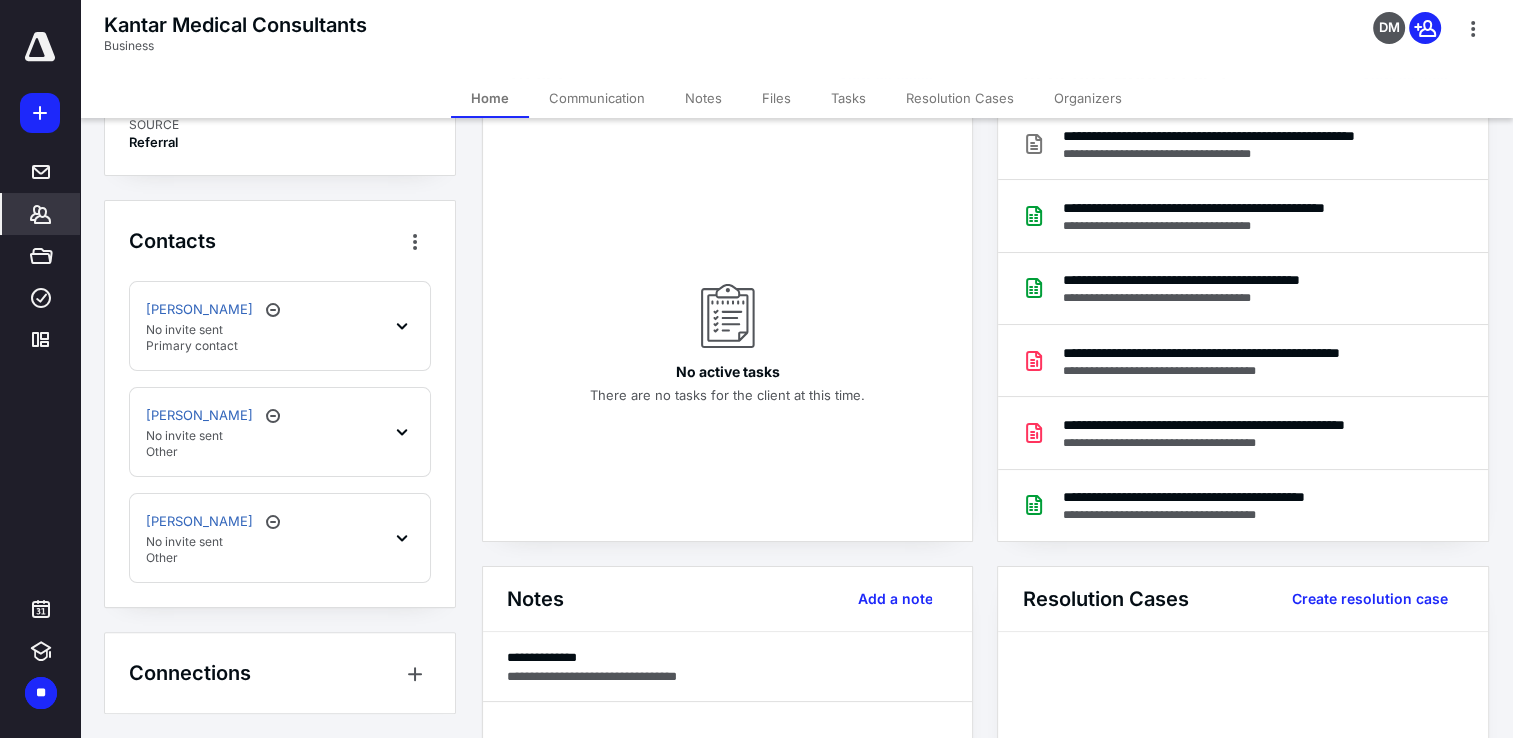 scroll, scrollTop: 451, scrollLeft: 0, axis: vertical 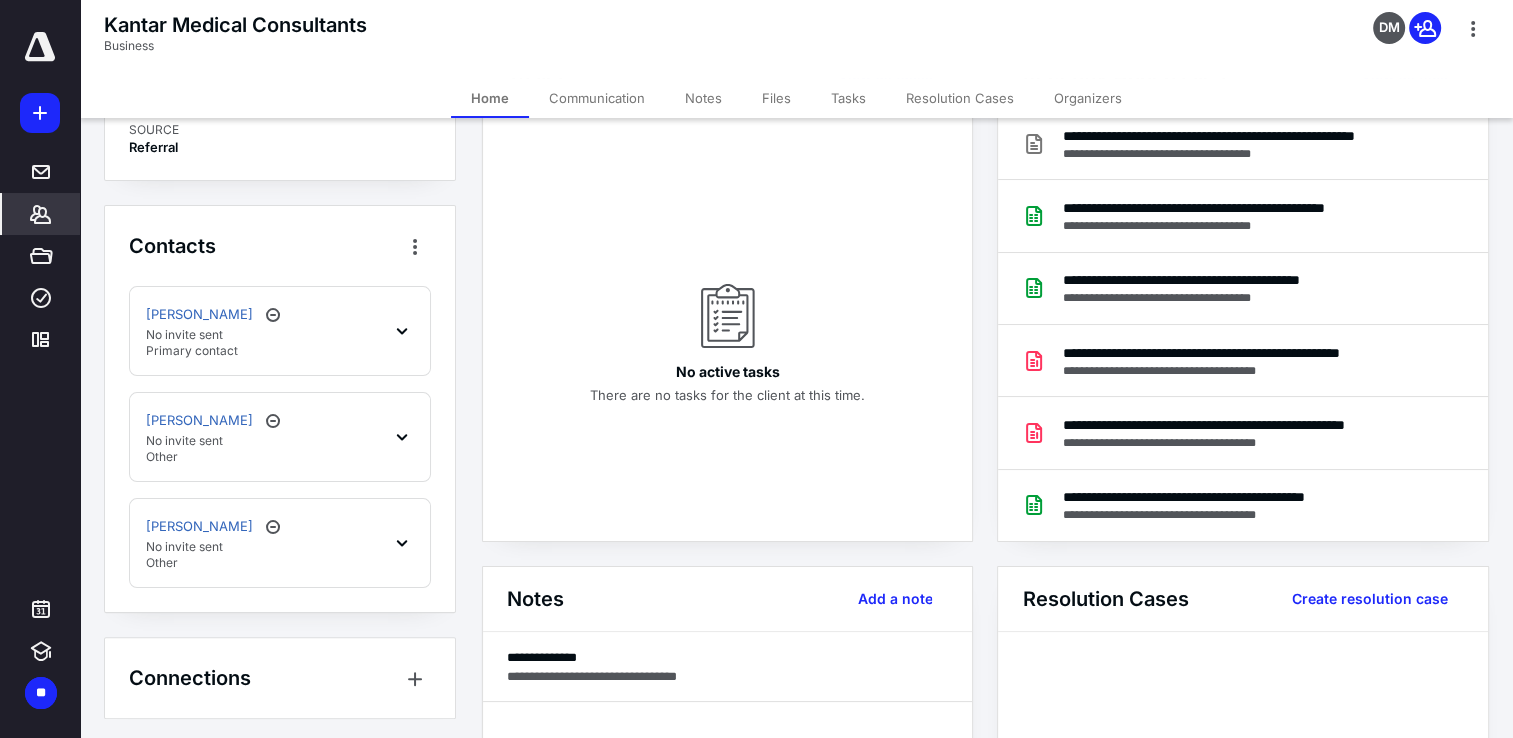 click on "*******" at bounding box center (41, 214) 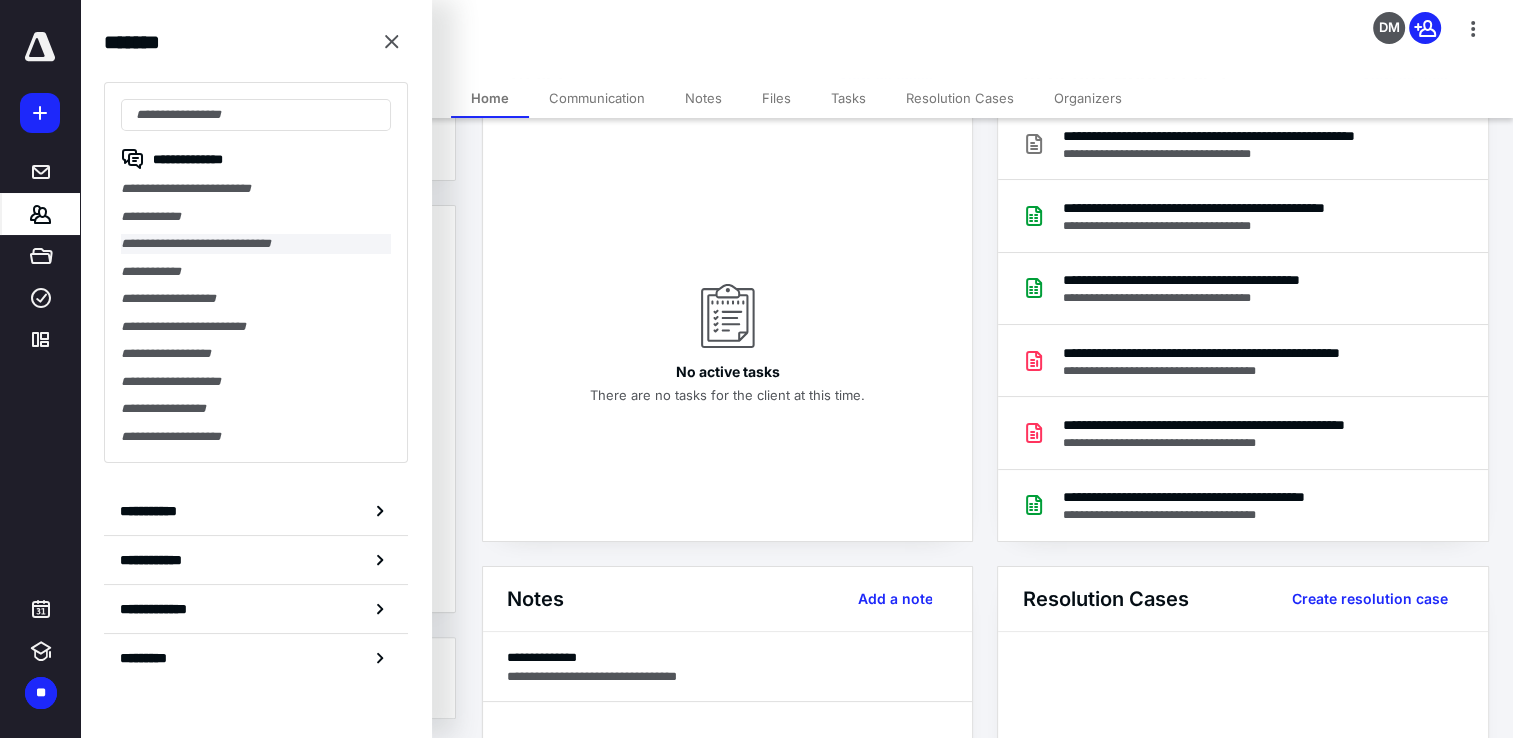 click on "**********" at bounding box center [256, 244] 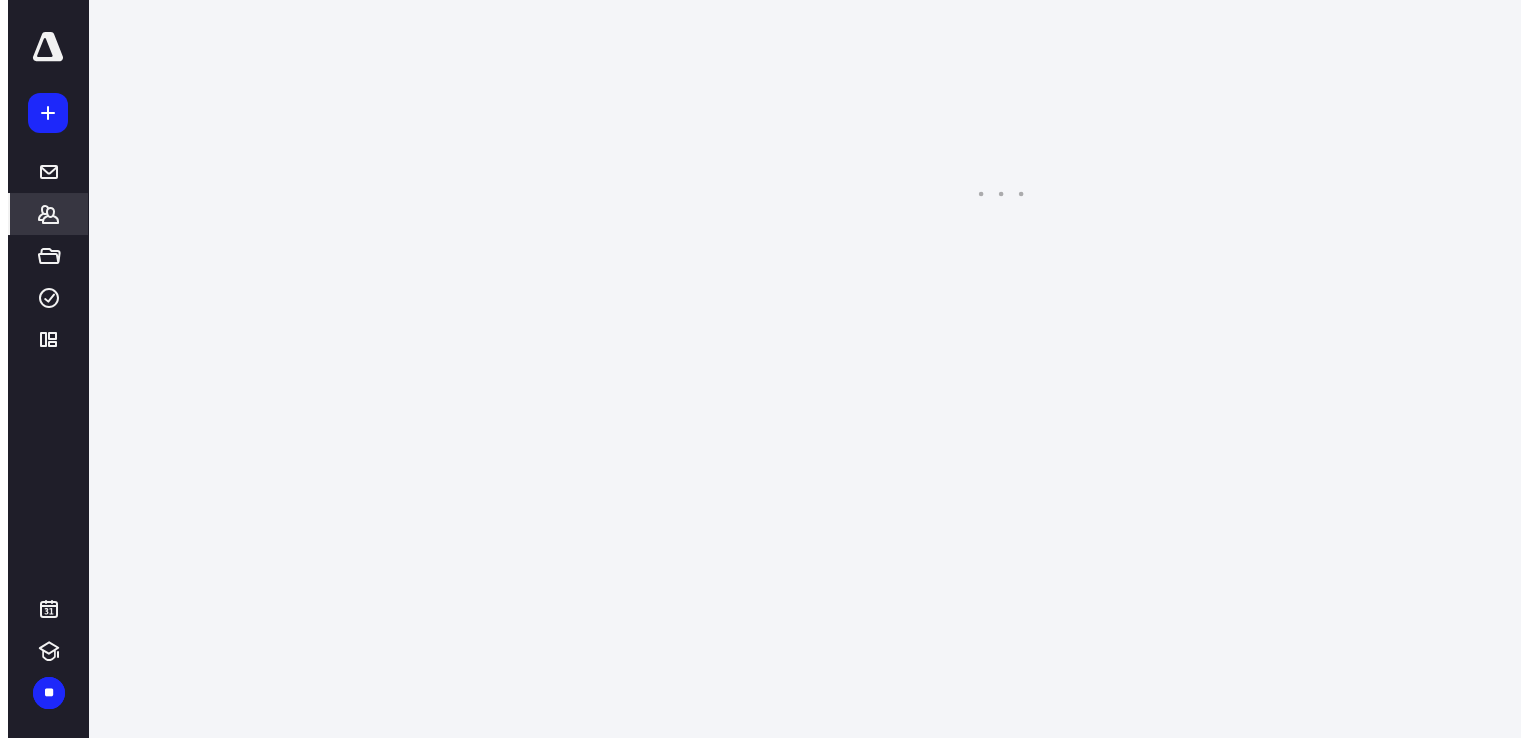 scroll, scrollTop: 0, scrollLeft: 0, axis: both 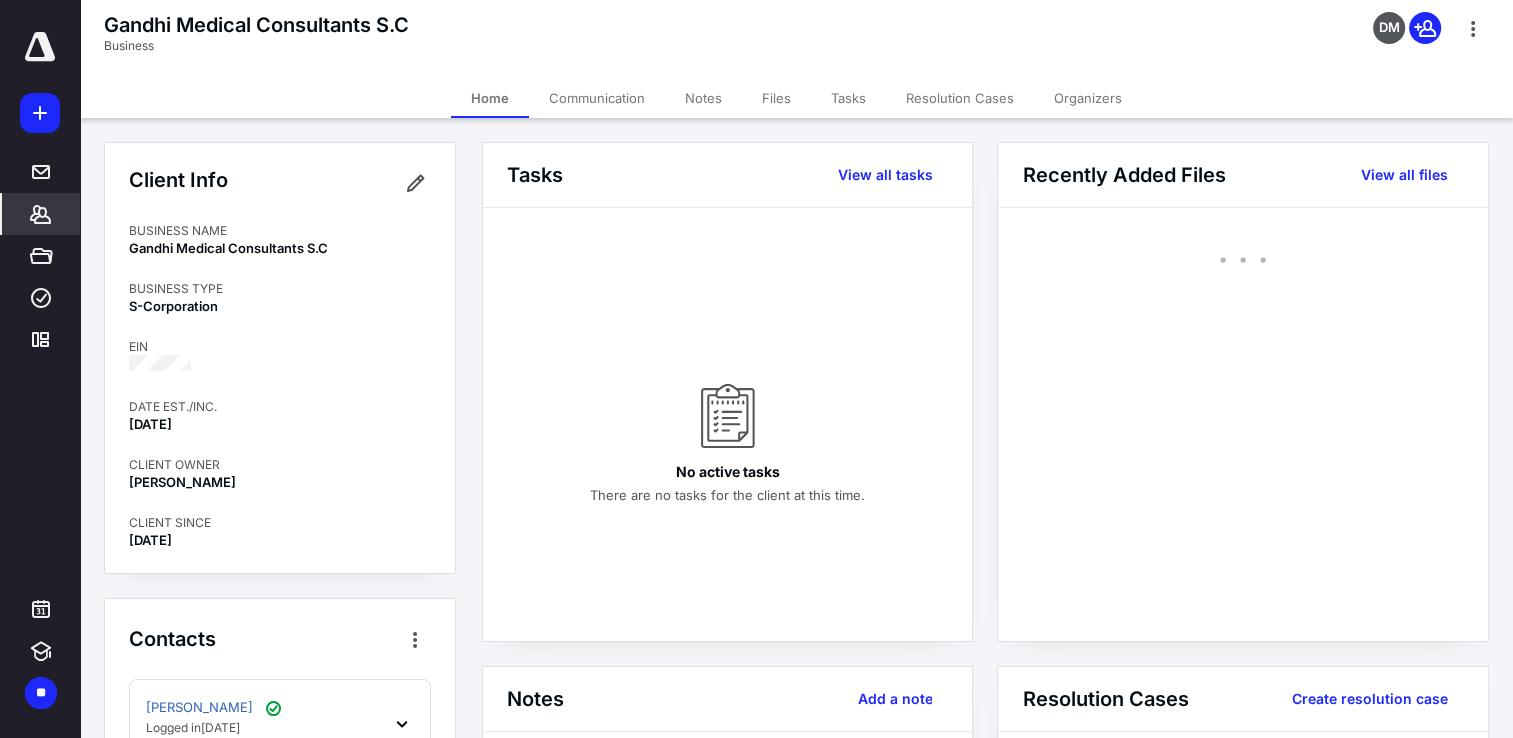 click on "Files" at bounding box center [776, 98] 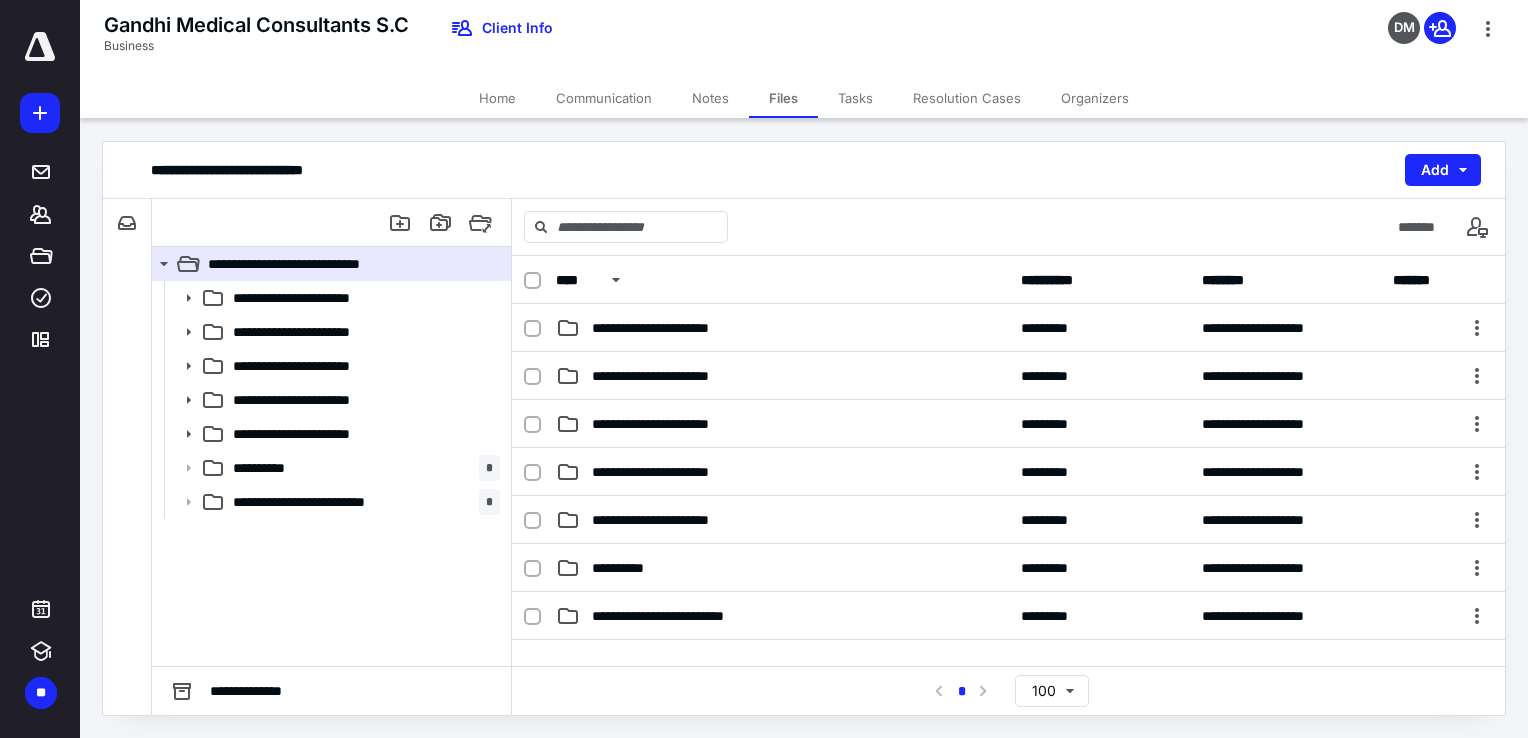 click on "**********" at bounding box center [680, 520] 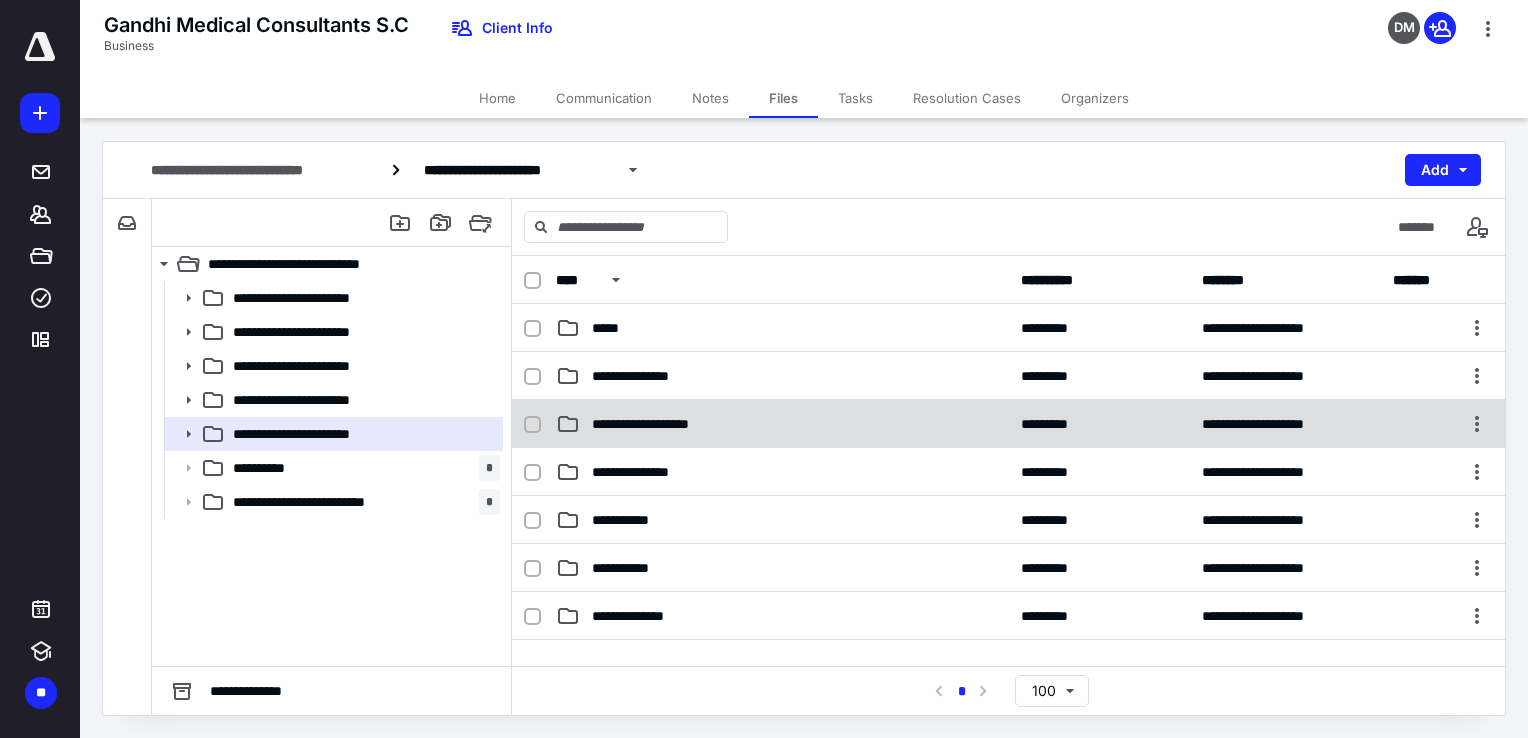 click on "**********" at bounding box center (664, 424) 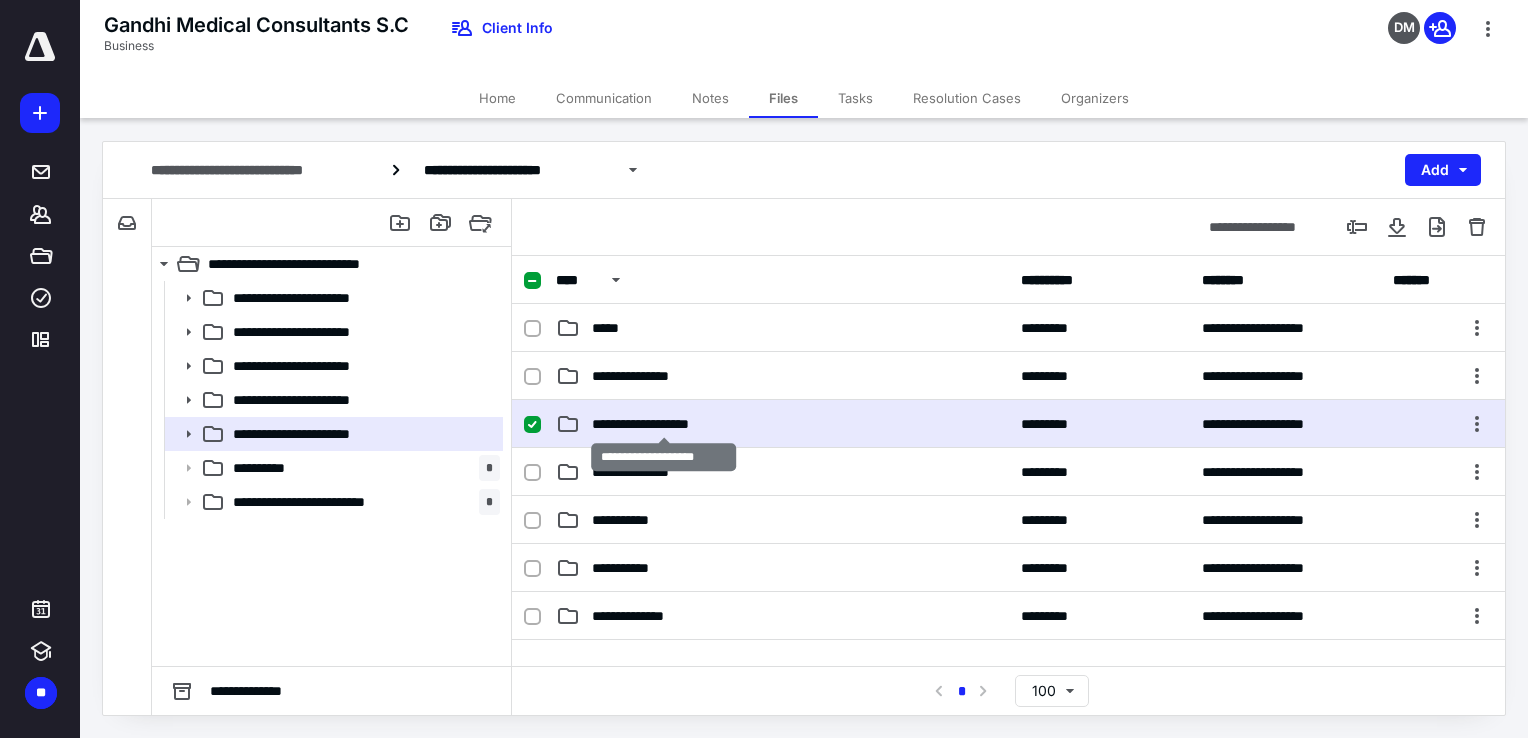 click on "**********" at bounding box center (664, 424) 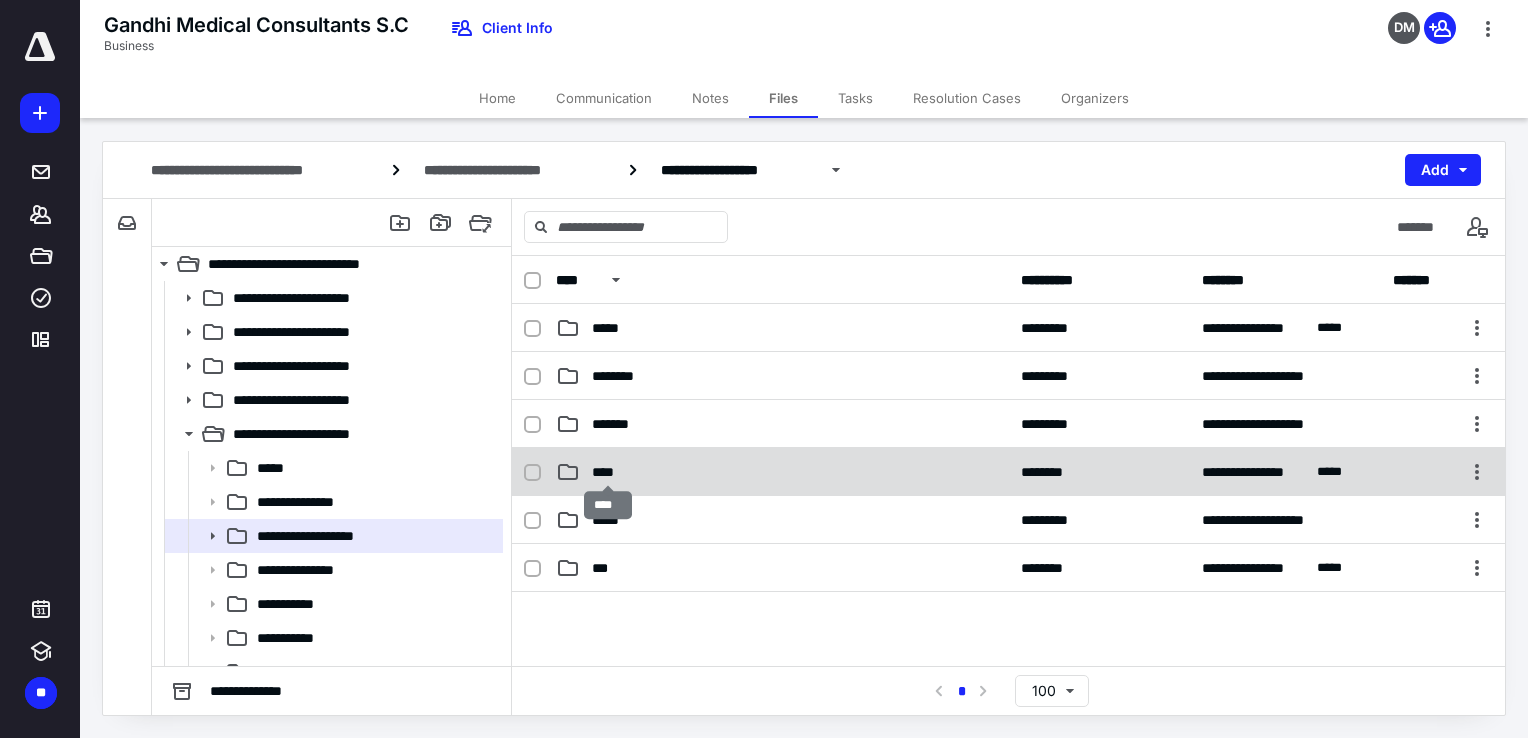 click on "****" at bounding box center (608, 472) 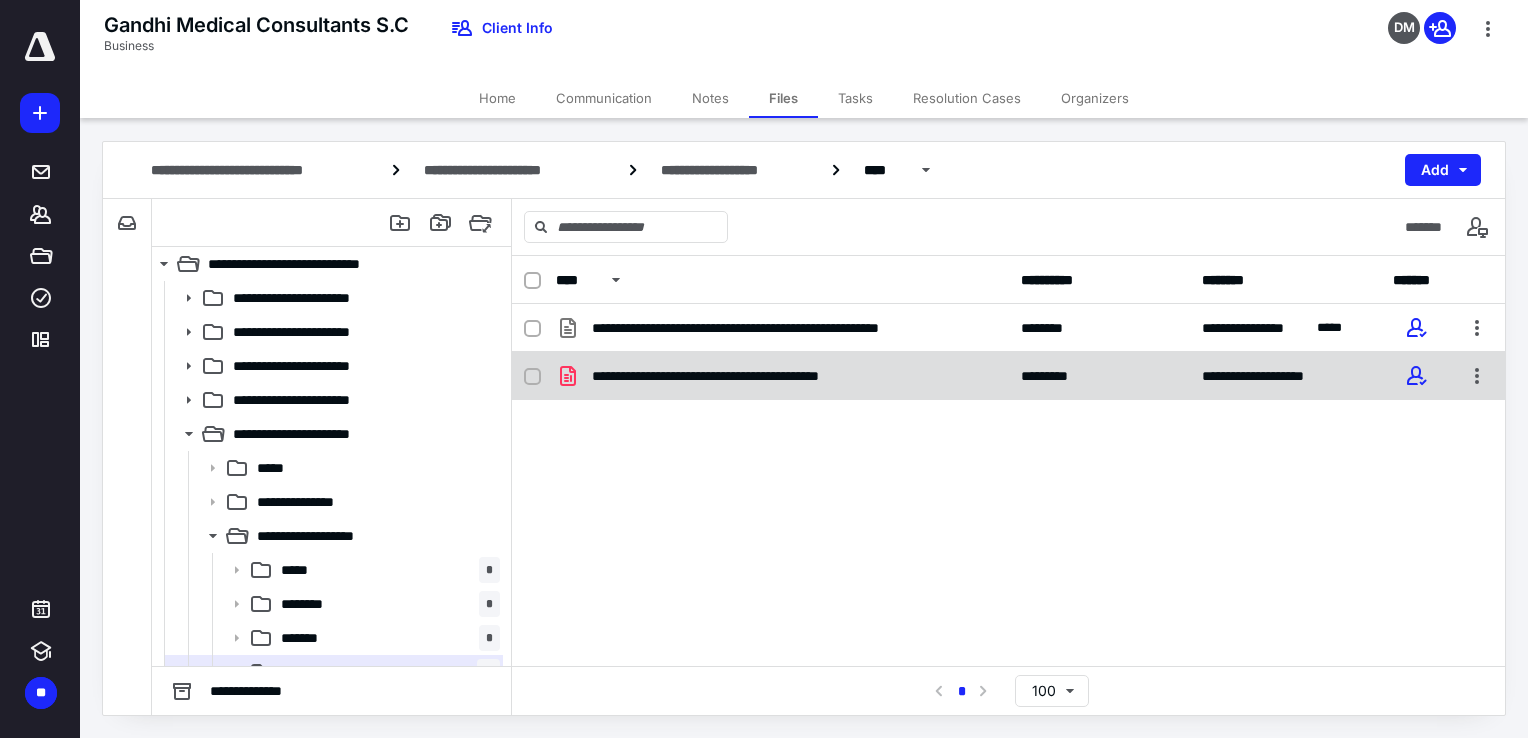 click on "**********" at bounding box center (744, 376) 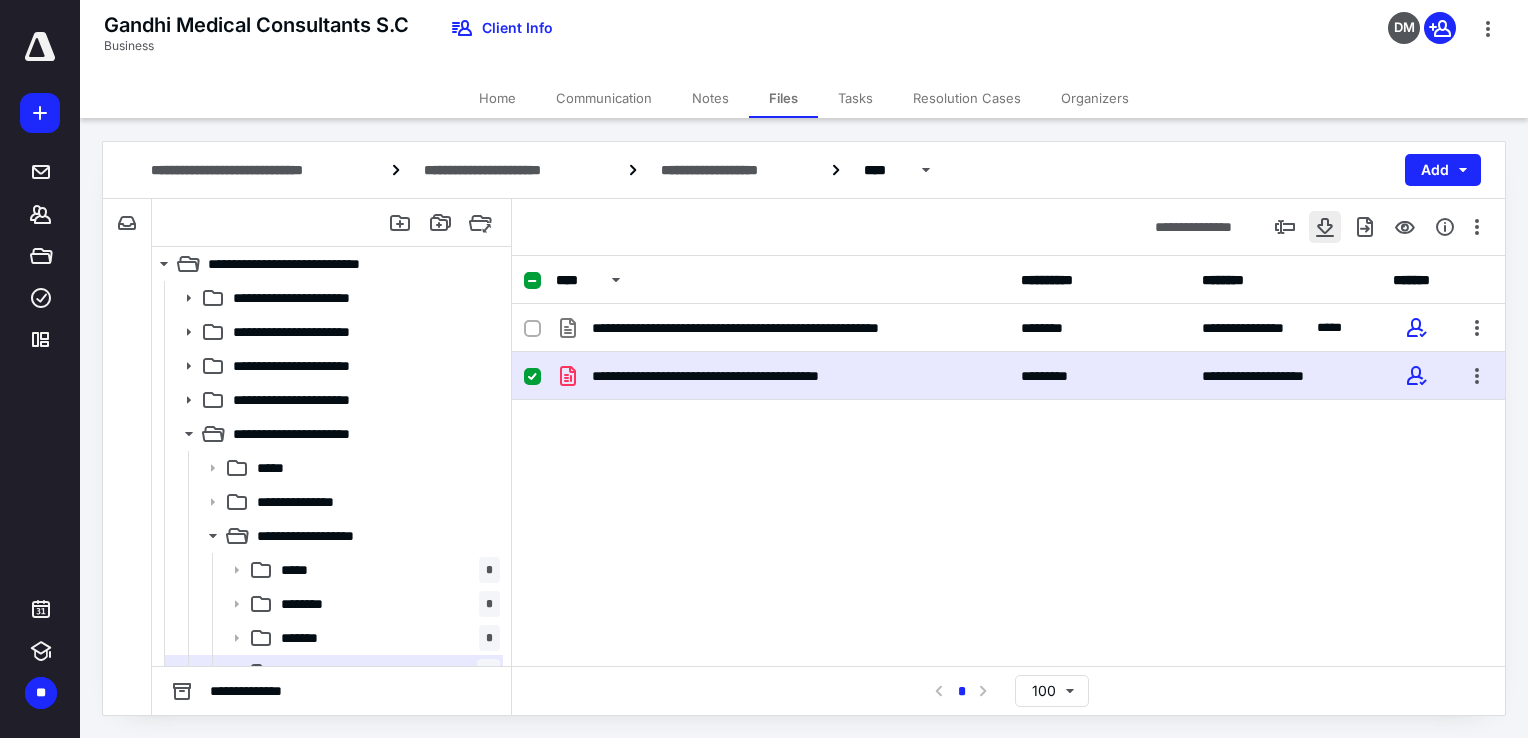 click at bounding box center (1325, 227) 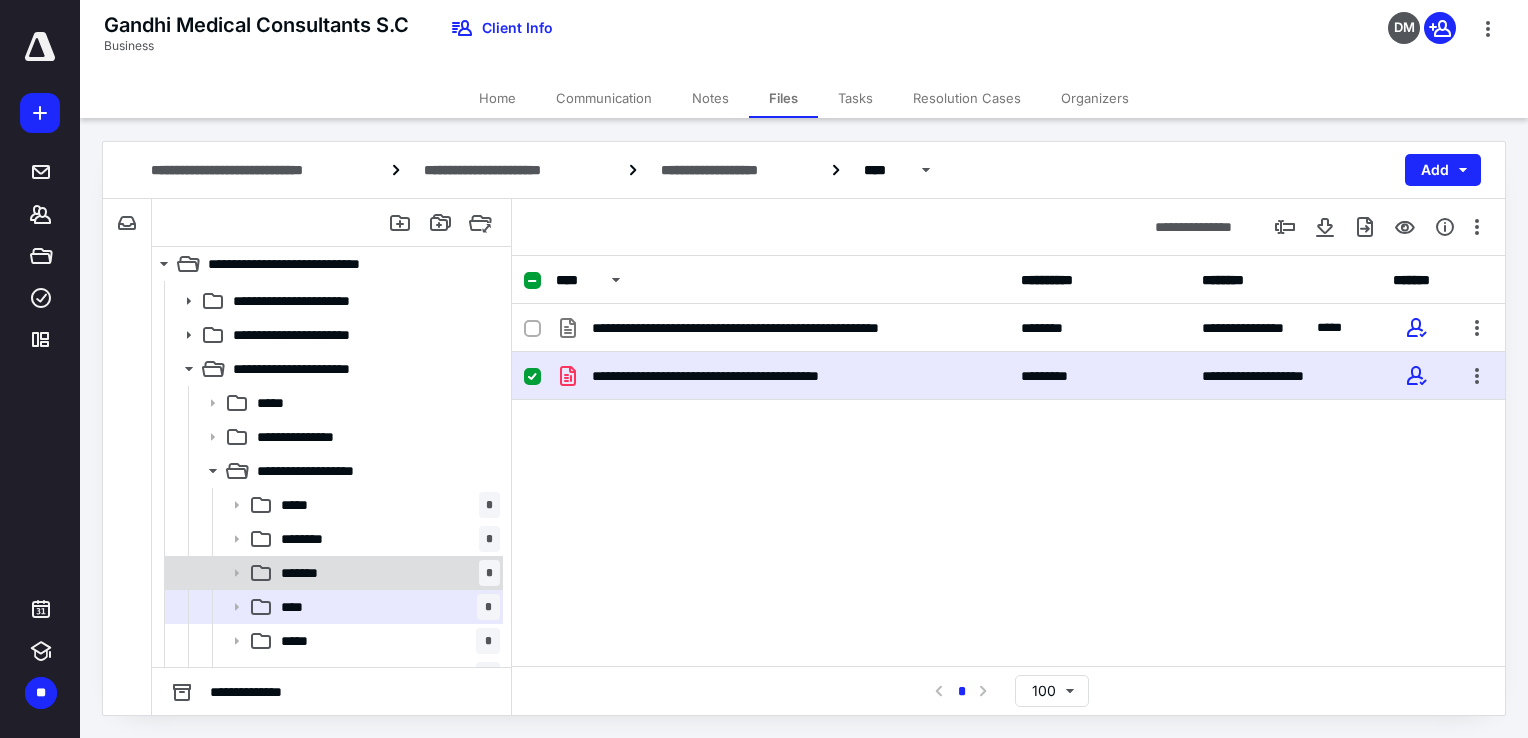 scroll, scrollTop: 100, scrollLeft: 0, axis: vertical 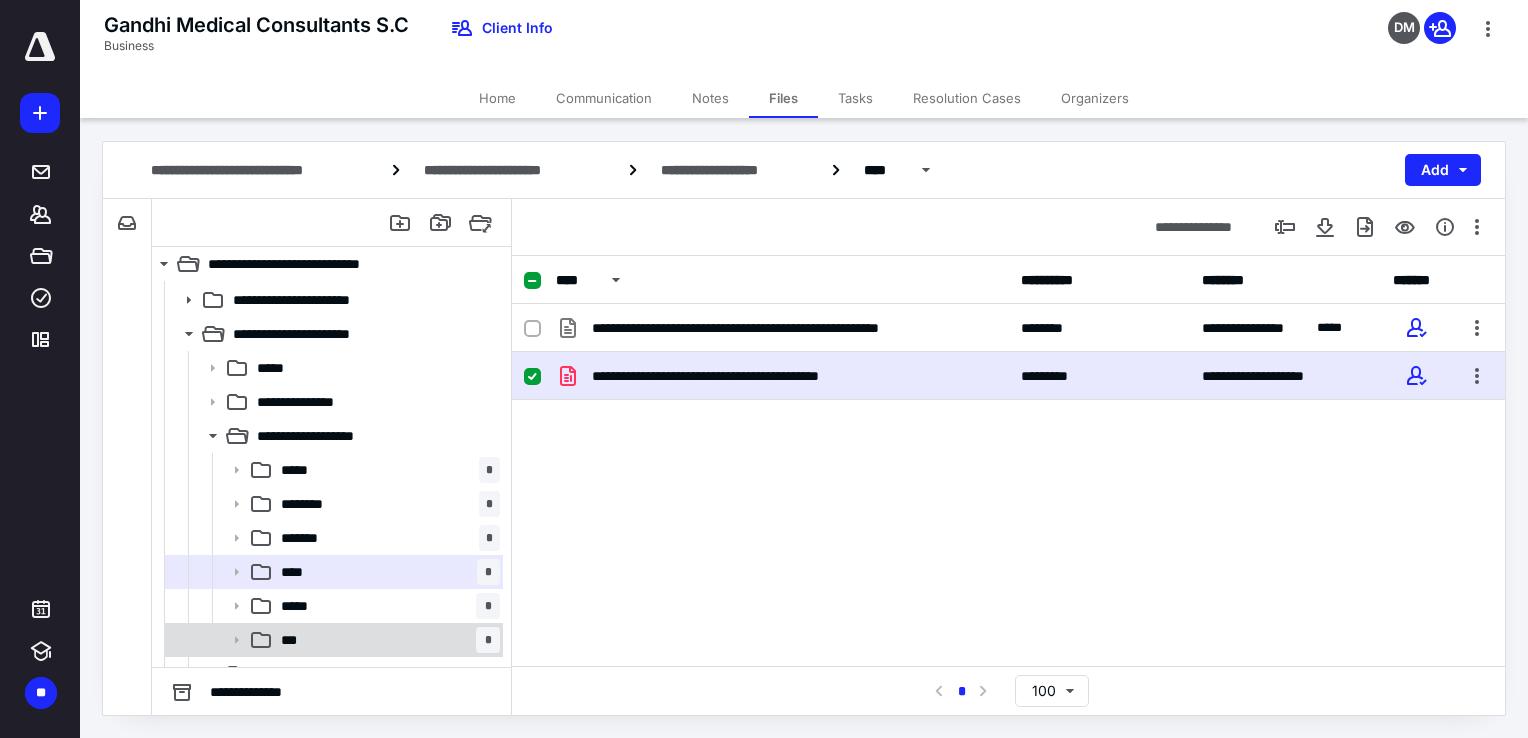 click on "*** *" at bounding box center (386, 640) 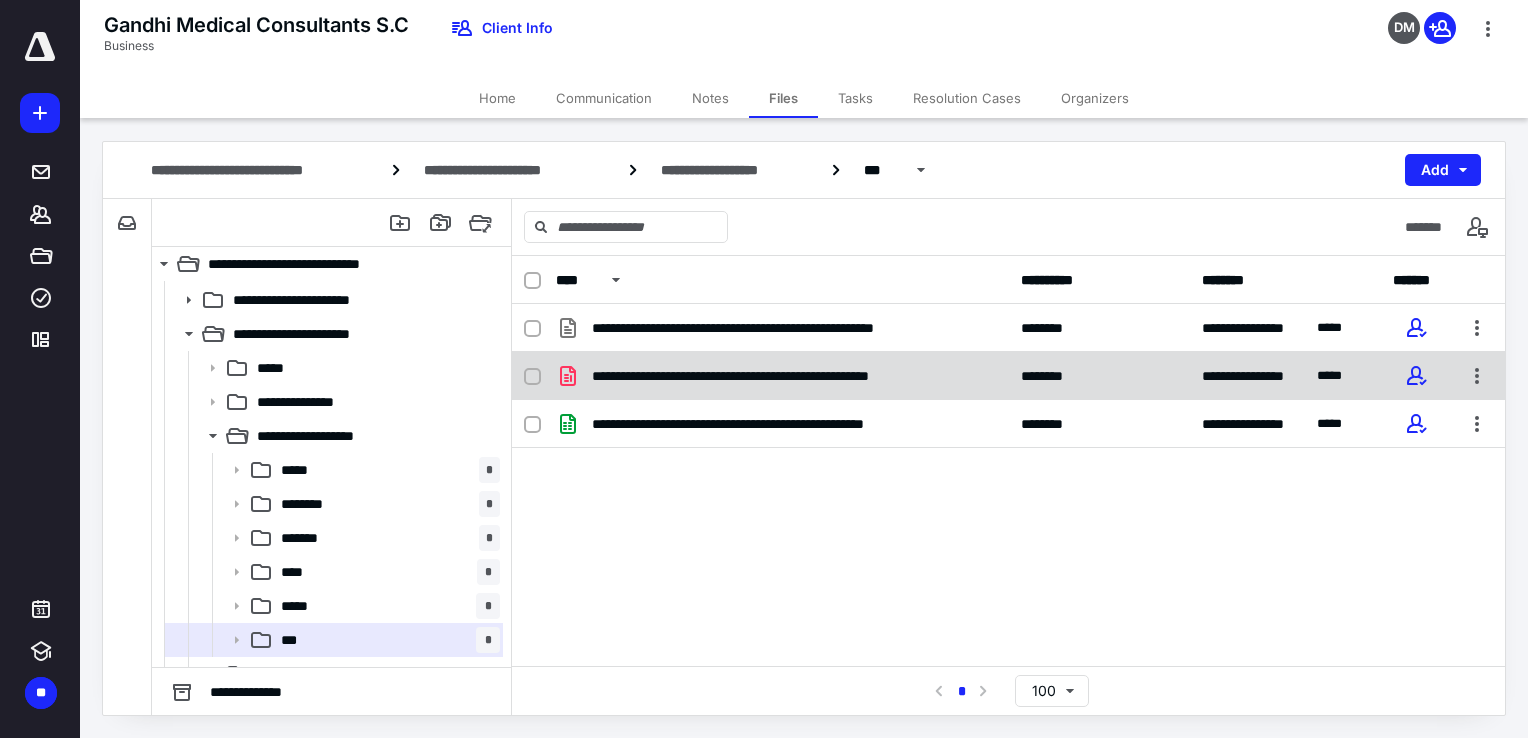 click on "**********" at bounding box center [1008, 376] 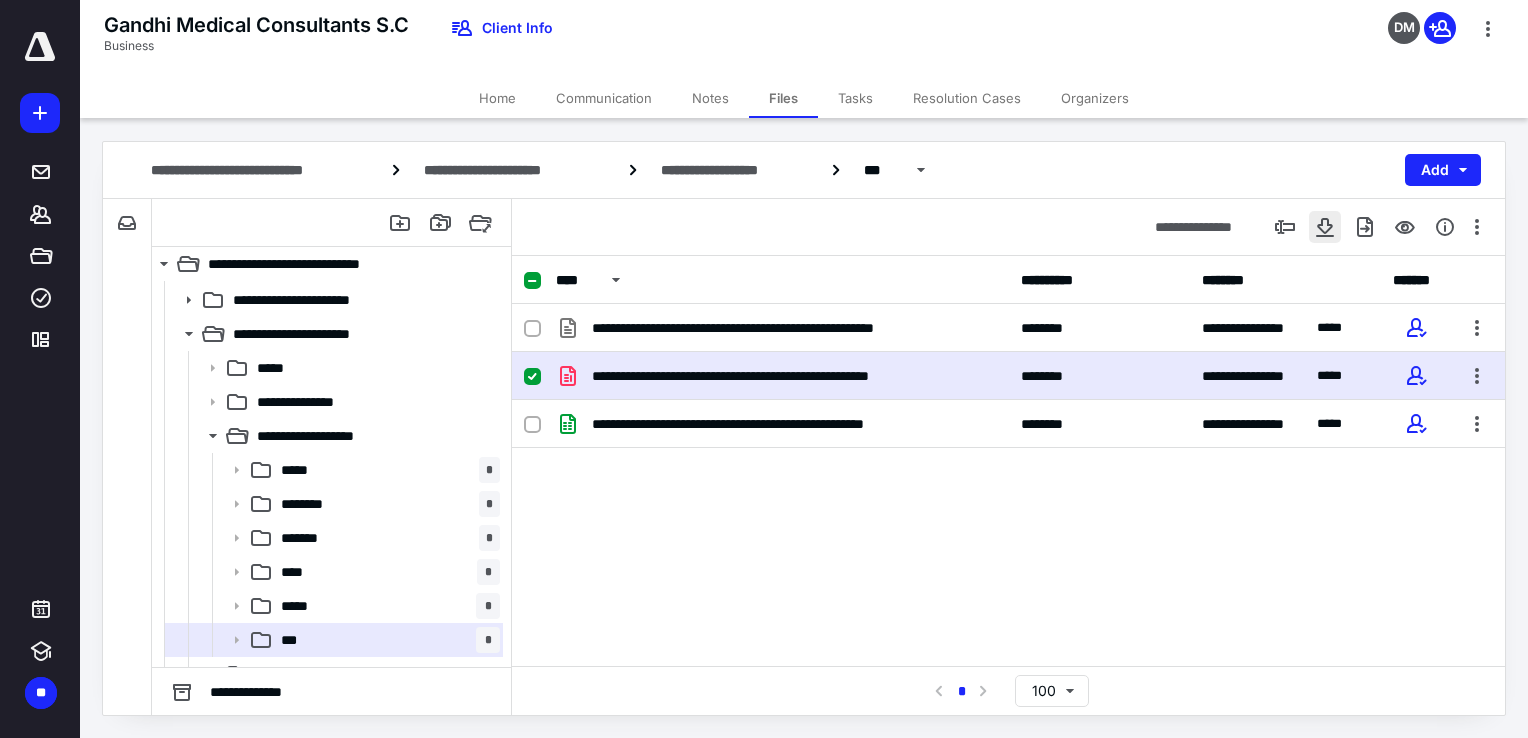 click at bounding box center [1325, 227] 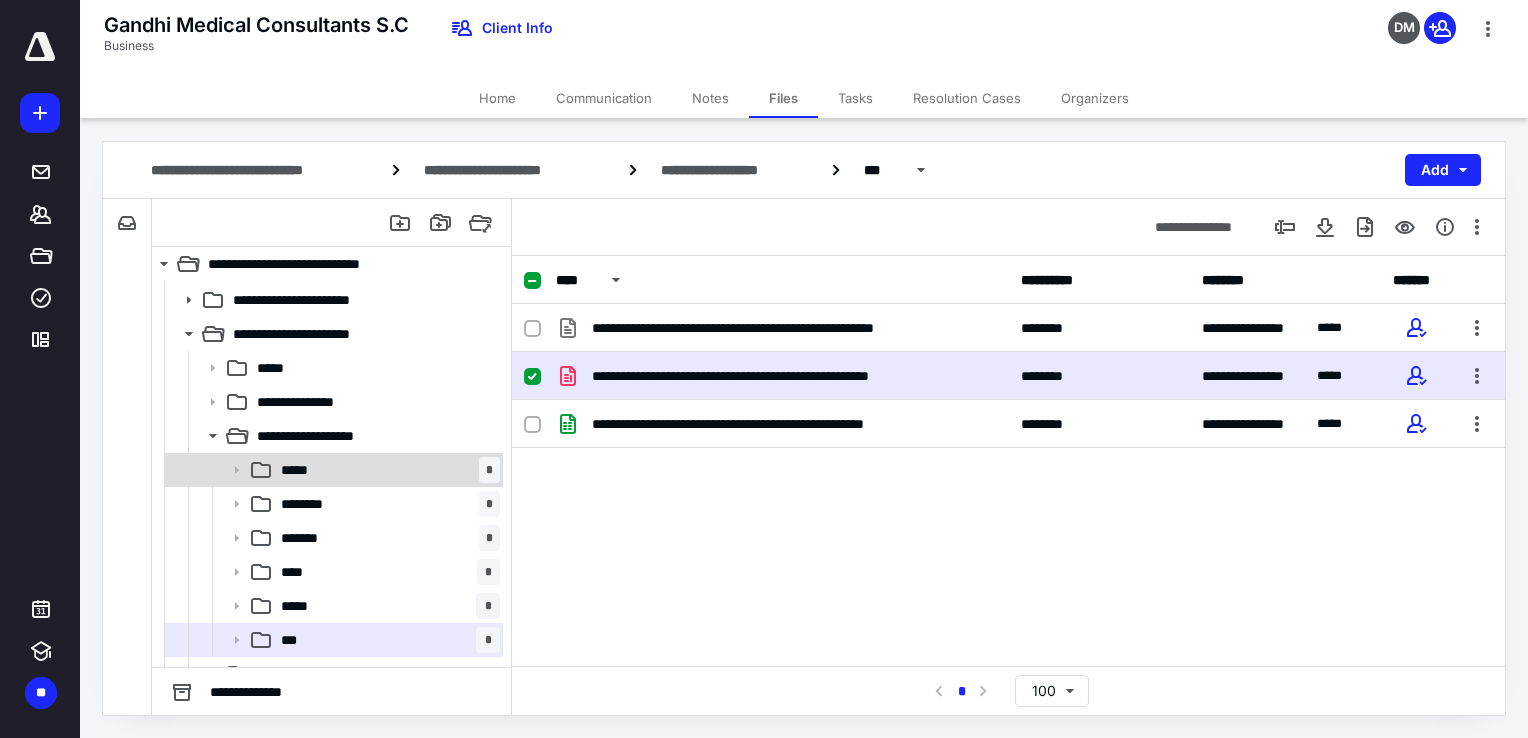 click on "***** *" at bounding box center (386, 470) 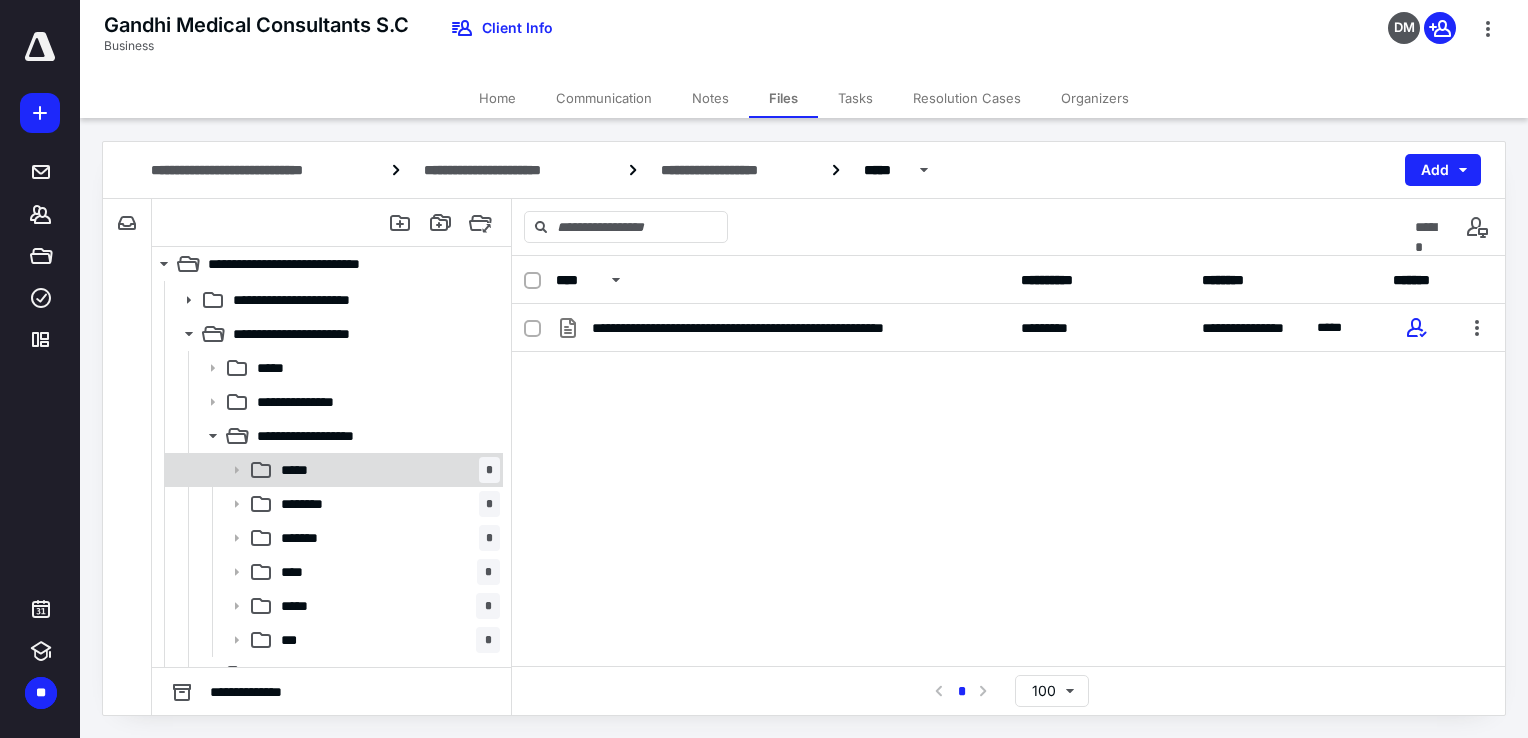 click on "***** *" at bounding box center (386, 470) 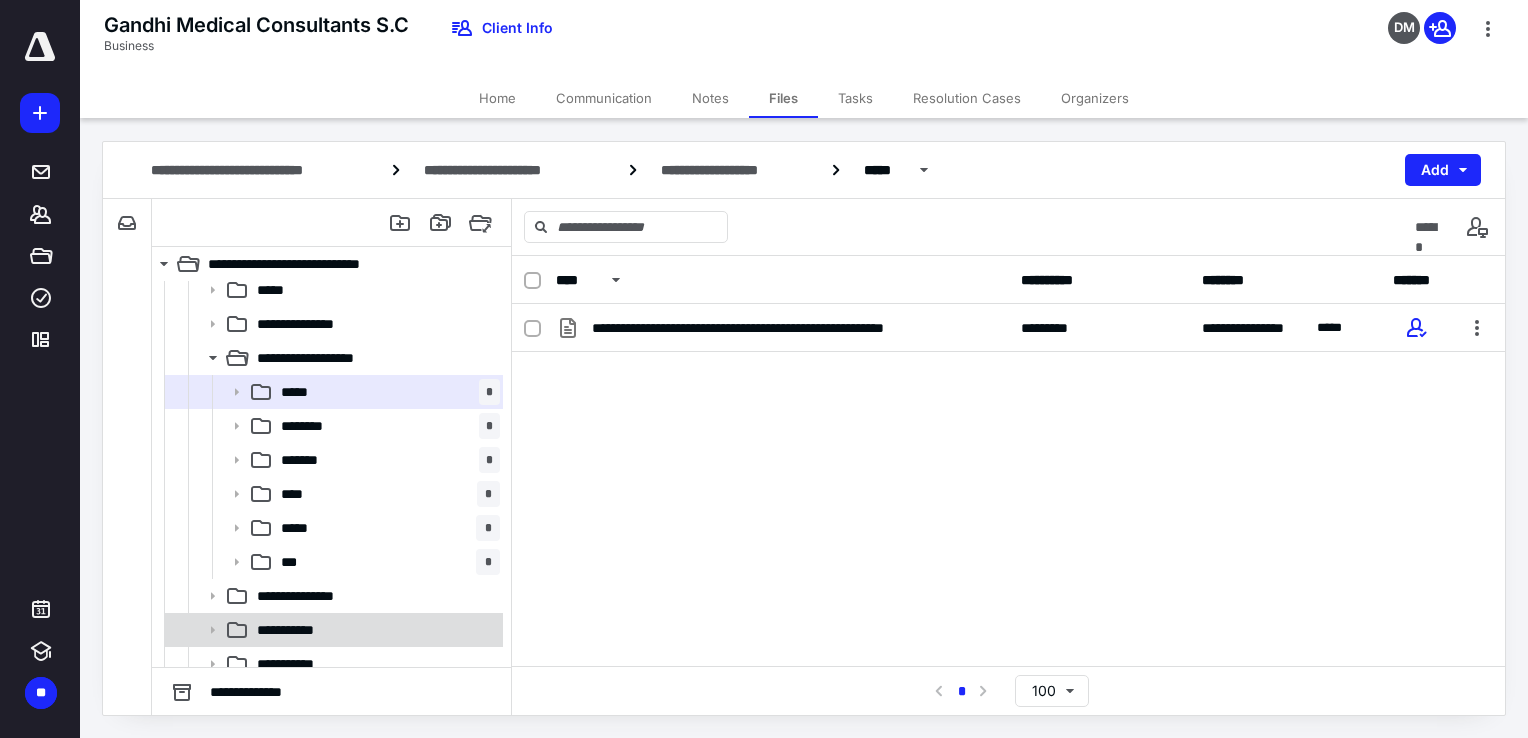 scroll, scrollTop: 293, scrollLeft: 0, axis: vertical 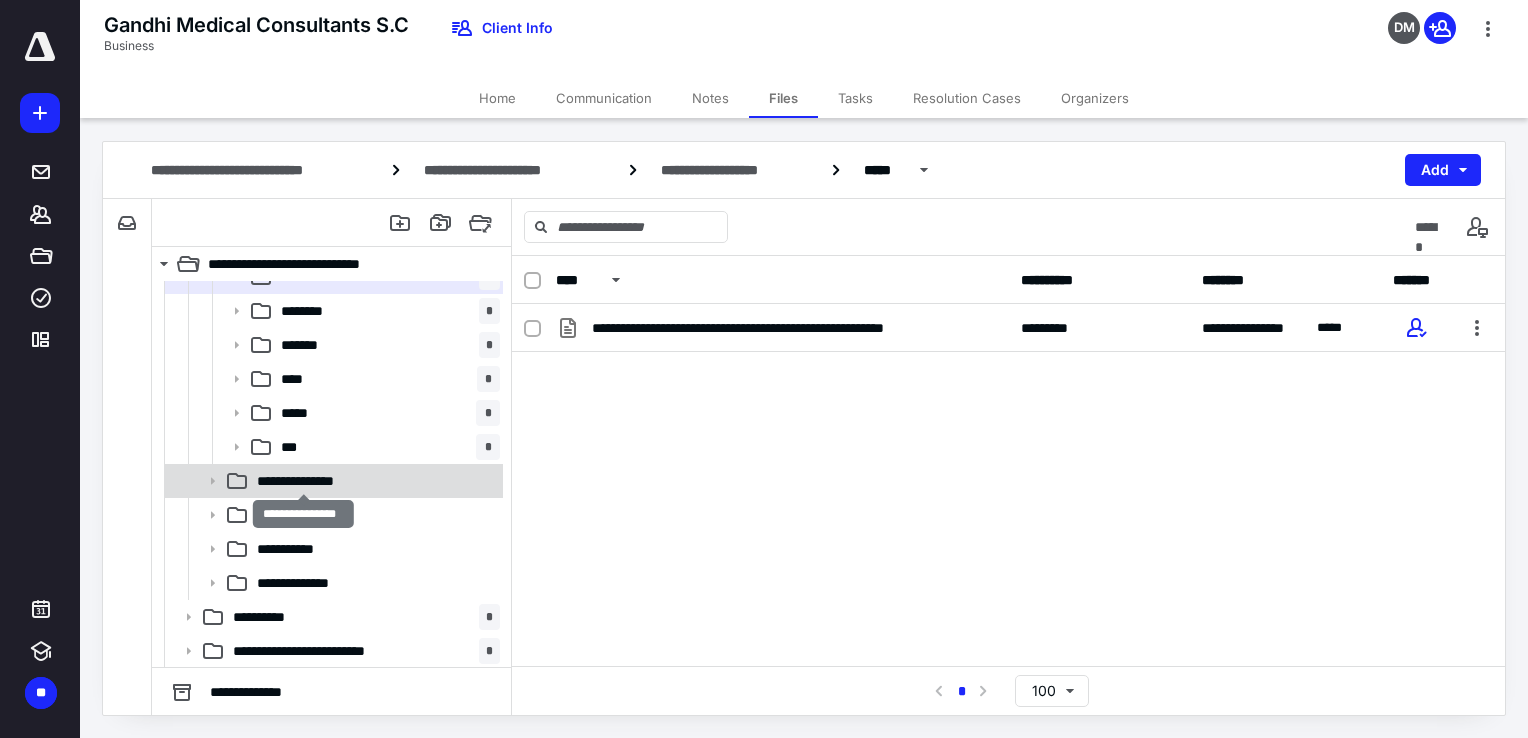 click on "**********" at bounding box center (304, 481) 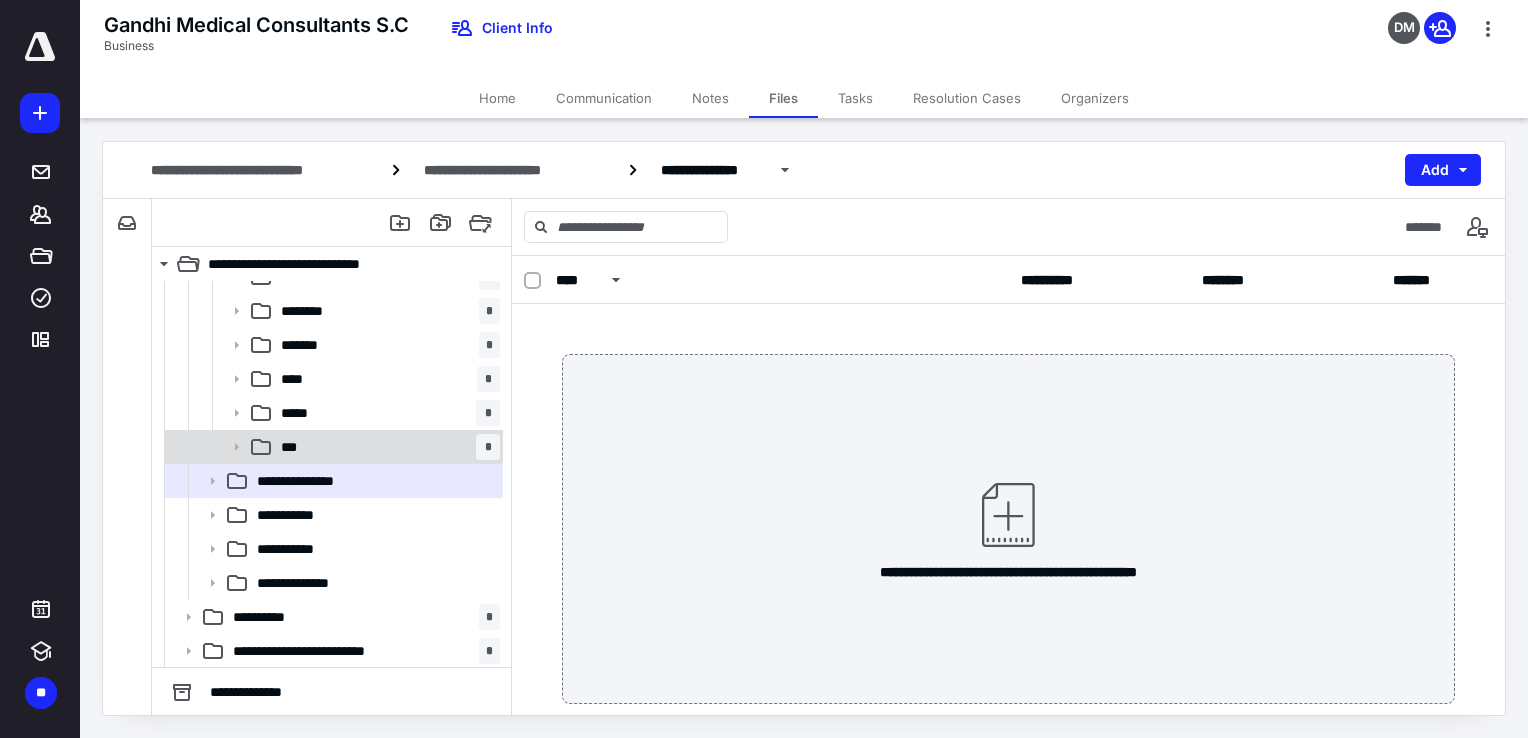 scroll, scrollTop: 193, scrollLeft: 0, axis: vertical 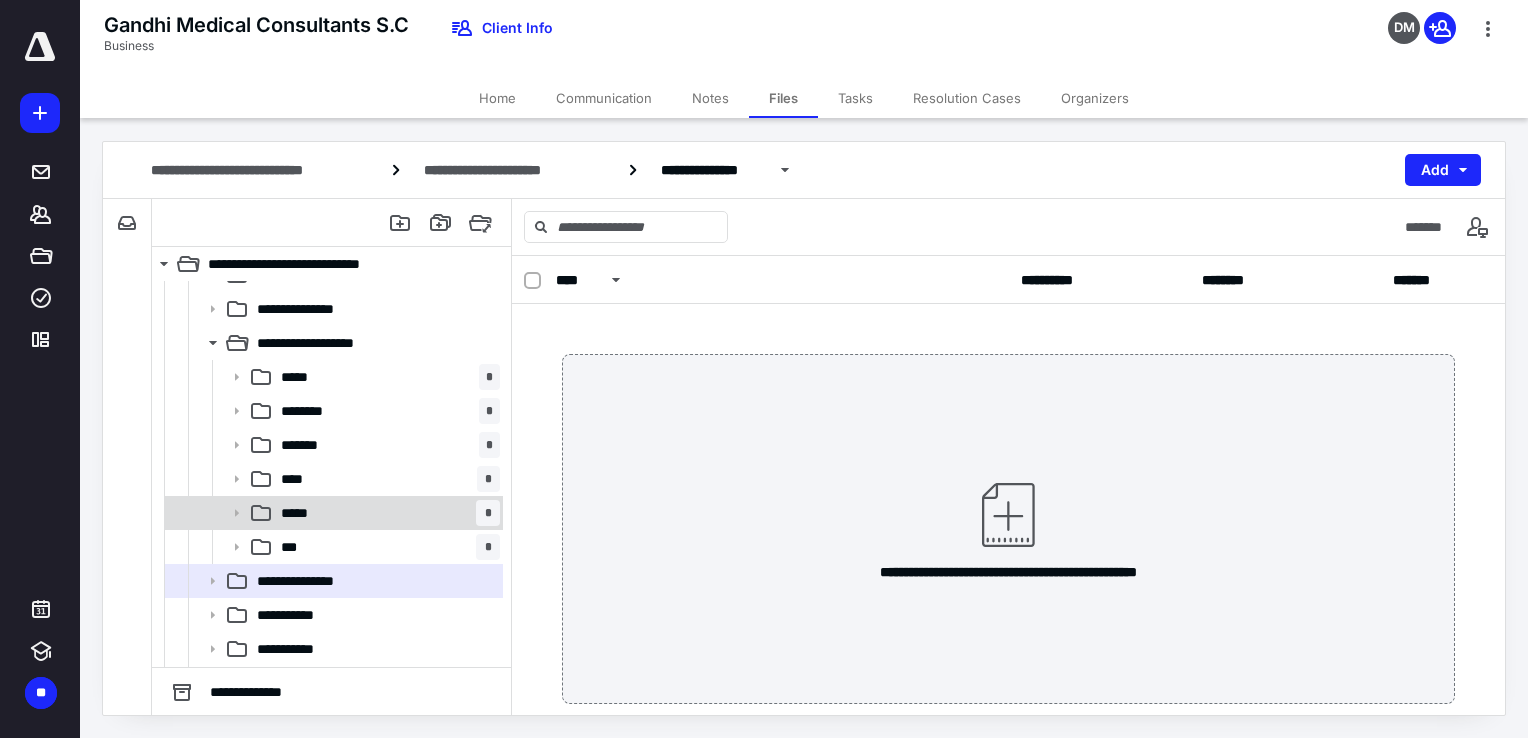 click on "***** *" at bounding box center [386, 513] 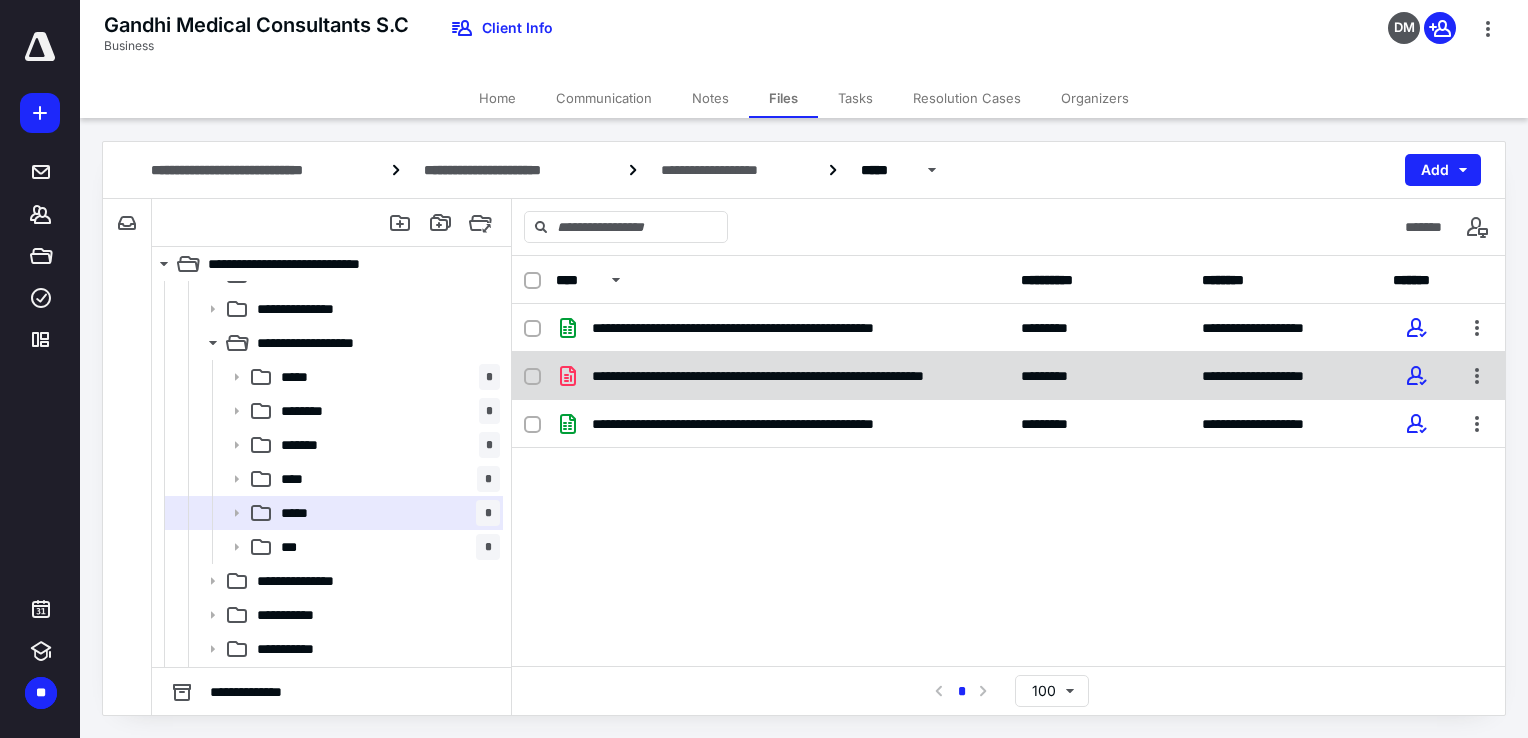 click on "**********" at bounding box center (794, 376) 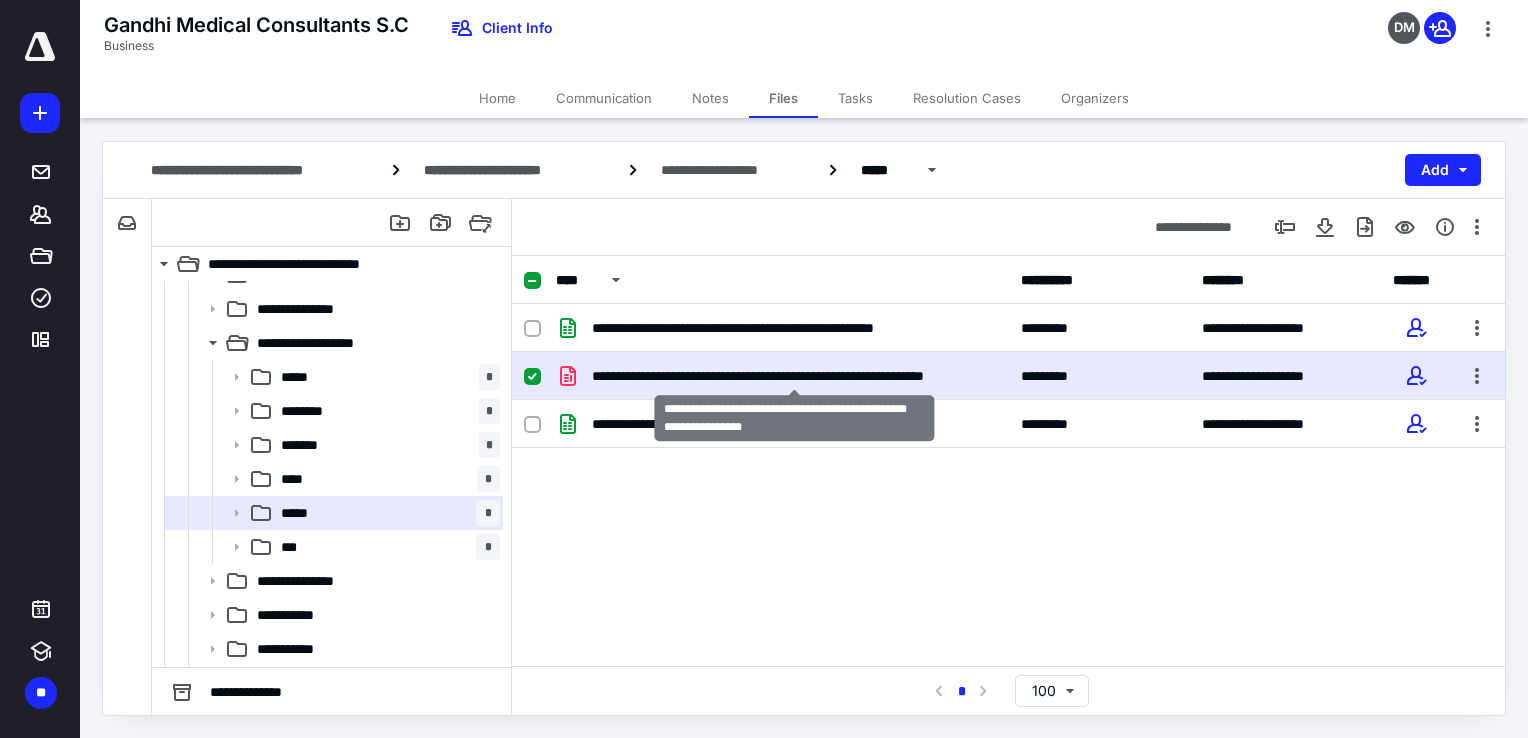 click on "**********" at bounding box center (794, 376) 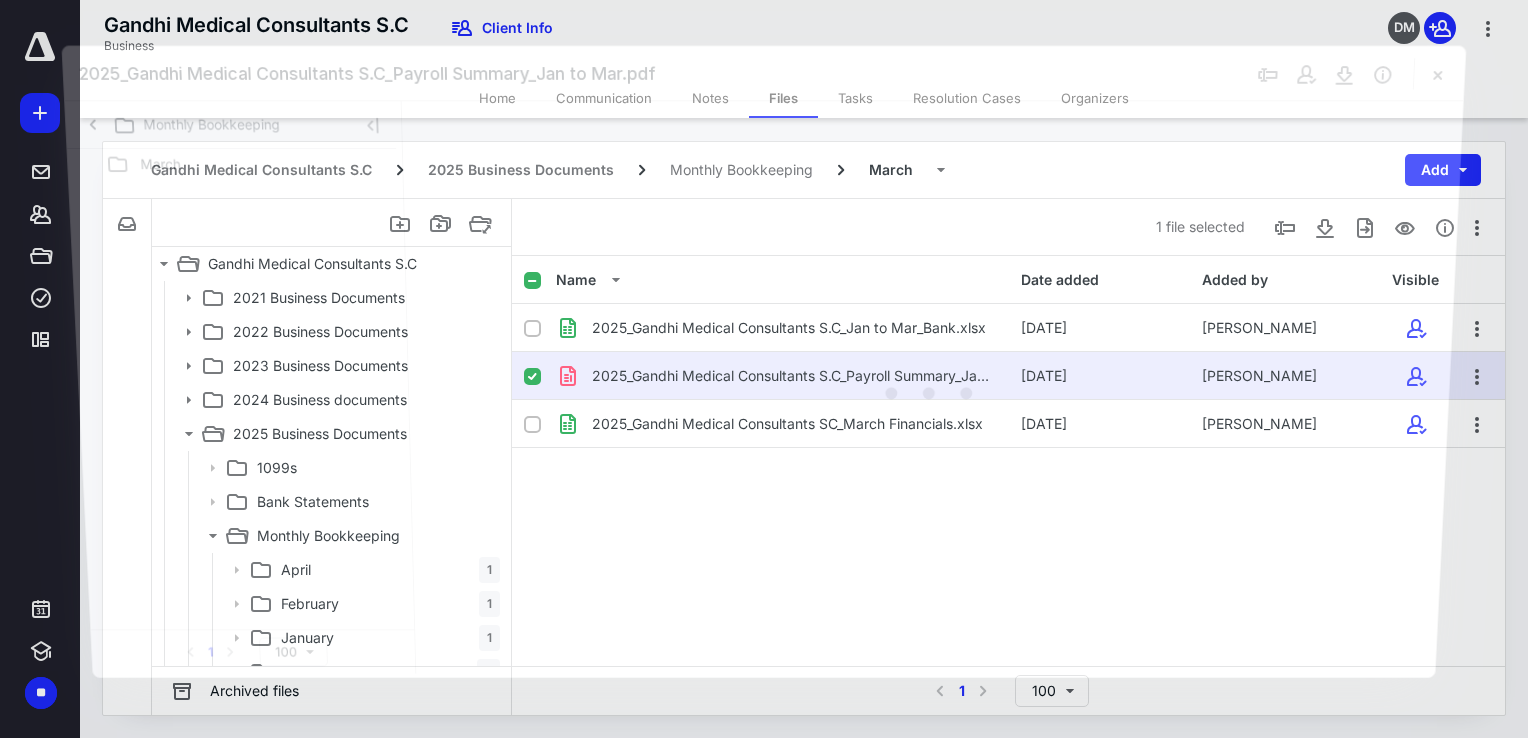 scroll, scrollTop: 193, scrollLeft: 0, axis: vertical 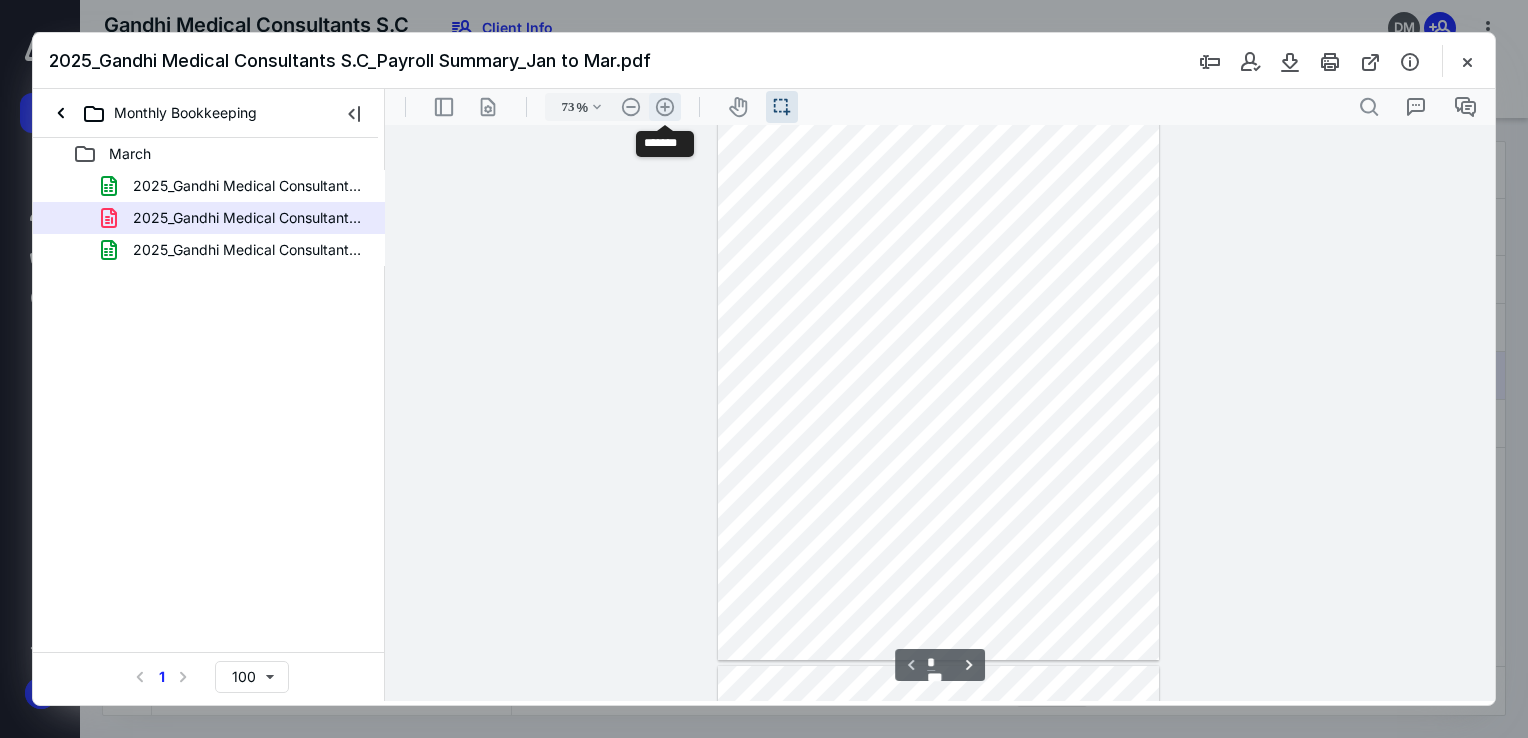 click on ".cls-1{fill:#abb0c4;} icon - header - zoom - in - line" at bounding box center (665, 107) 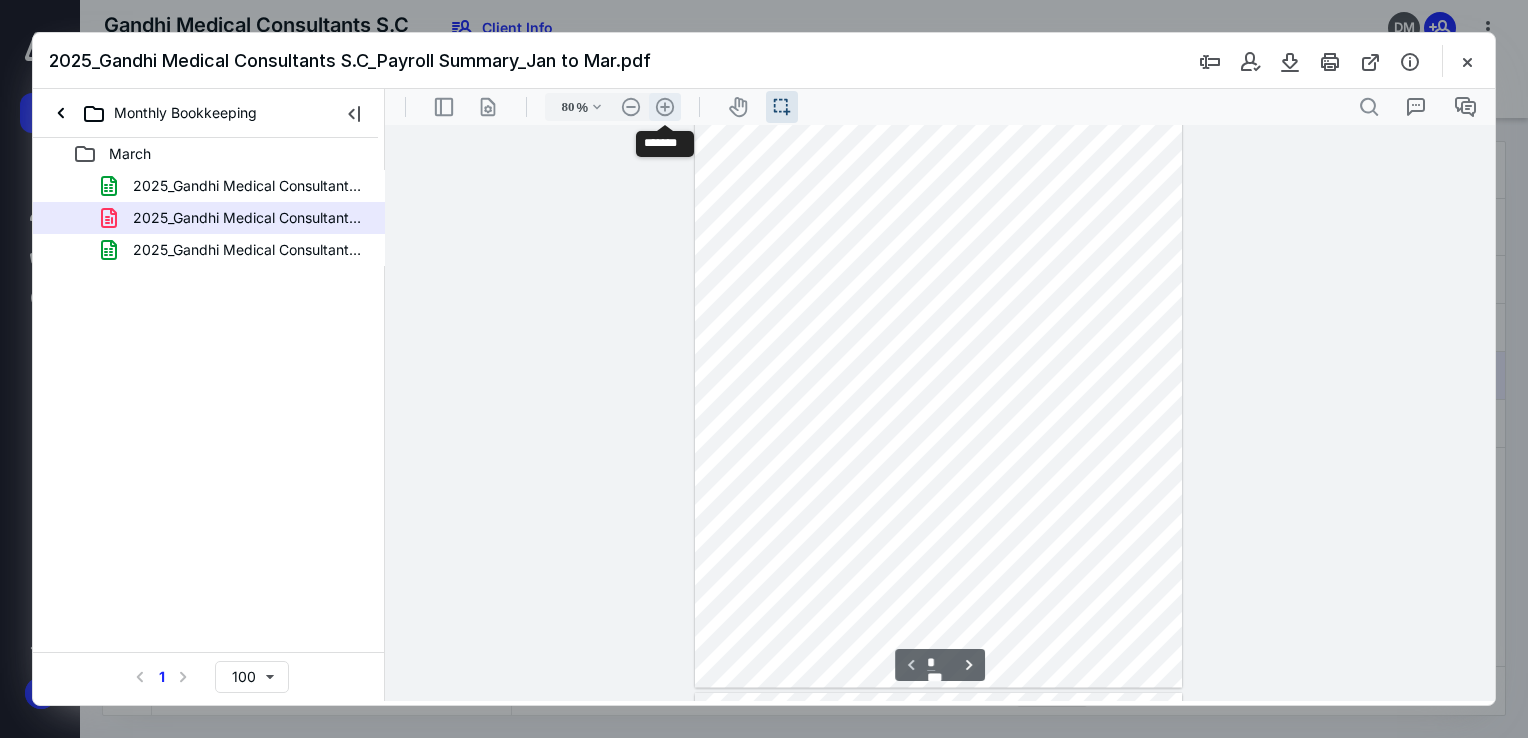 click on ".cls-1{fill:#abb0c4;} icon - header - zoom - in - line" at bounding box center [665, 107] 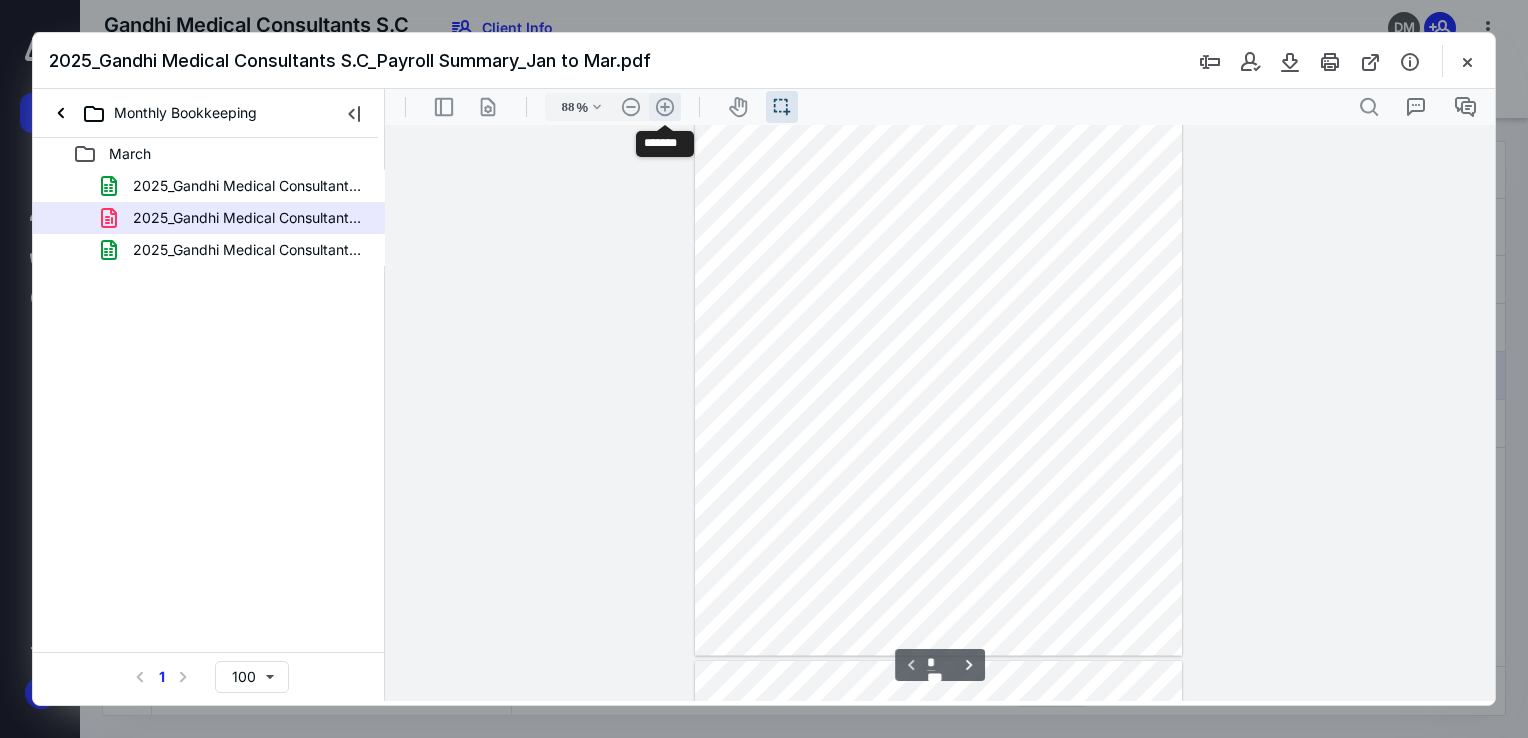 click on ".cls-1{fill:#abb0c4;} icon - header - zoom - in - line" at bounding box center (665, 107) 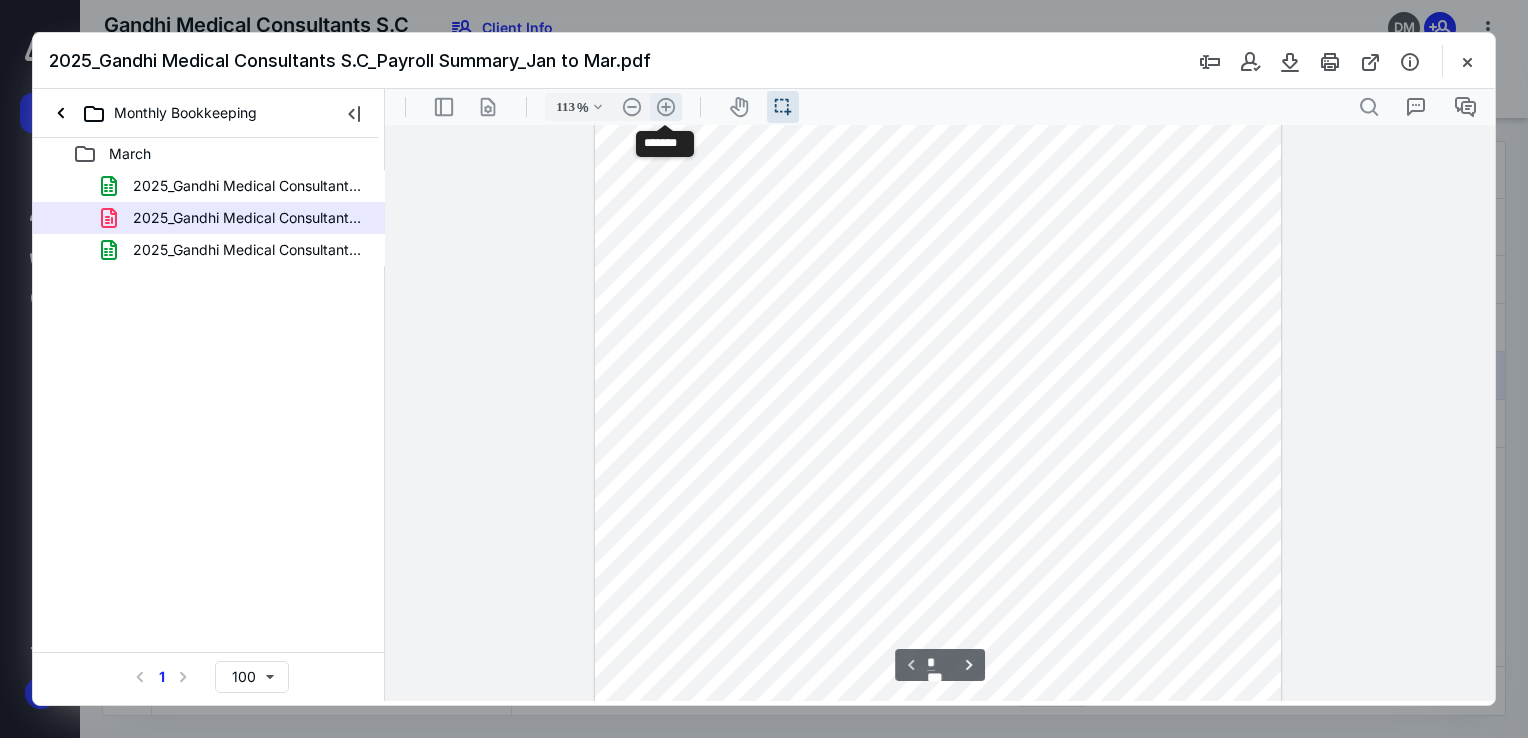 click on ".cls-1{fill:#abb0c4;} icon - header - zoom - in - line" at bounding box center (666, 107) 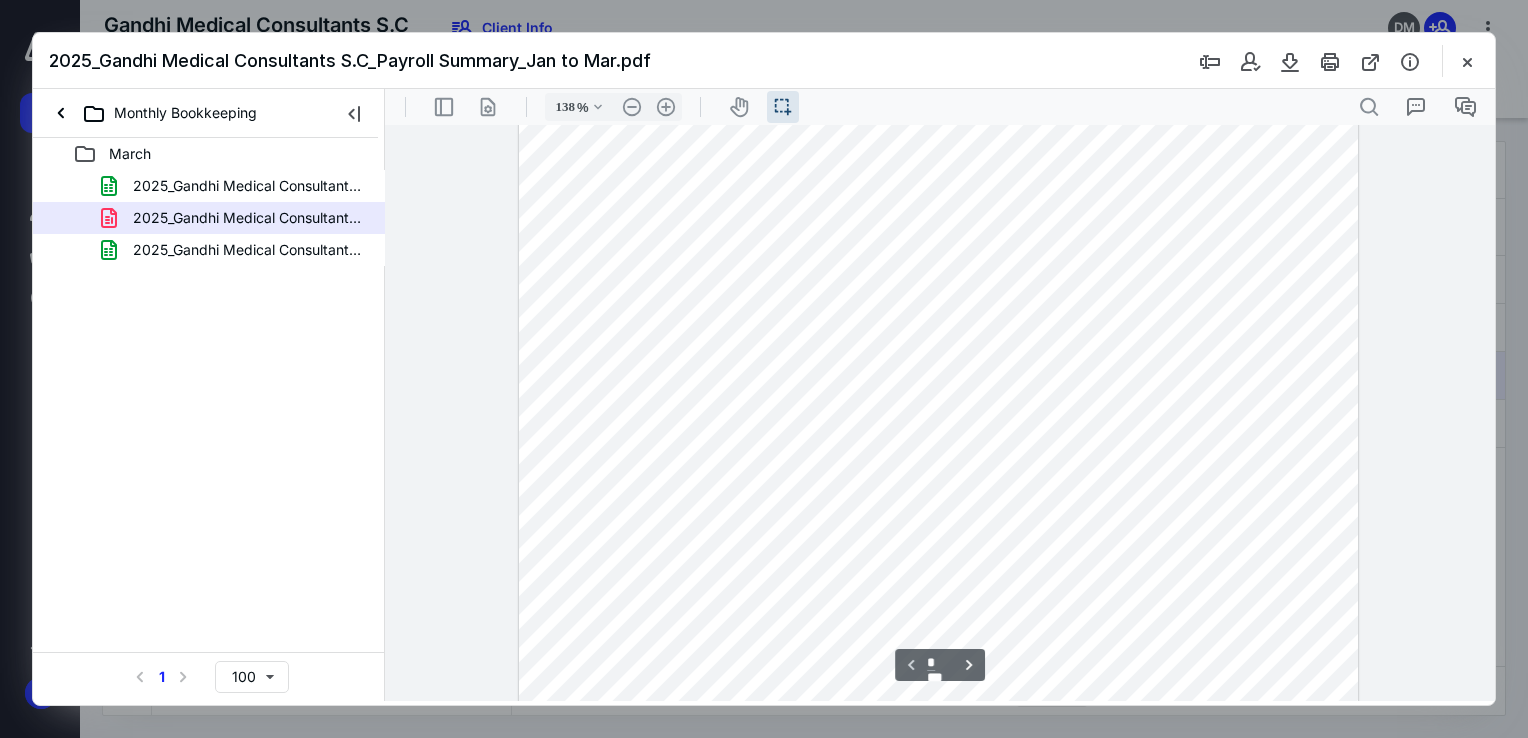 scroll, scrollTop: 117, scrollLeft: 0, axis: vertical 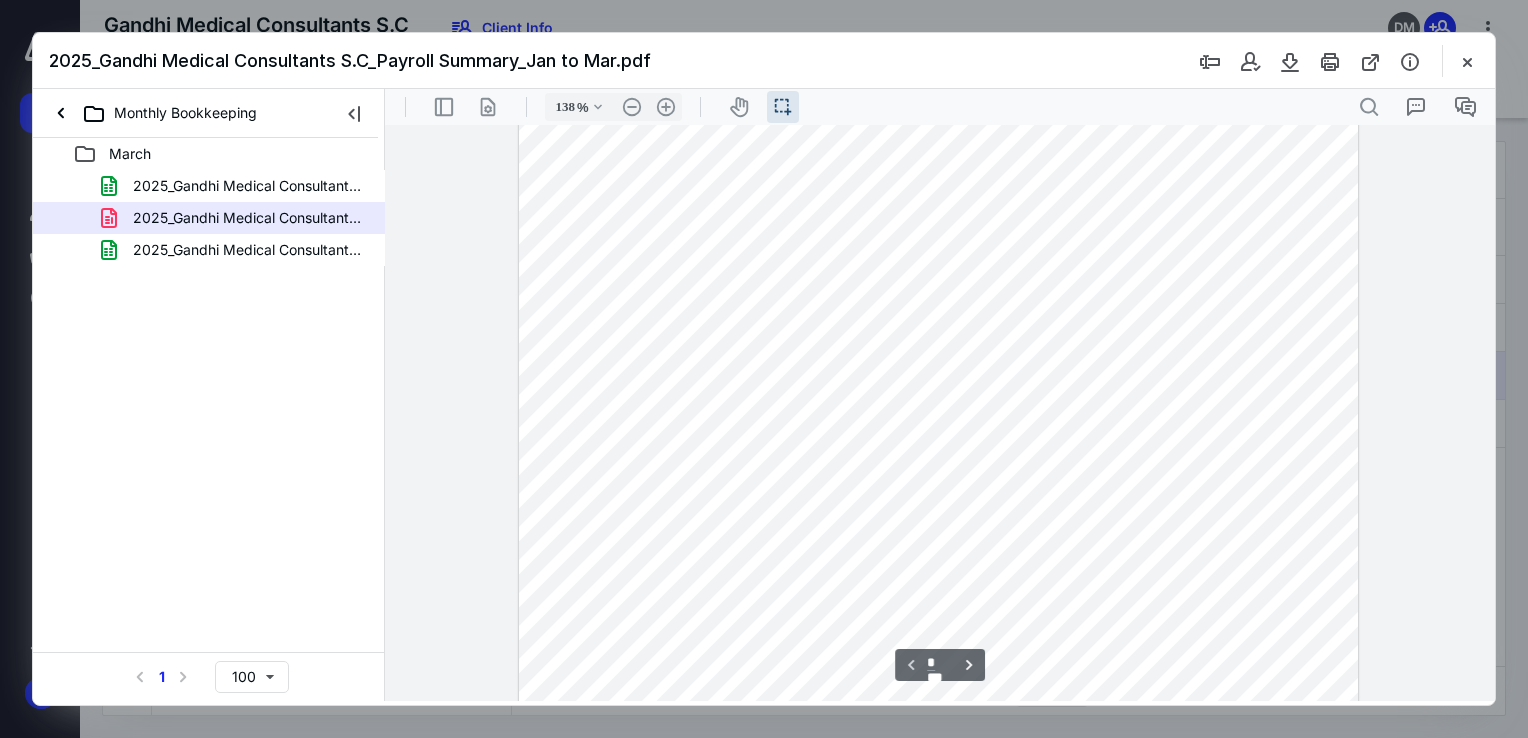 type 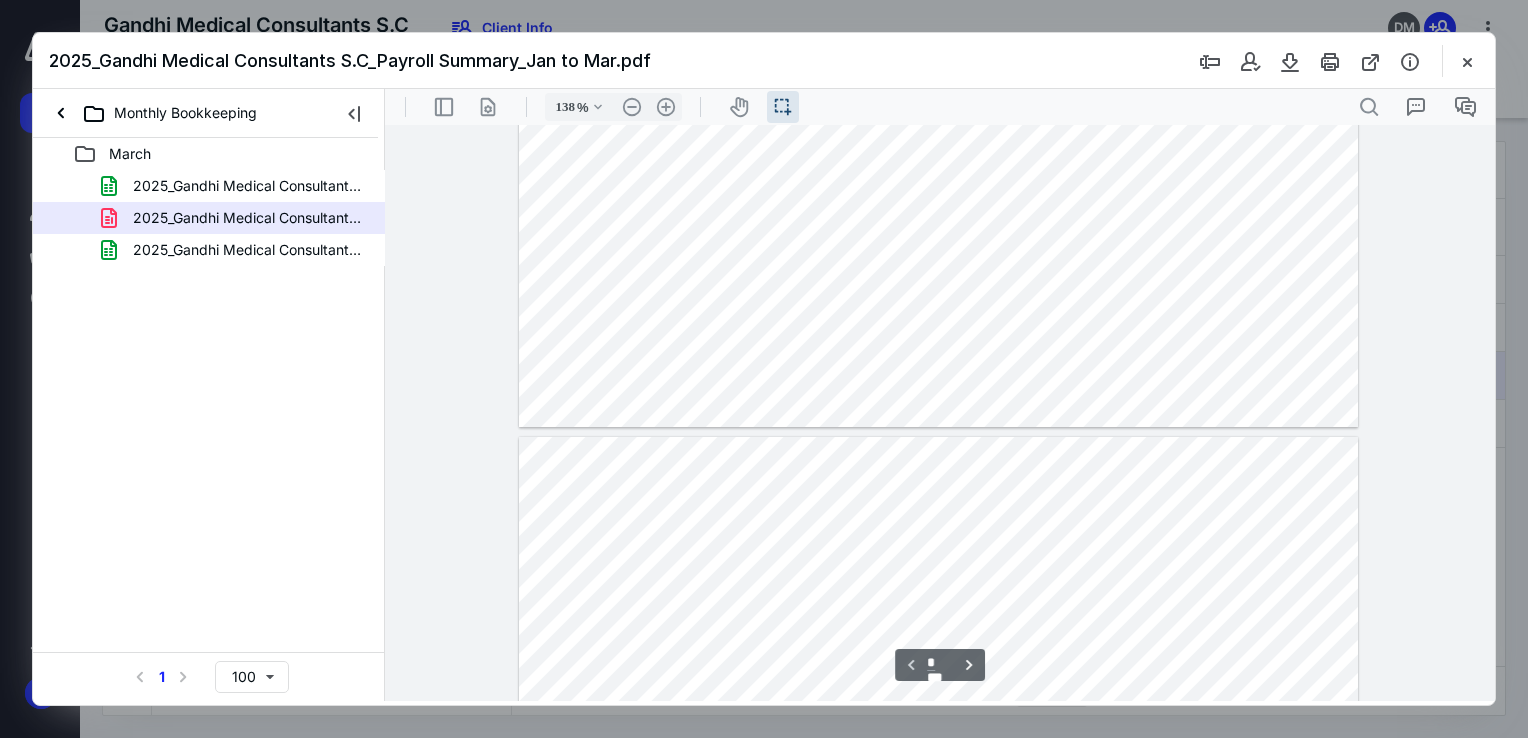 type on "*" 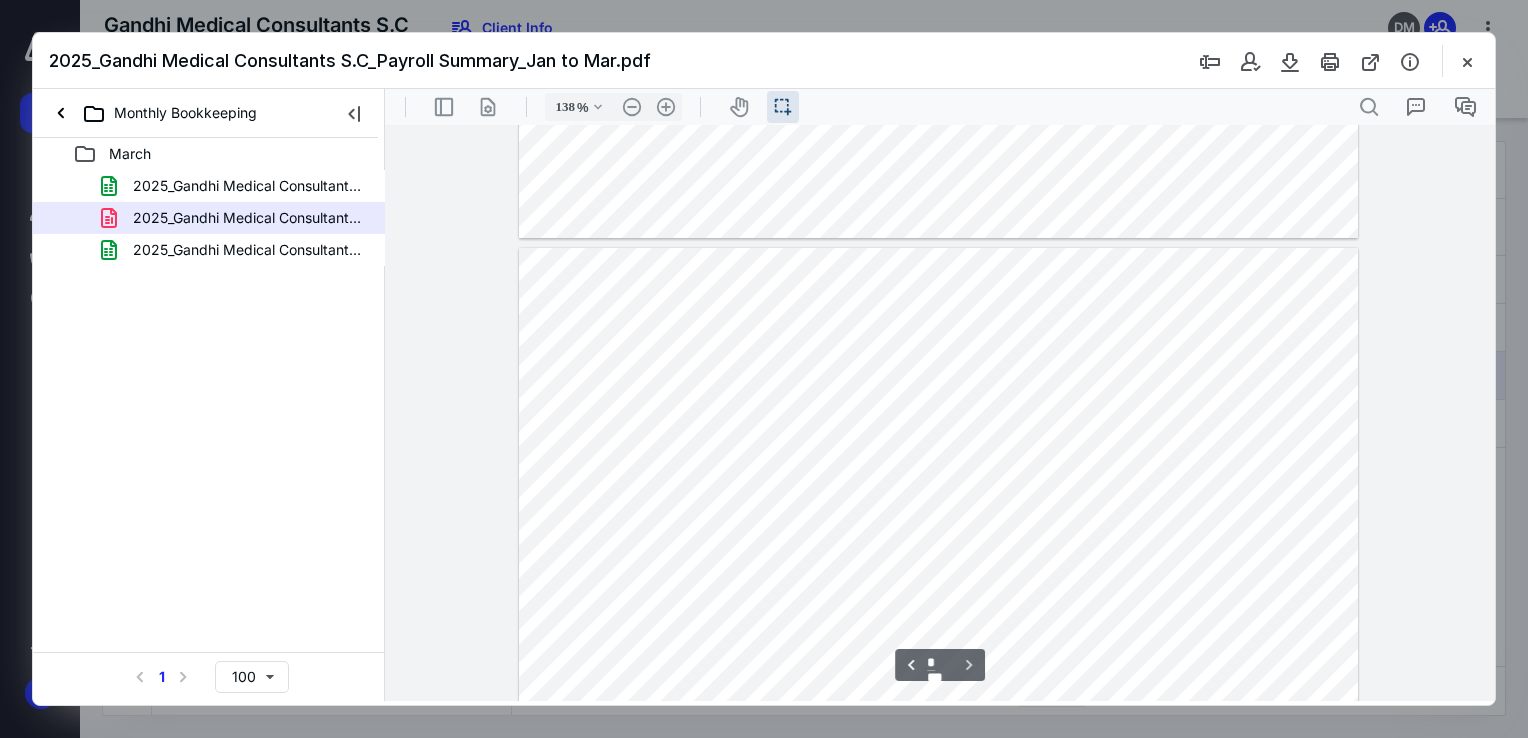 scroll, scrollTop: 1117, scrollLeft: 0, axis: vertical 